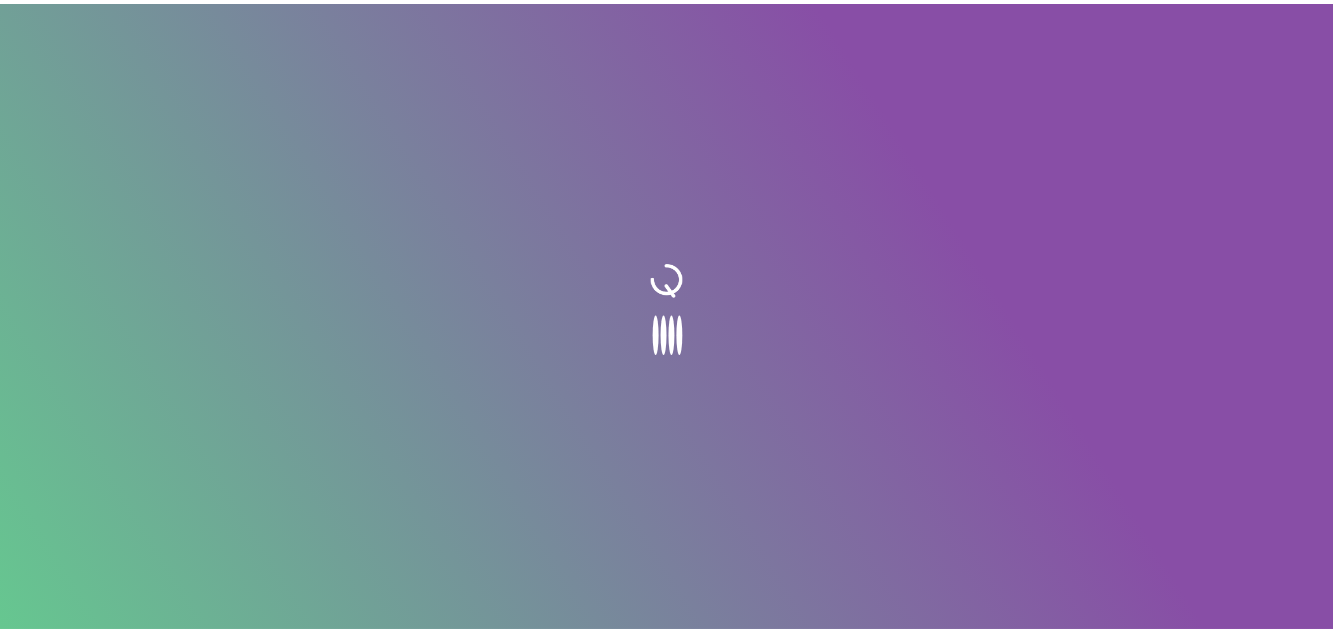 scroll, scrollTop: 0, scrollLeft: 0, axis: both 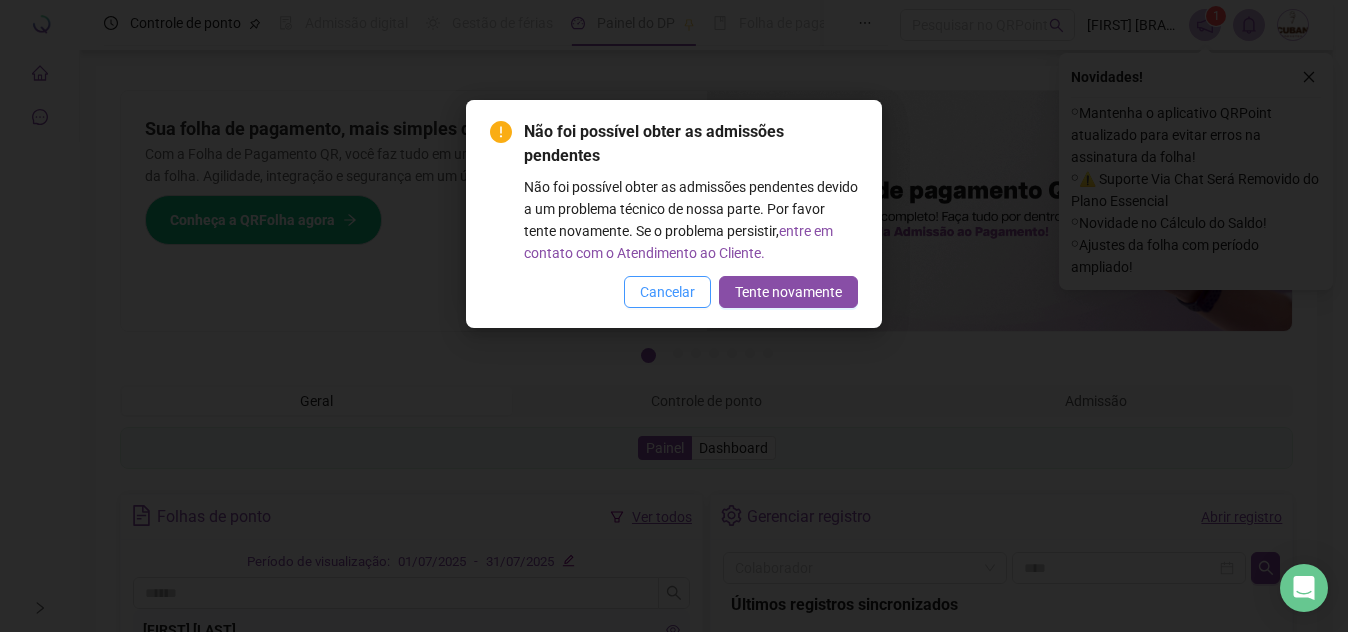 click on "Cancelar" at bounding box center (667, 292) 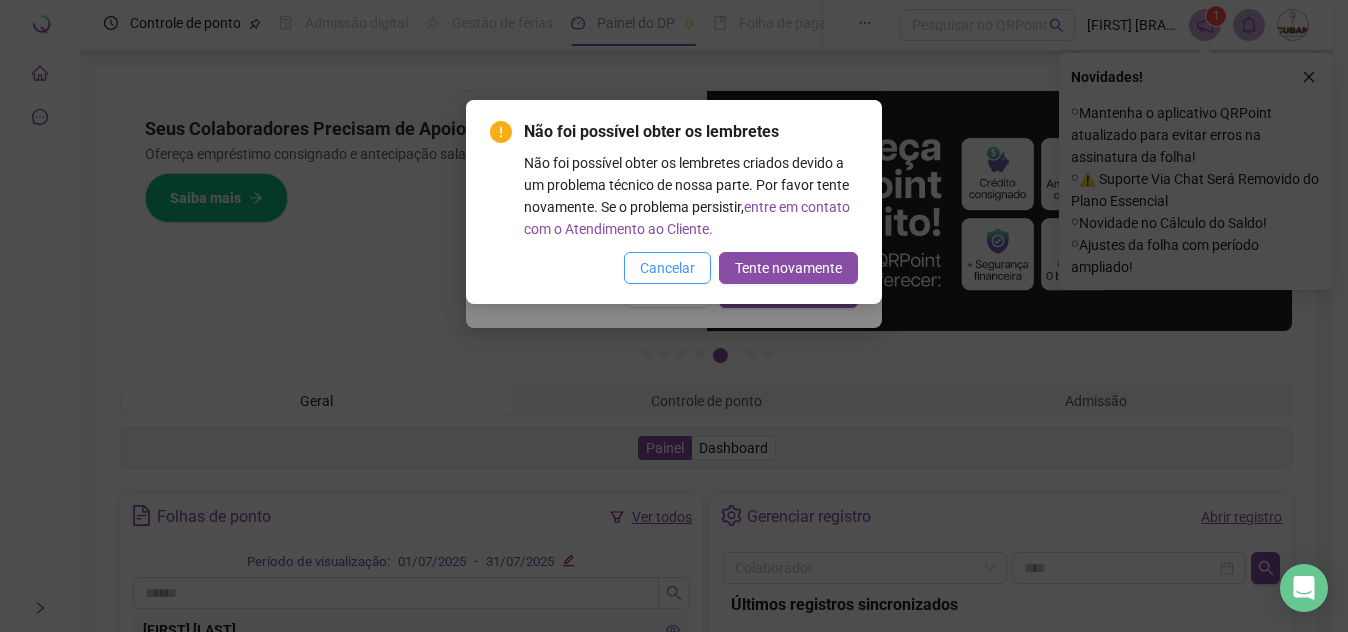 click on "Cancelar" at bounding box center [667, 268] 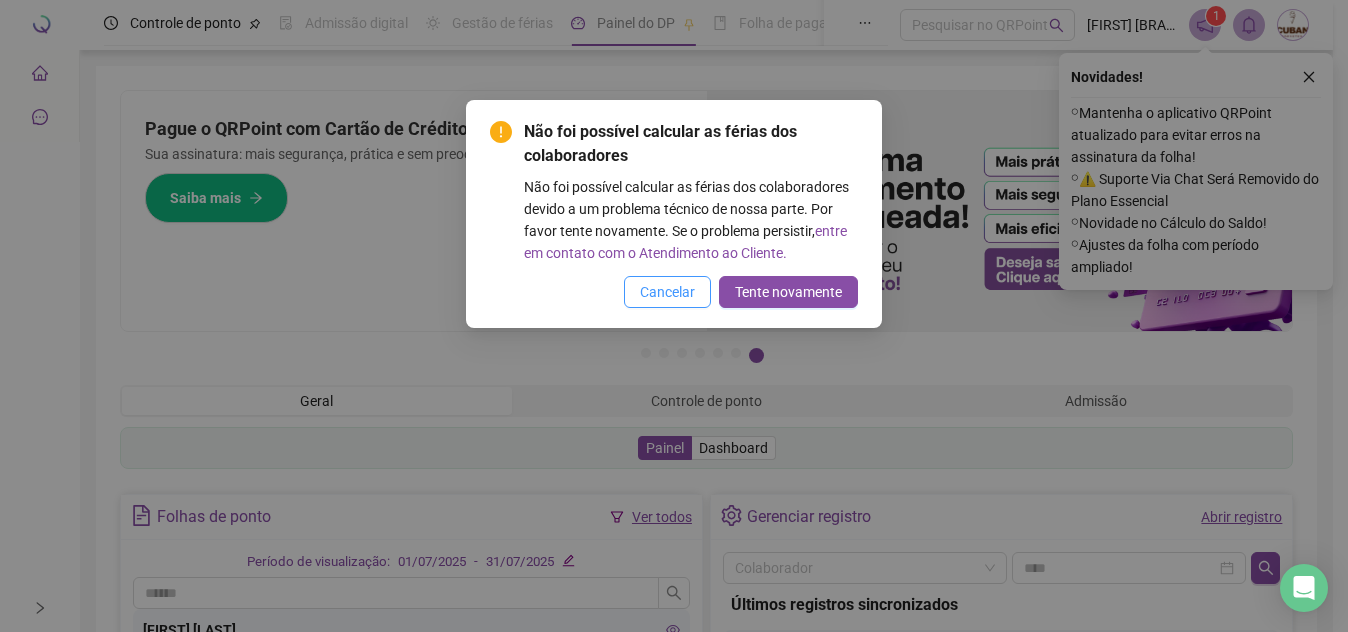 click on "Cancelar" at bounding box center (667, 292) 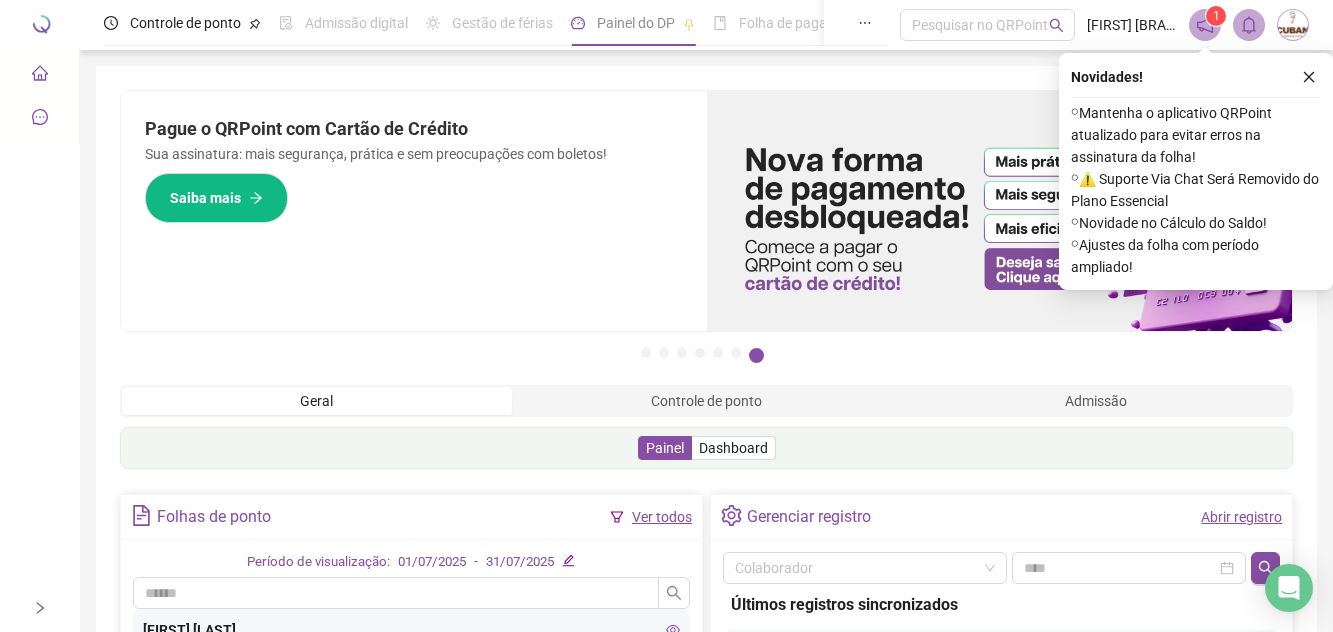 click at bounding box center (40, 608) 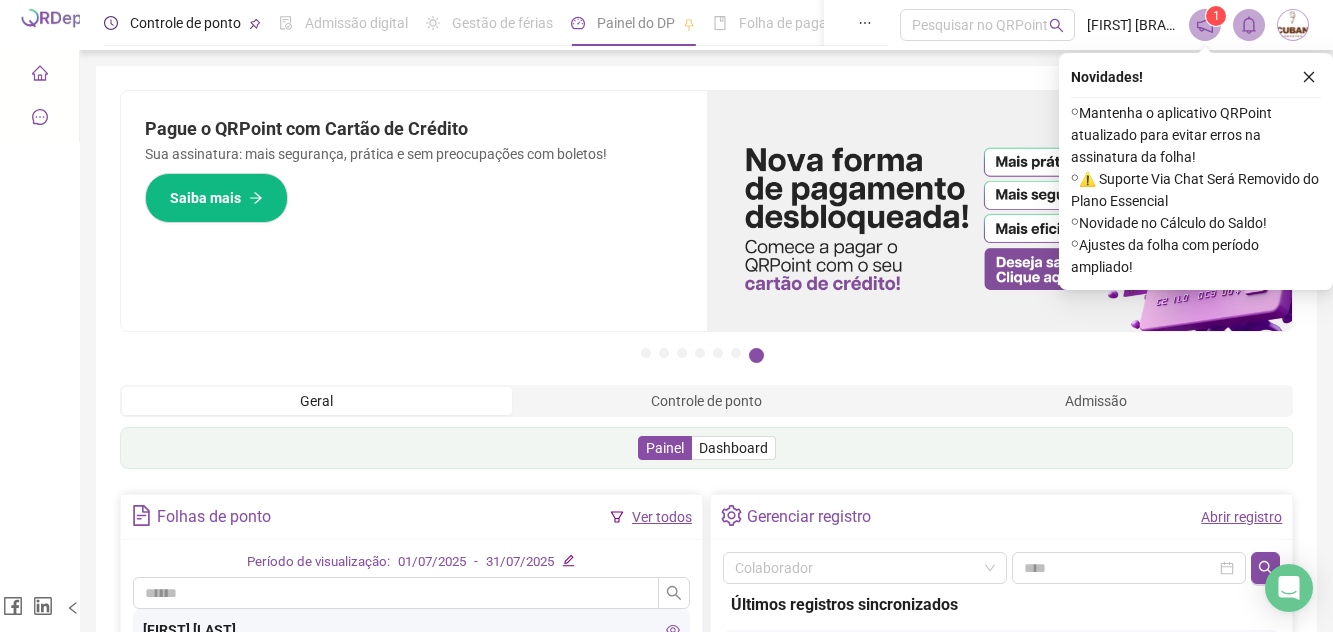 click on "Controle de ponto" at bounding box center (185, 23) 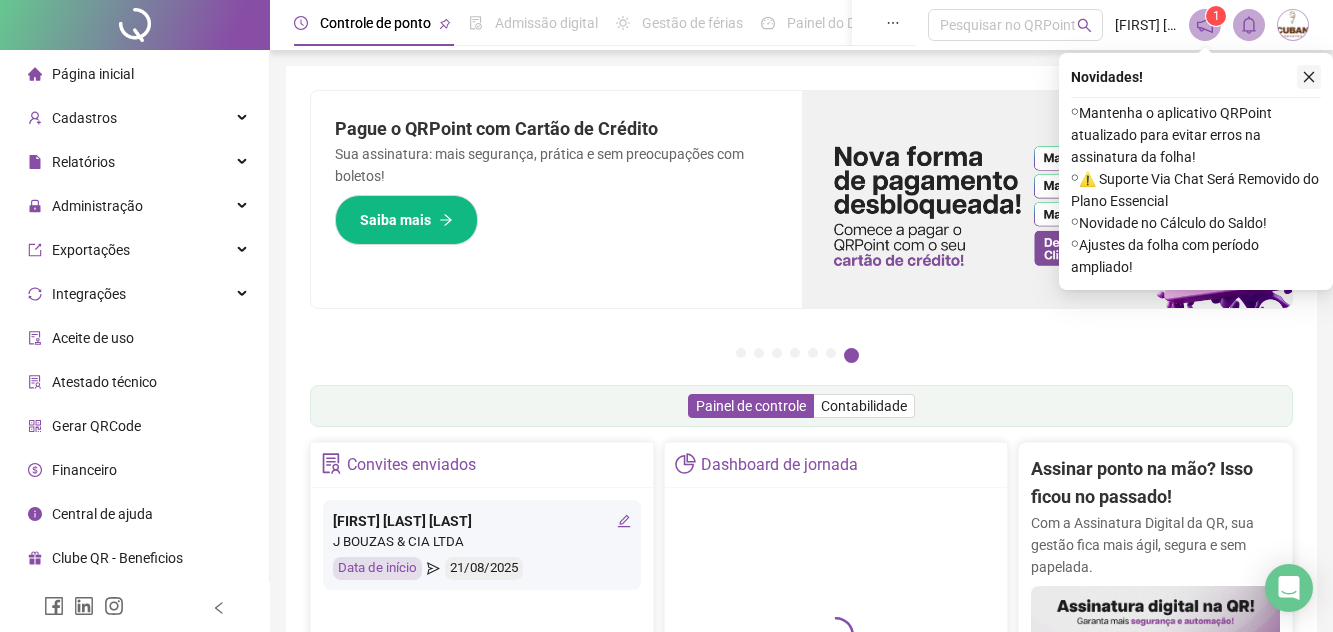 click 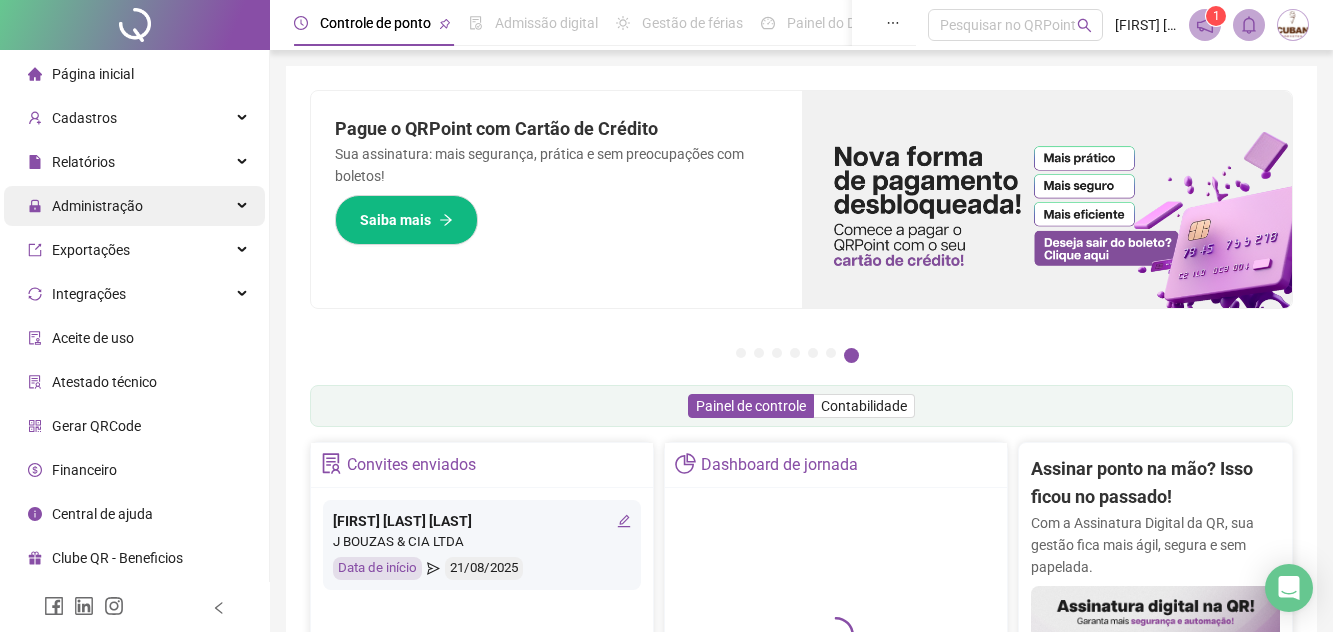 click on "Administração" at bounding box center (97, 206) 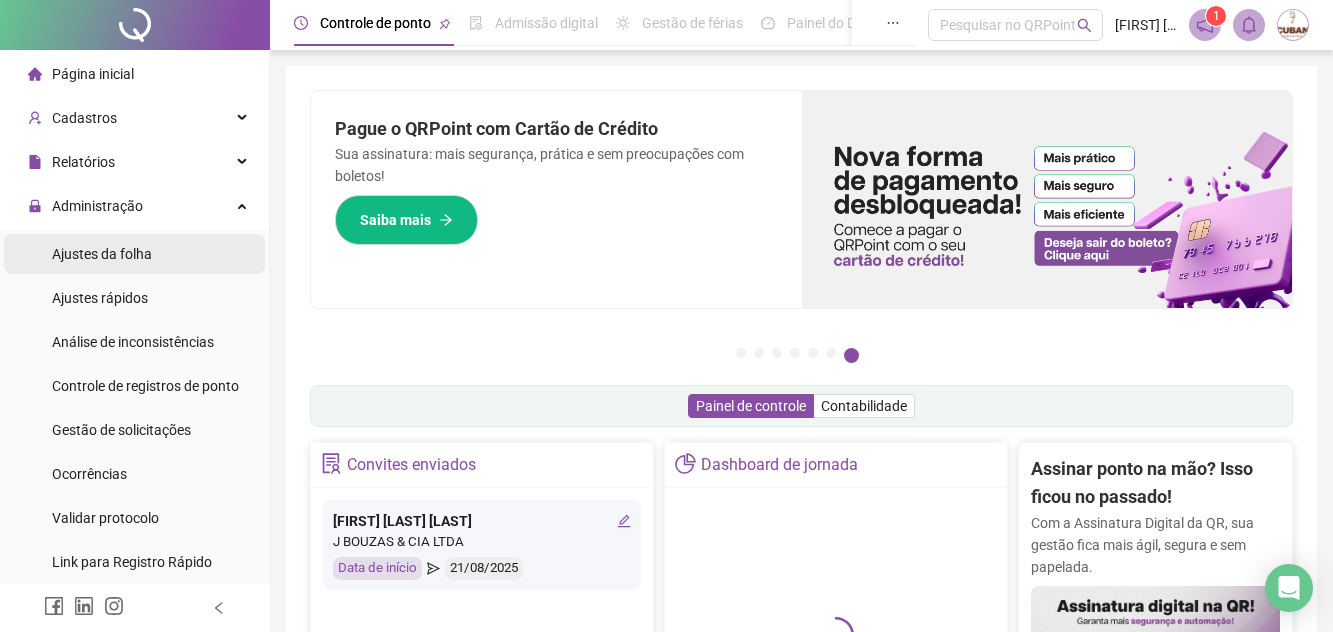 click on "Ajustes da folha" at bounding box center (102, 254) 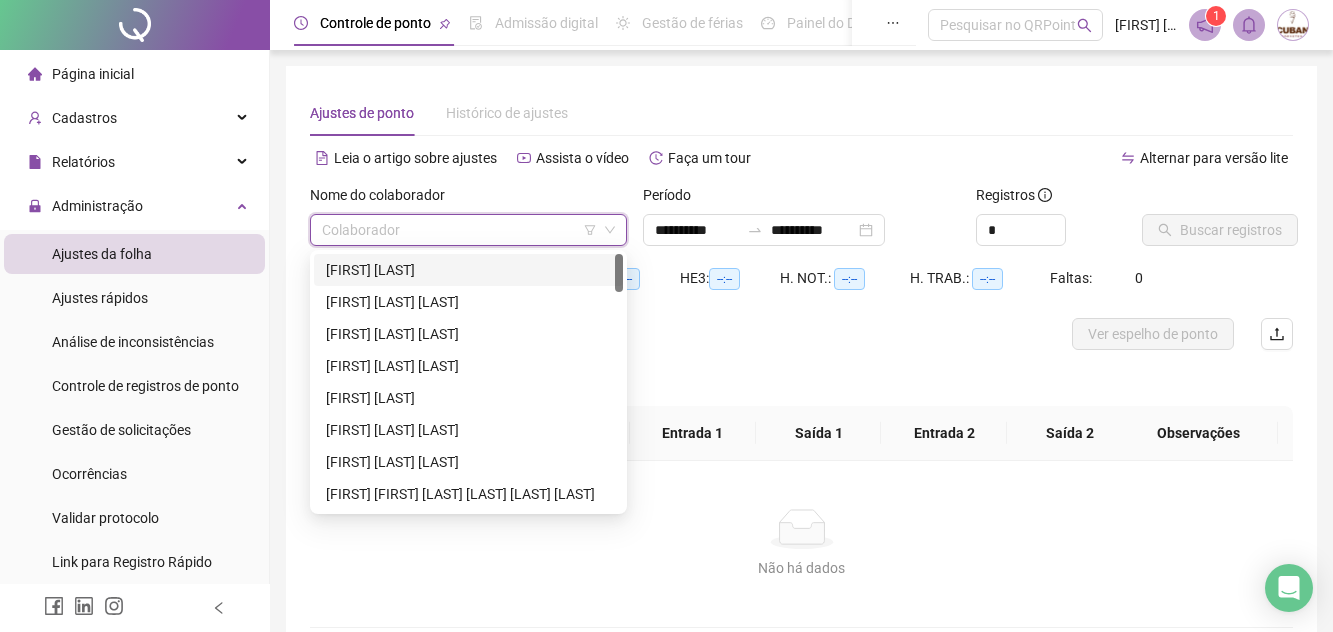 click at bounding box center [459, 230] 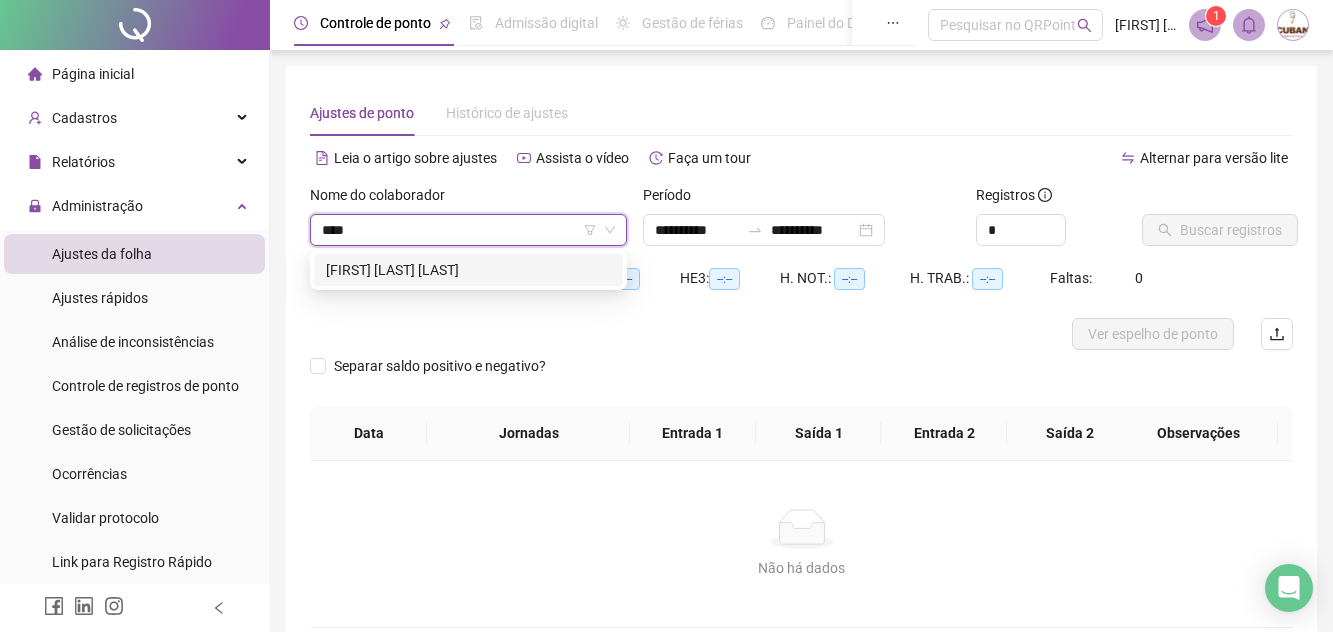 type on "*****" 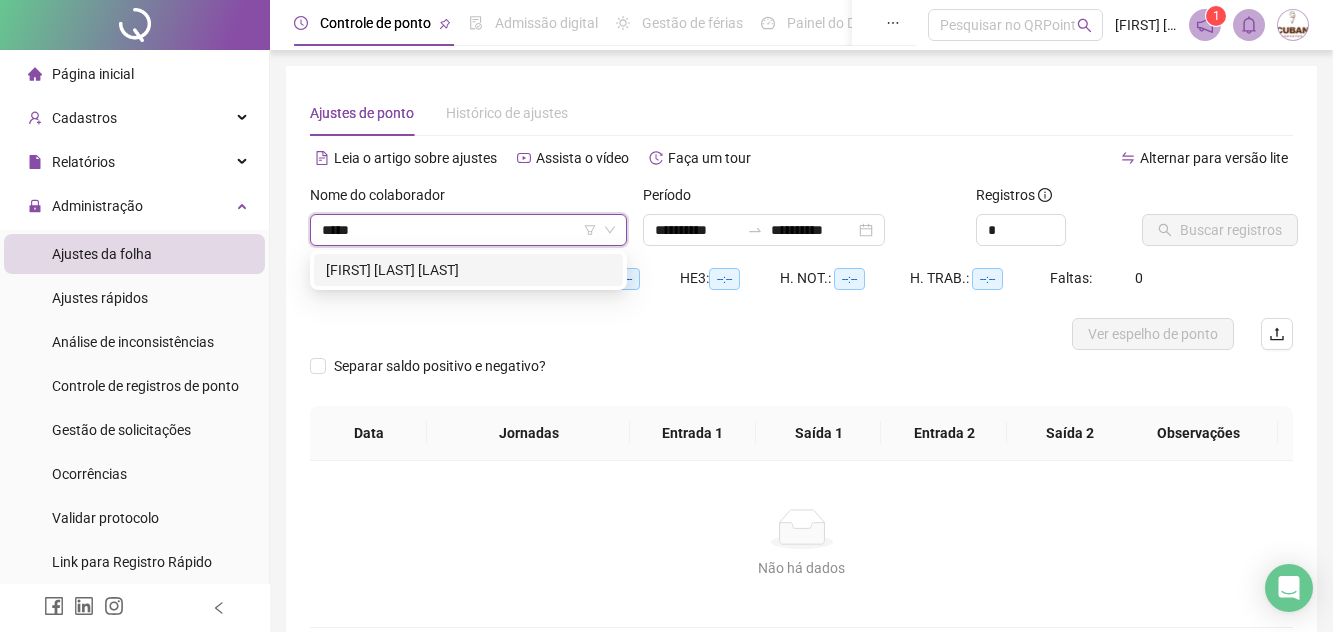 click on "[FIRST] [LAST] [LAST]" at bounding box center [468, 270] 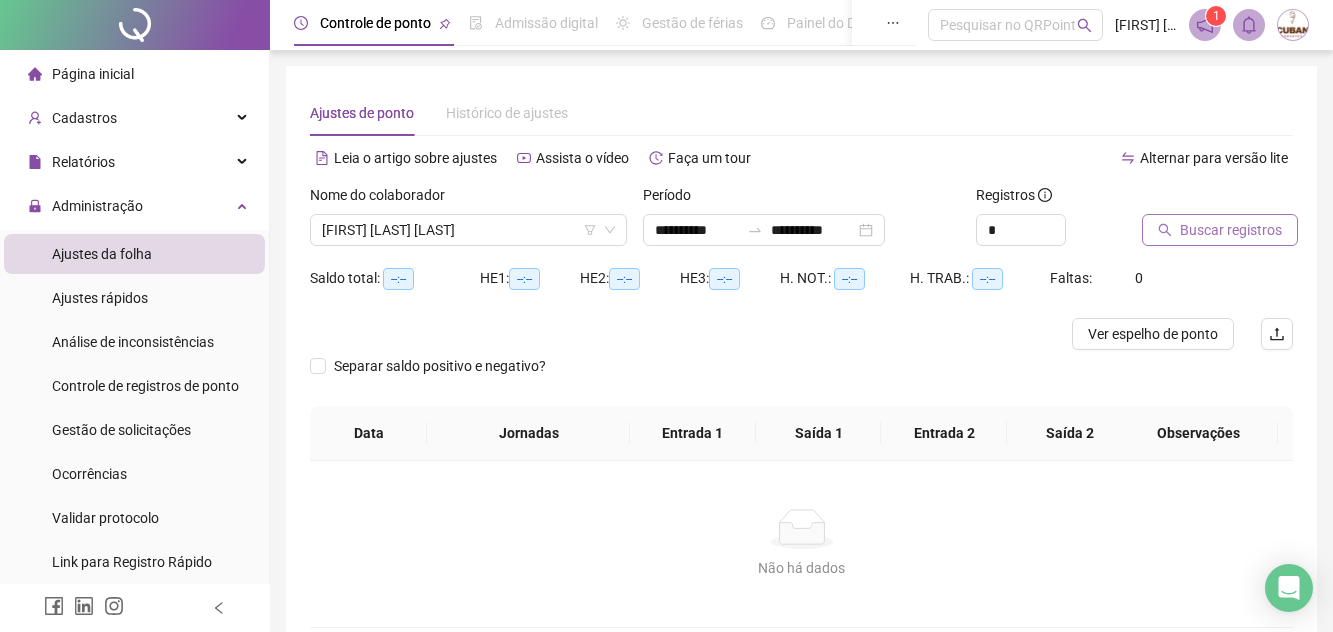 click on "Buscar registros" at bounding box center [1231, 230] 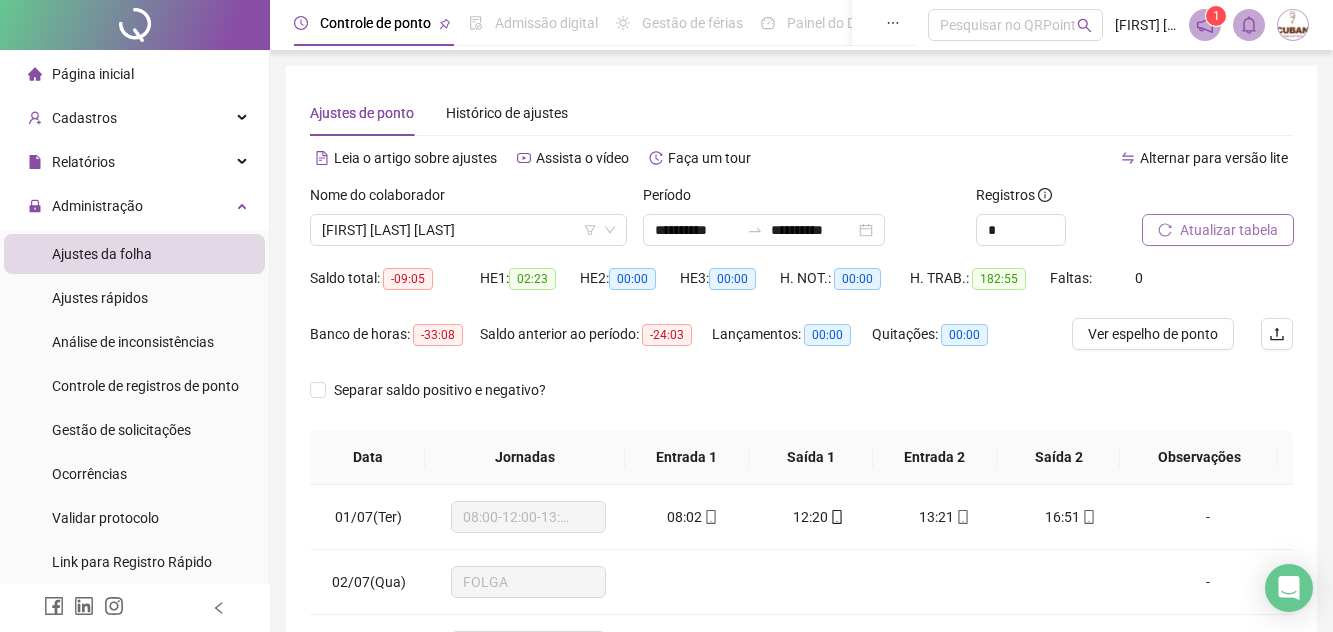click on "**********" at bounding box center (801, 511) 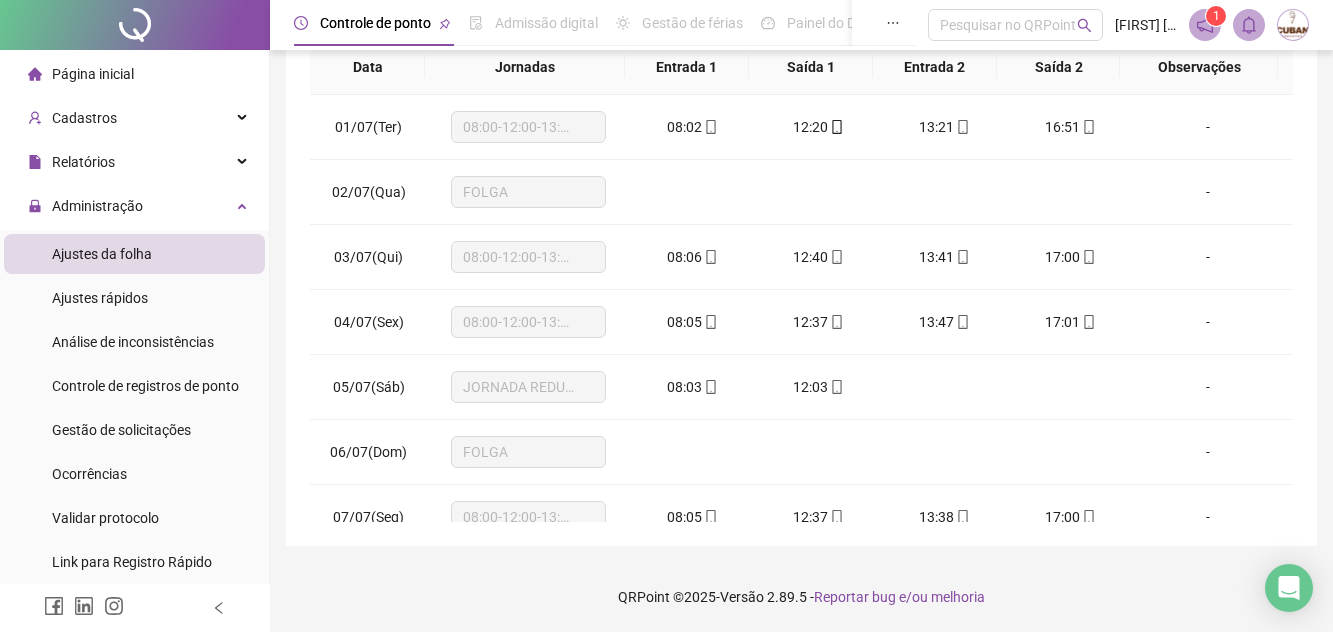 scroll, scrollTop: 0, scrollLeft: 0, axis: both 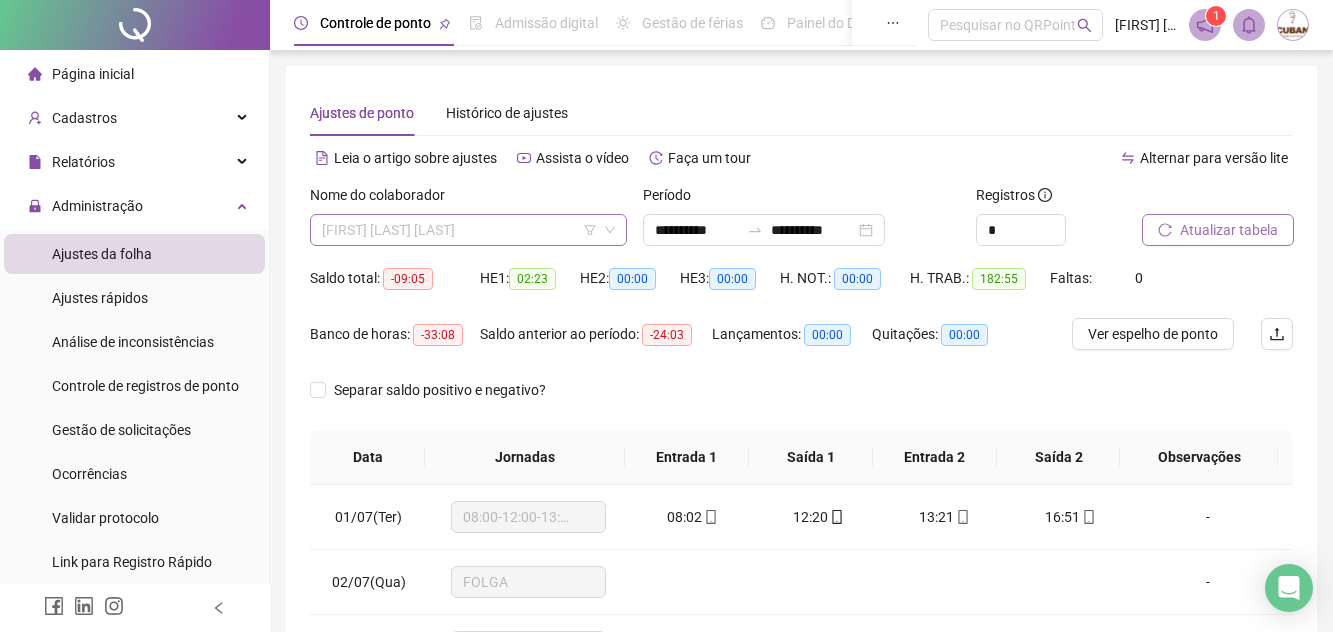 click on "[FIRST] [LAST] [LAST]" at bounding box center [468, 230] 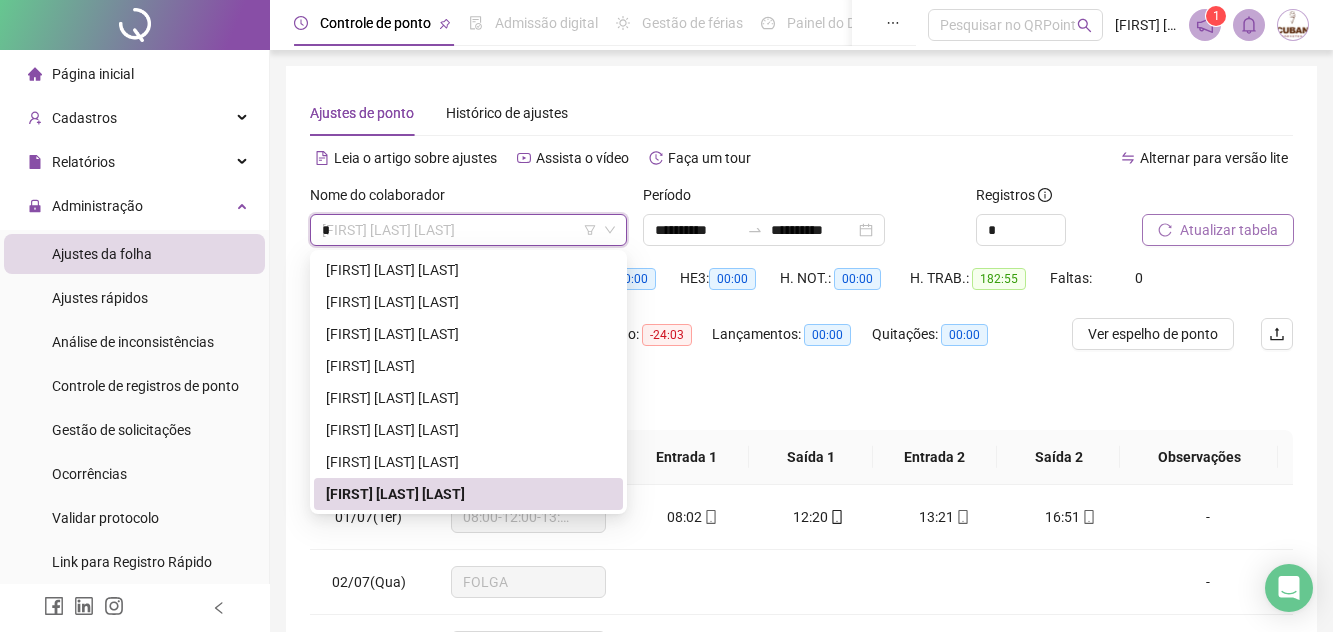 scroll, scrollTop: 64, scrollLeft: 0, axis: vertical 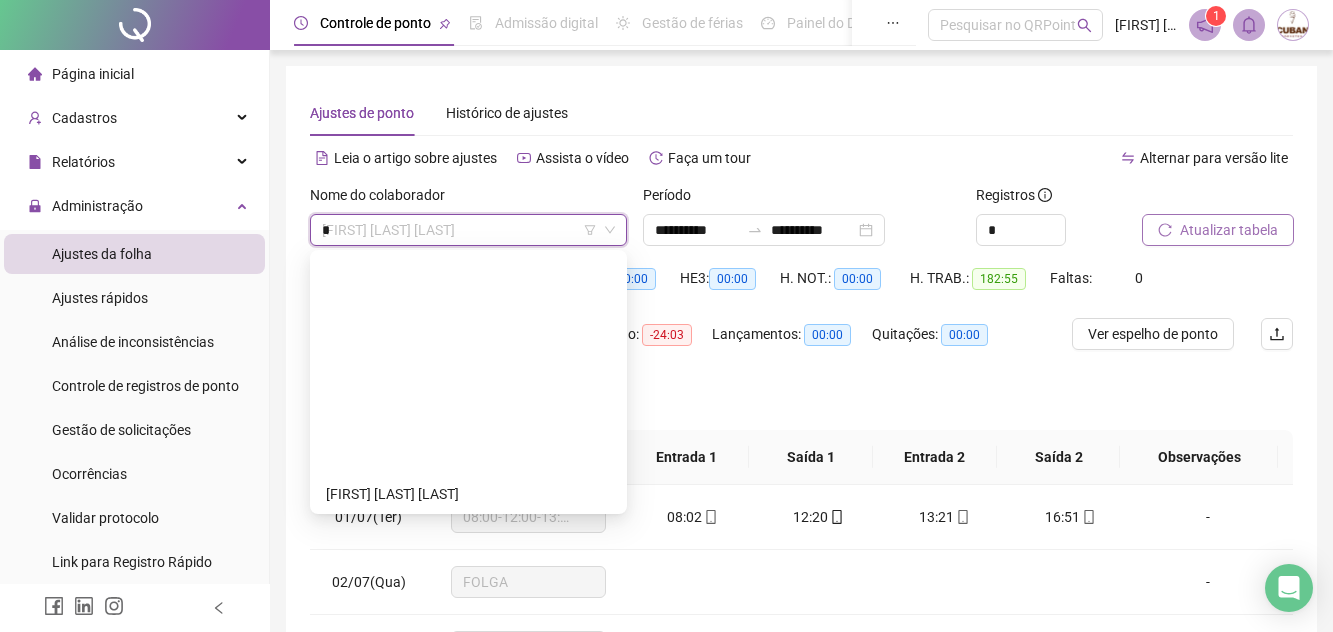 type on "**" 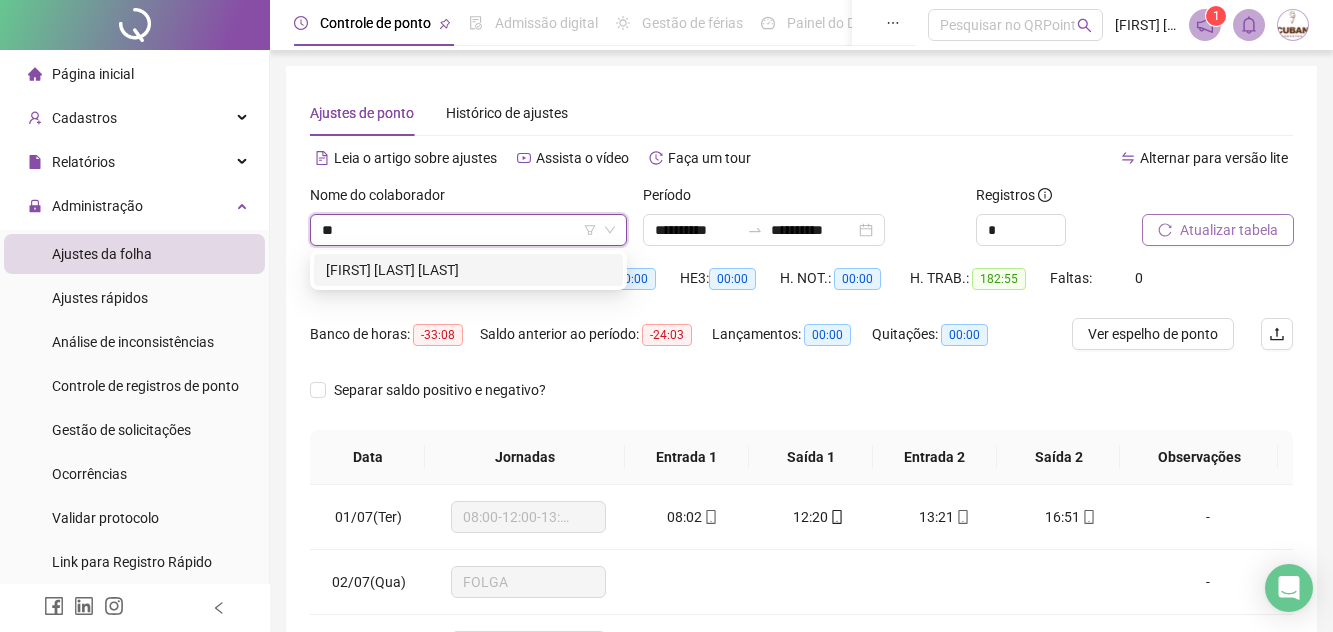 scroll, scrollTop: 0, scrollLeft: 0, axis: both 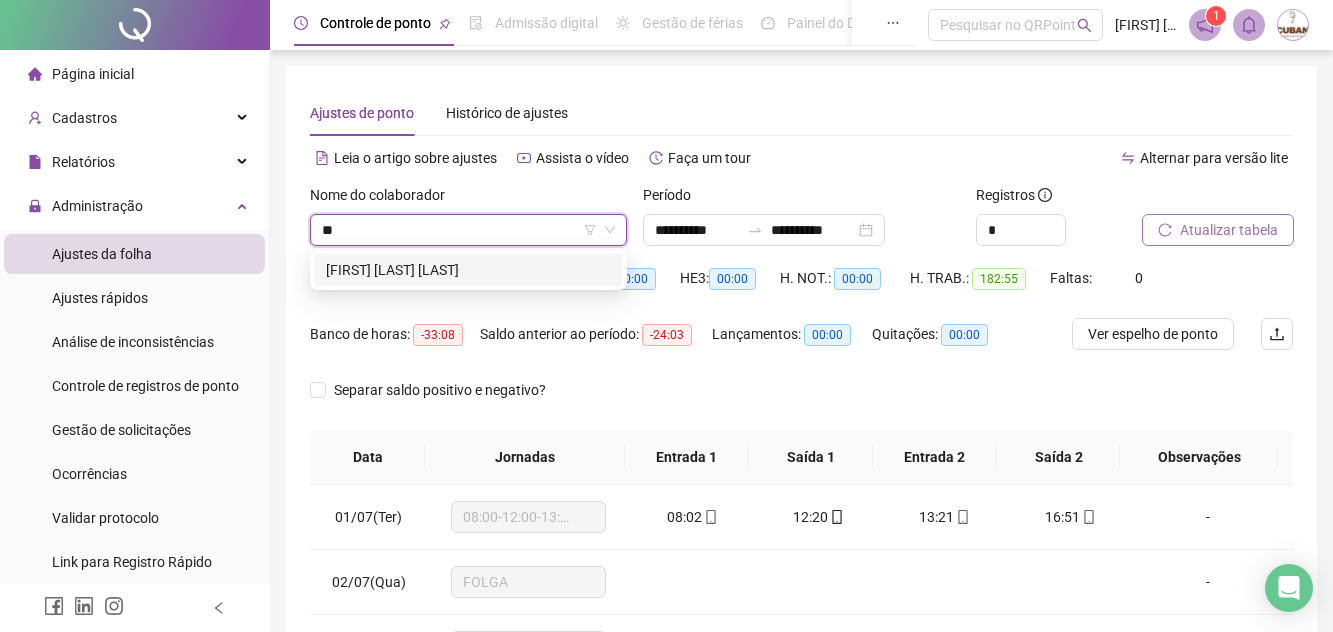 click on "[FIRST] [LAST] [LAST]" at bounding box center [468, 270] 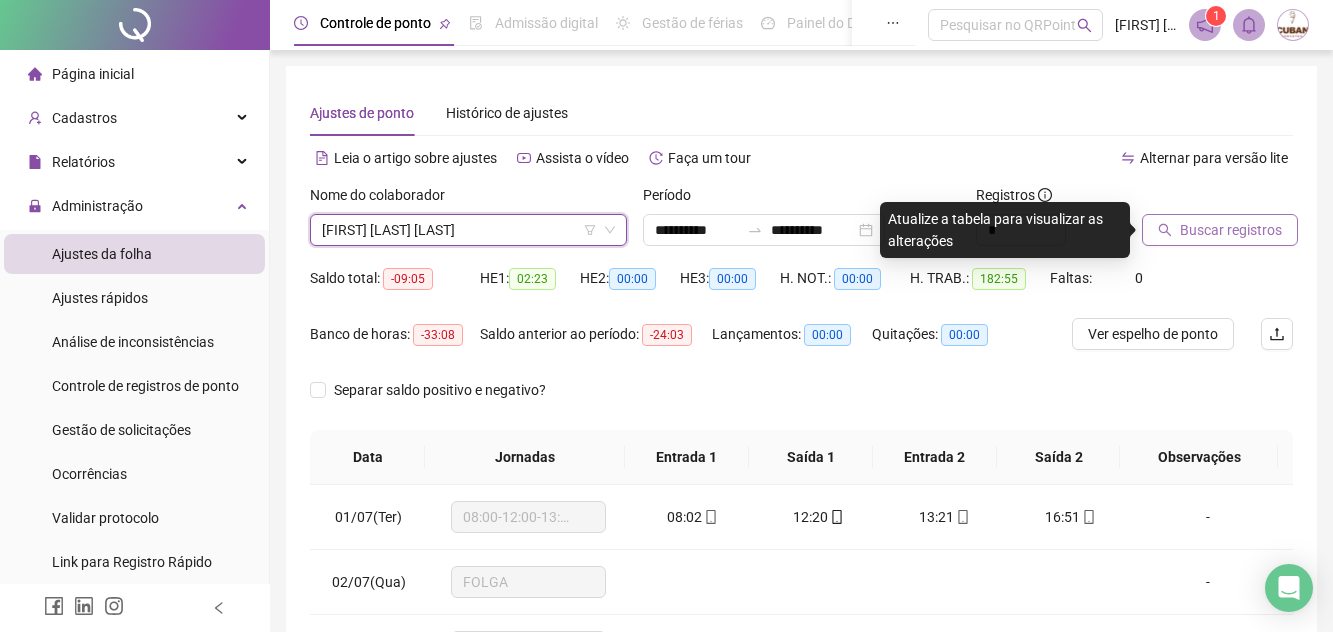 click on "Buscar registros" at bounding box center [1231, 230] 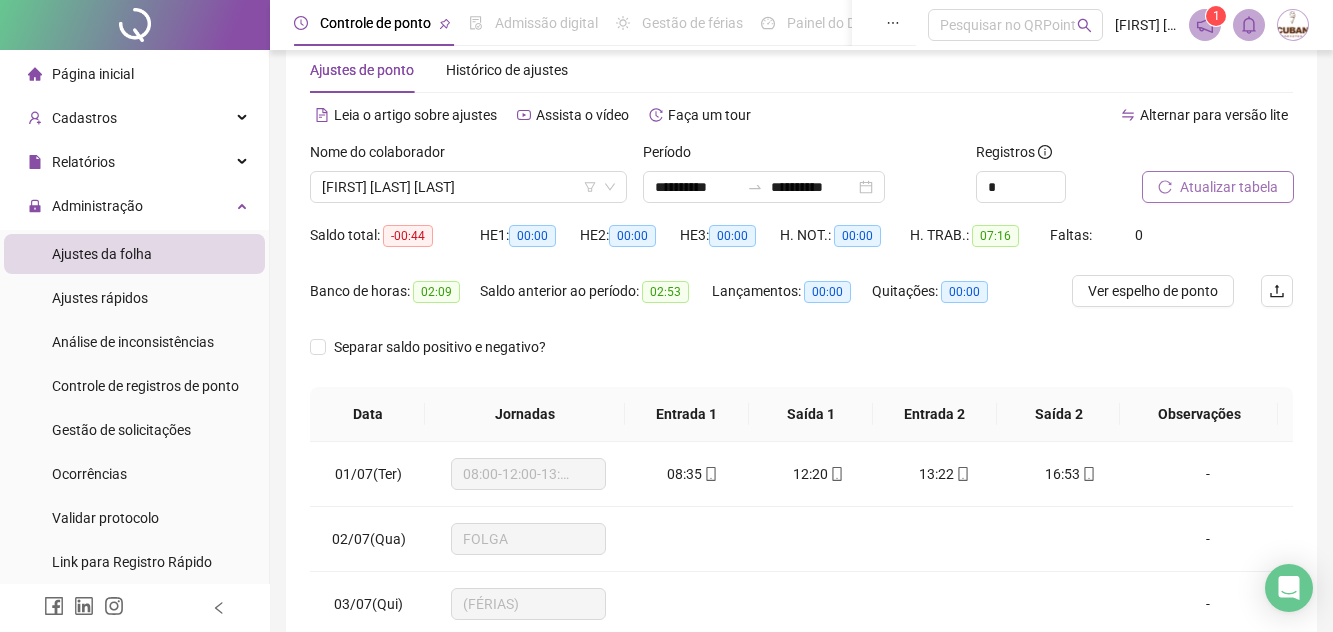 scroll, scrollTop: 40, scrollLeft: 0, axis: vertical 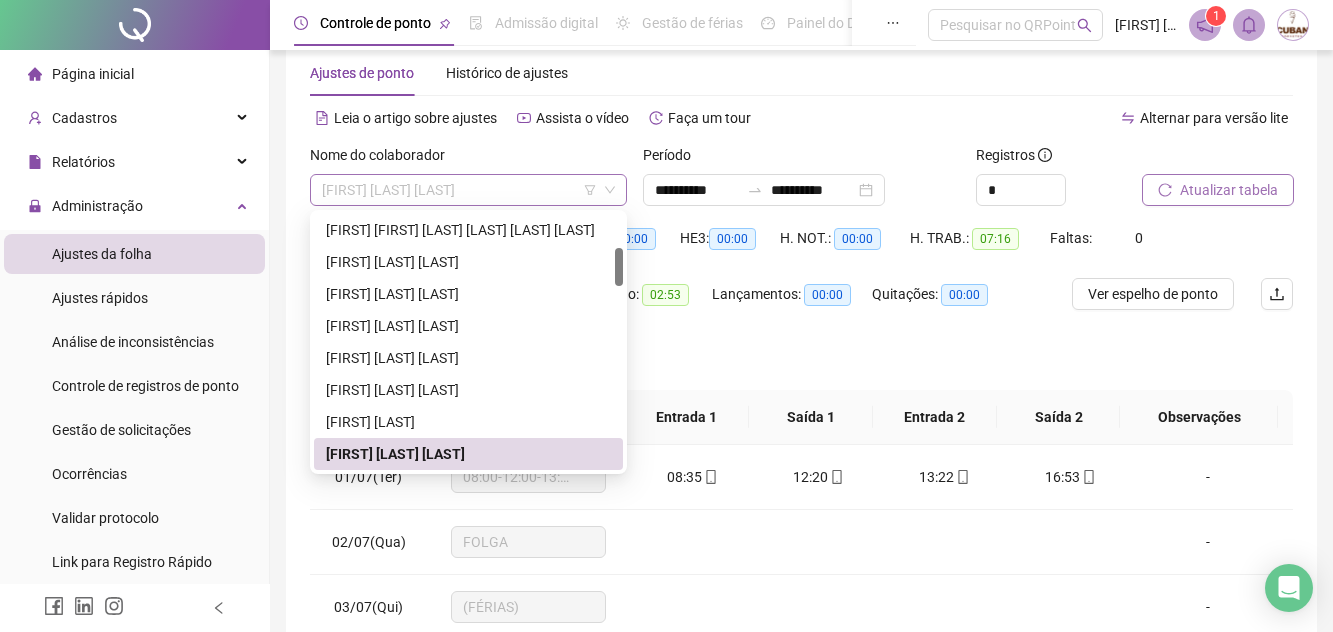 click on "[FIRST] [LAST] [LAST]" at bounding box center (468, 190) 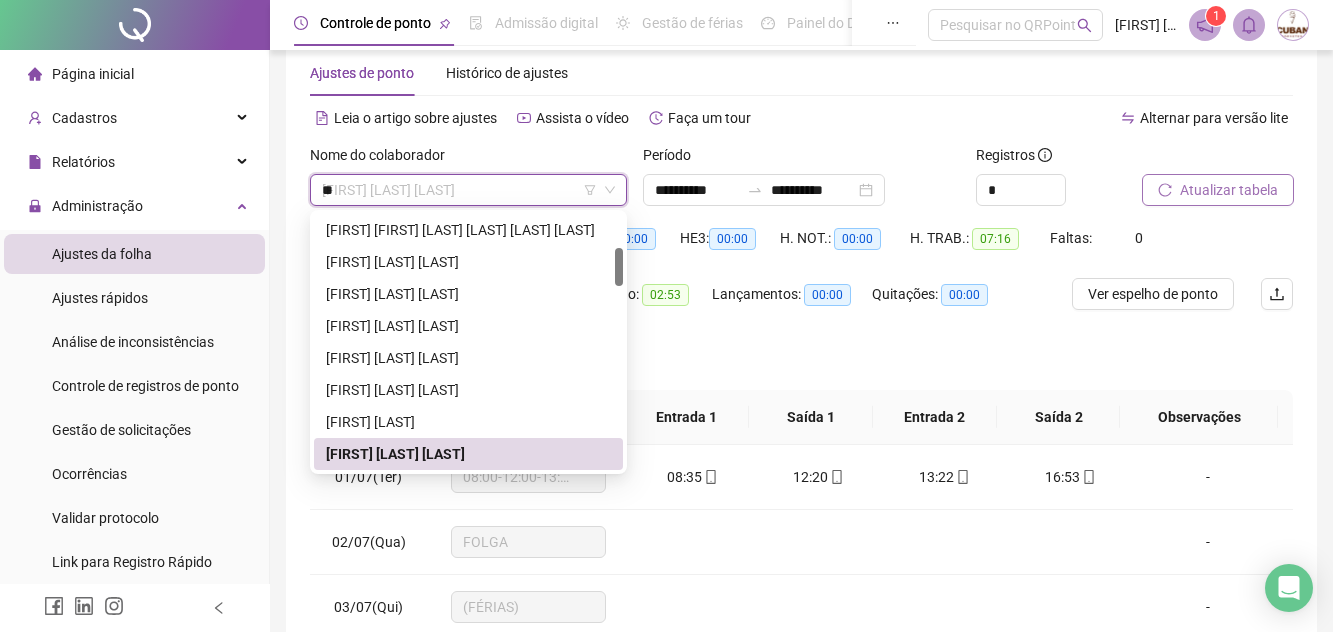 scroll, scrollTop: 0, scrollLeft: 0, axis: both 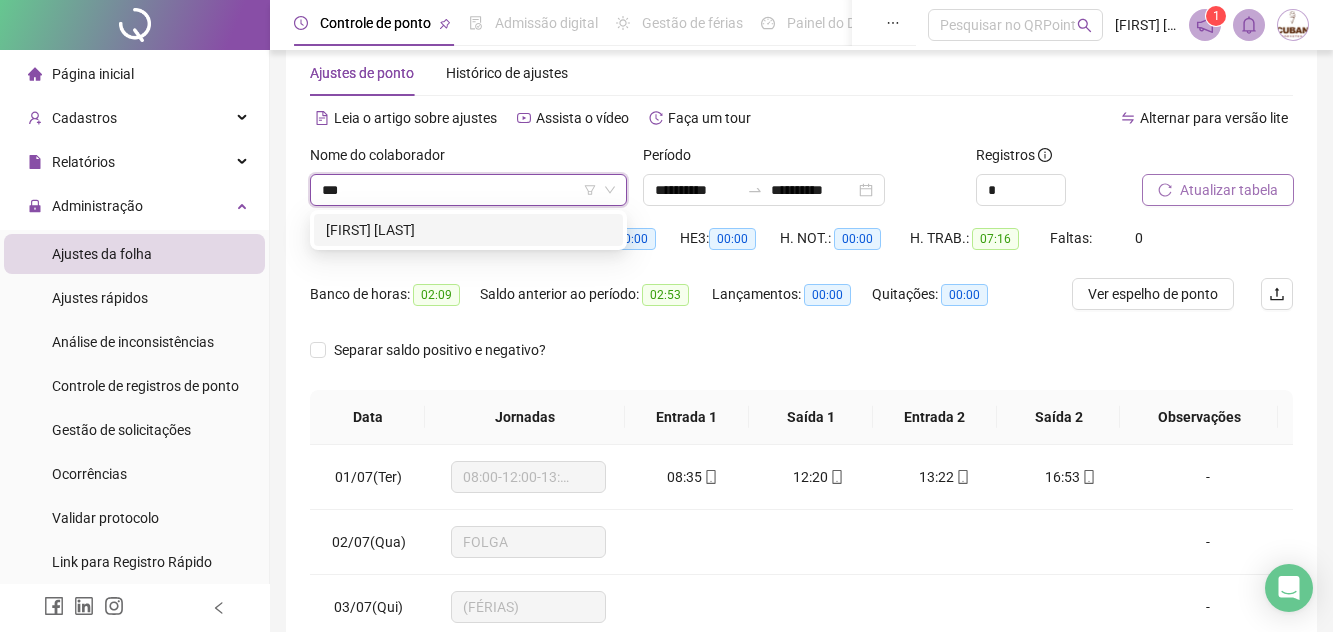 type on "****" 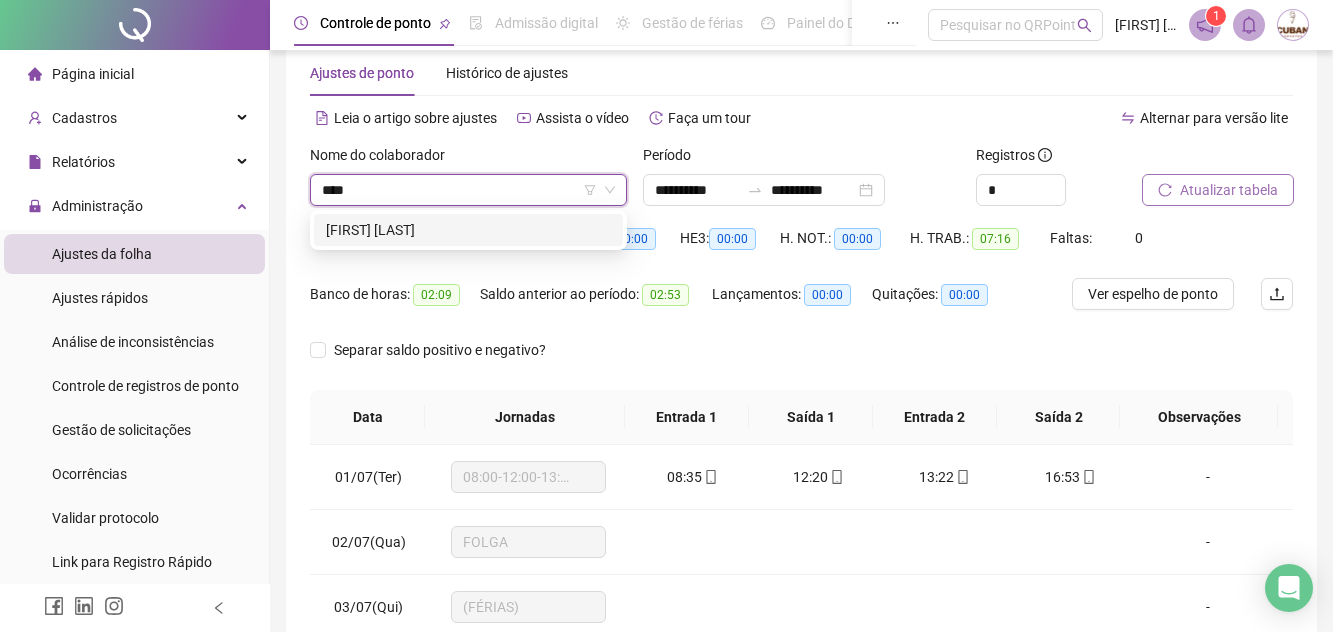 click on "[FIRST] [LAST]" at bounding box center (468, 230) 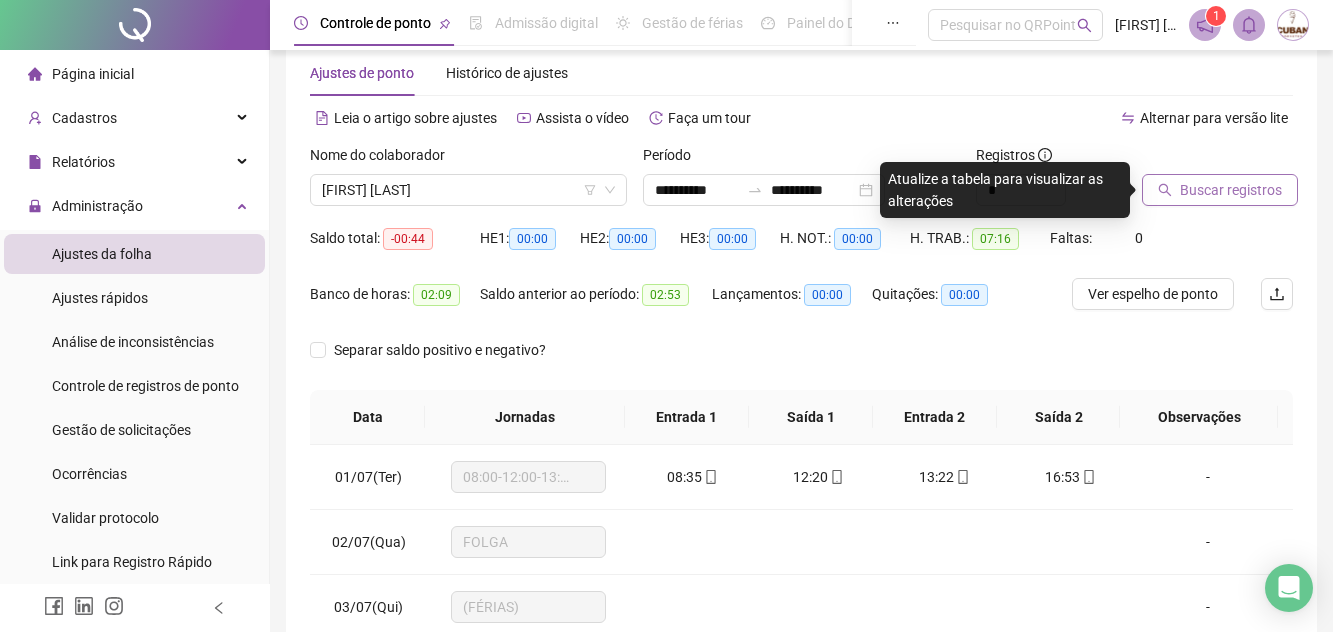 click 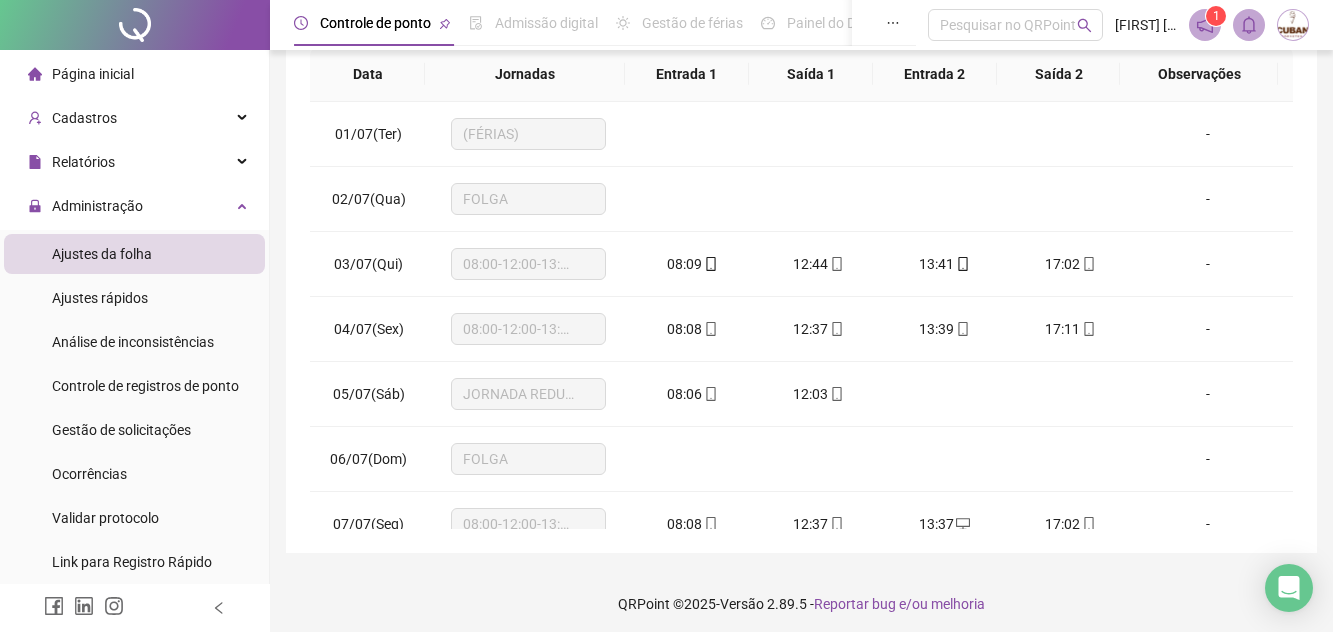 scroll, scrollTop: 390, scrollLeft: 0, axis: vertical 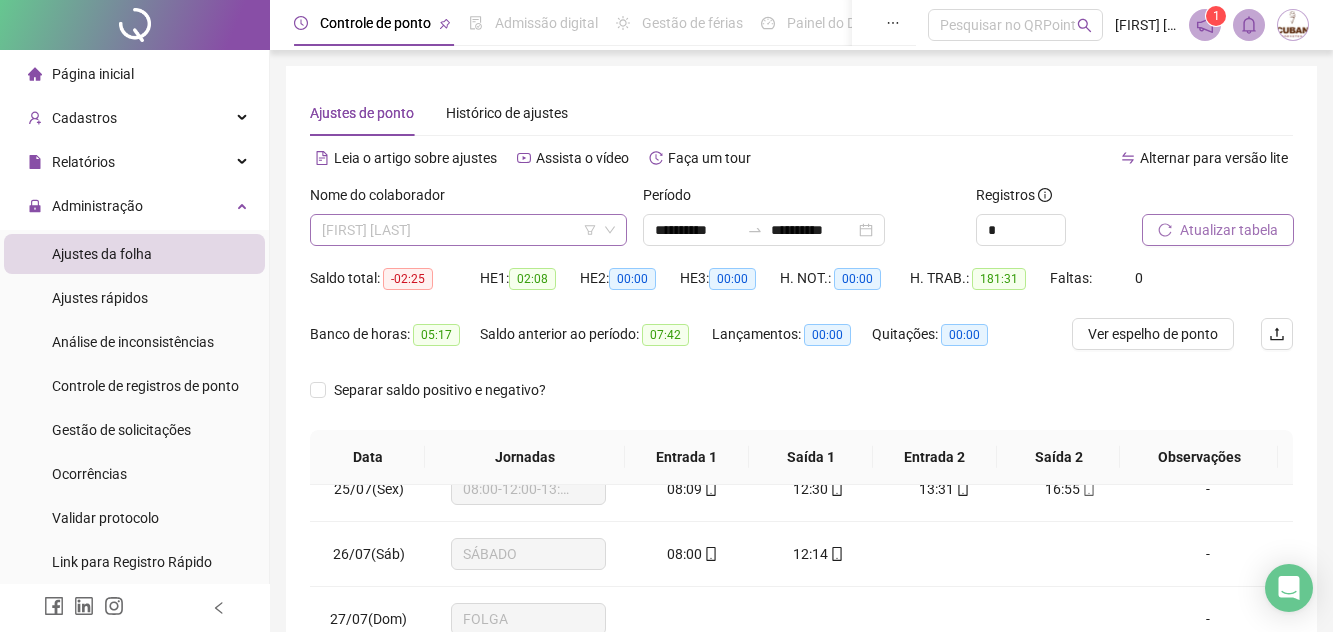 click on "[FIRST] [LAST]" at bounding box center (468, 230) 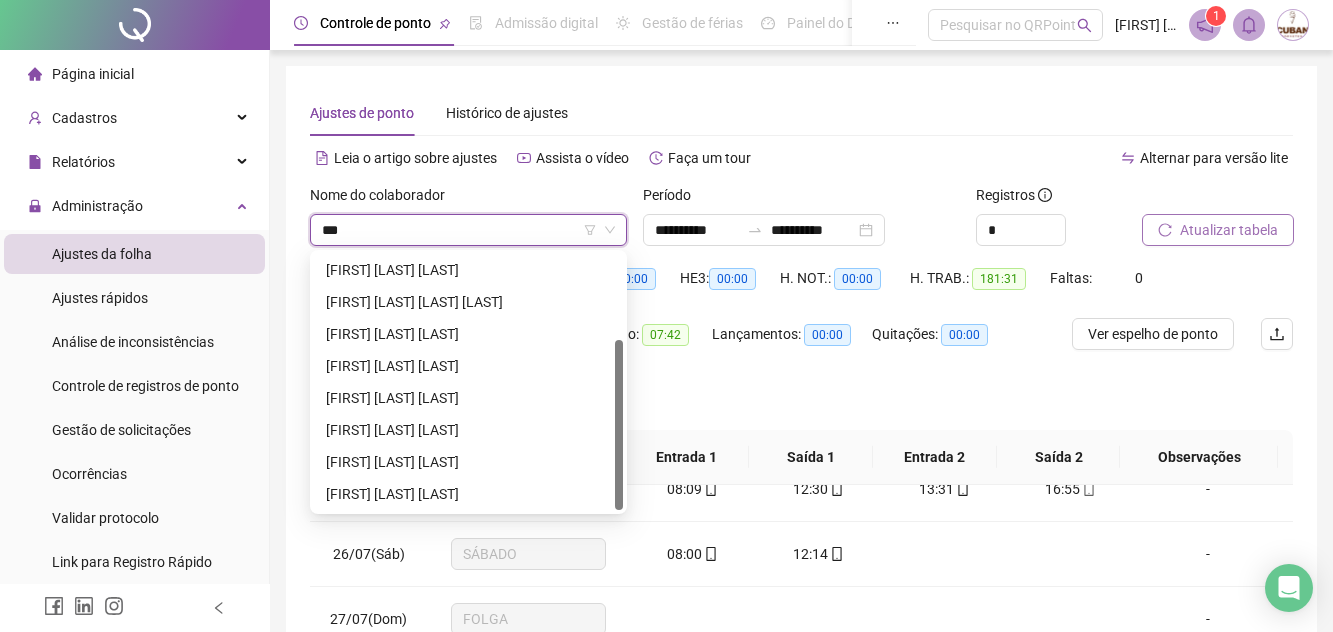 scroll, scrollTop: 0, scrollLeft: 0, axis: both 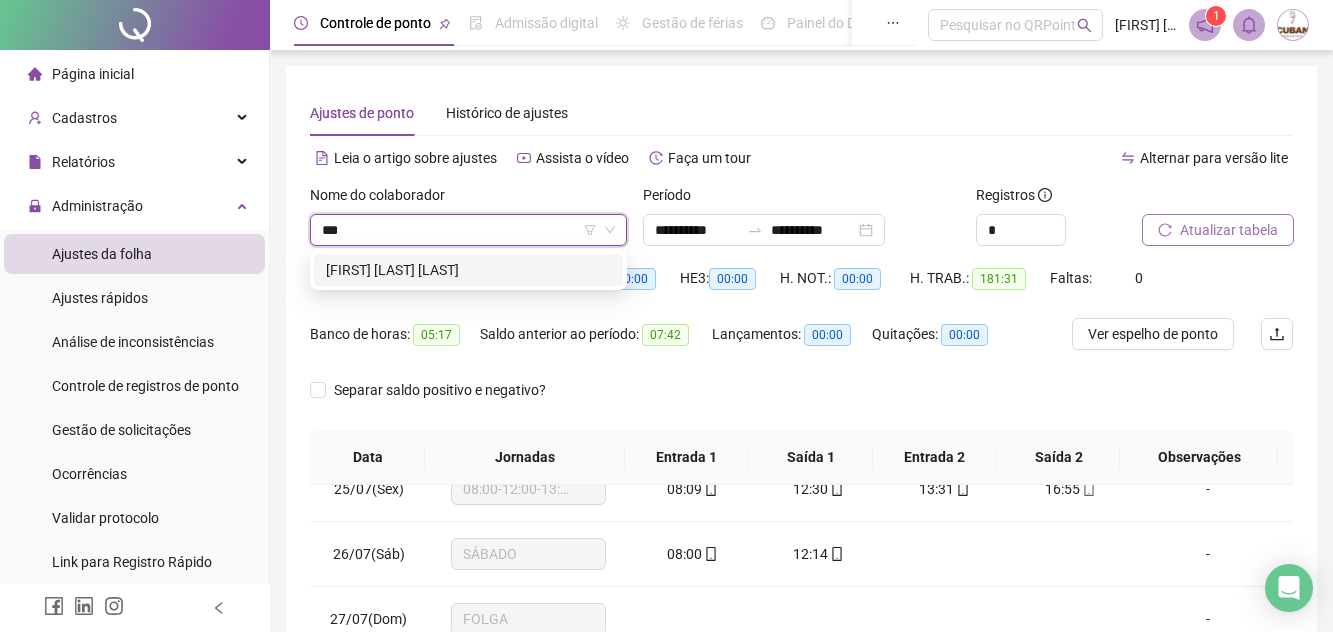 type on "****" 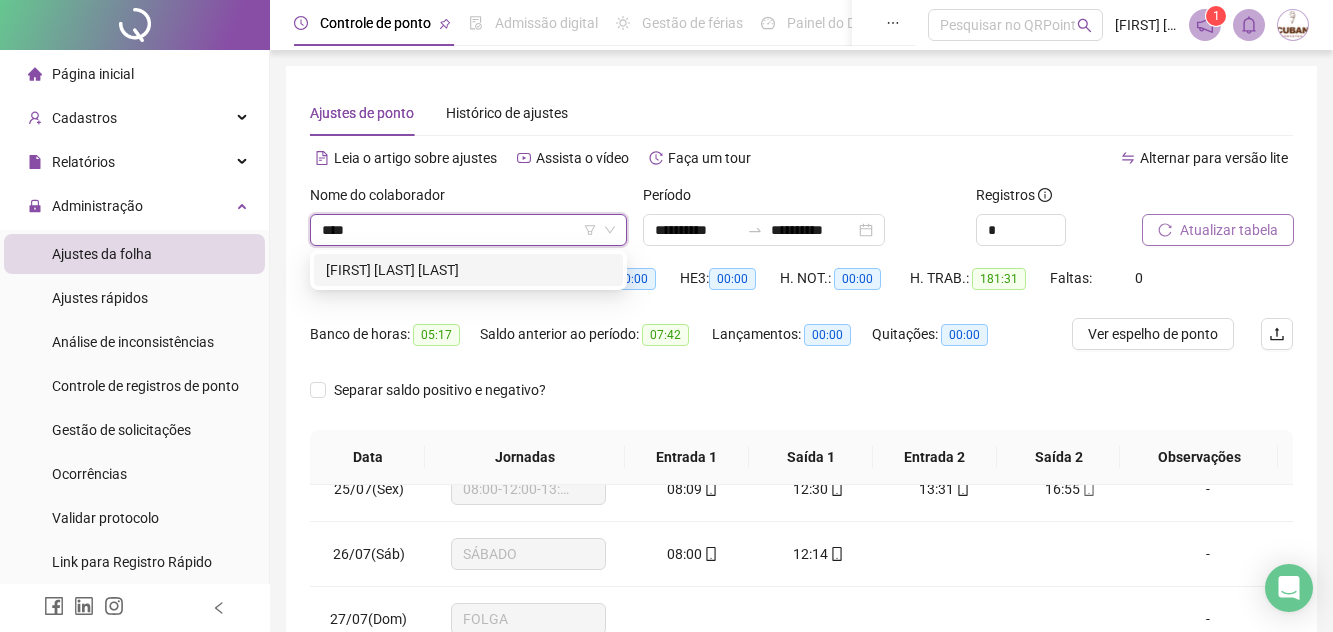 click on "[FIRST] [LAST] [LAST]" at bounding box center (468, 270) 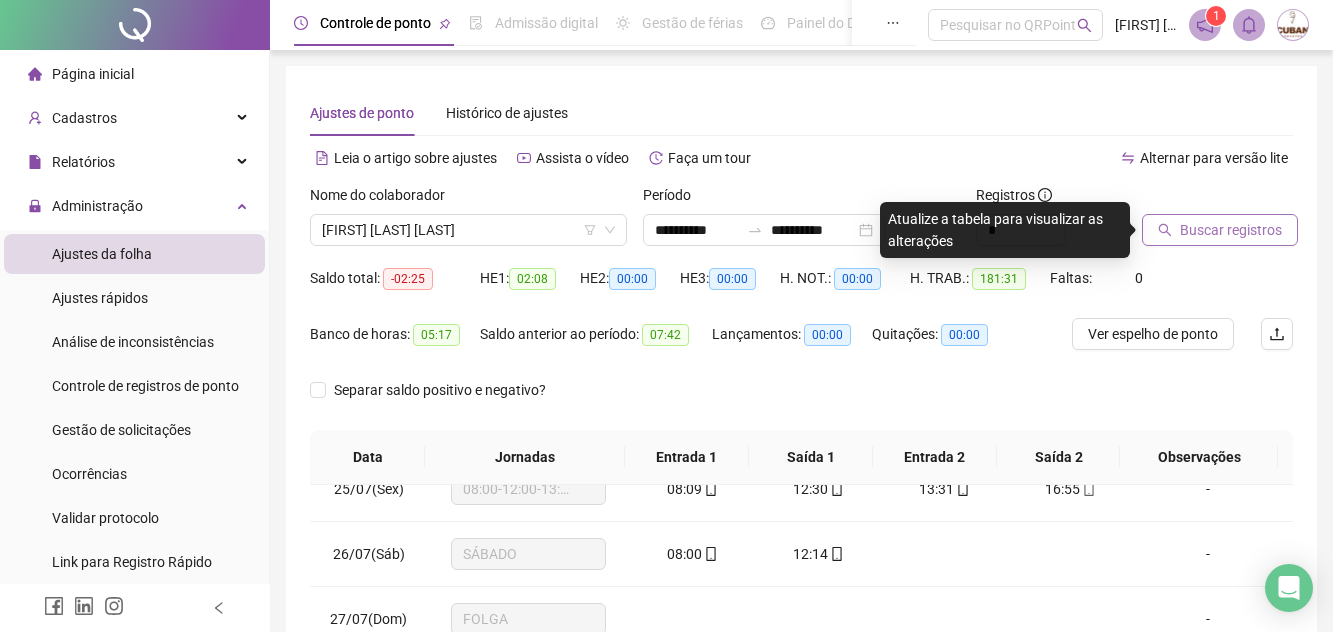 click on "Buscar registros" at bounding box center [1220, 230] 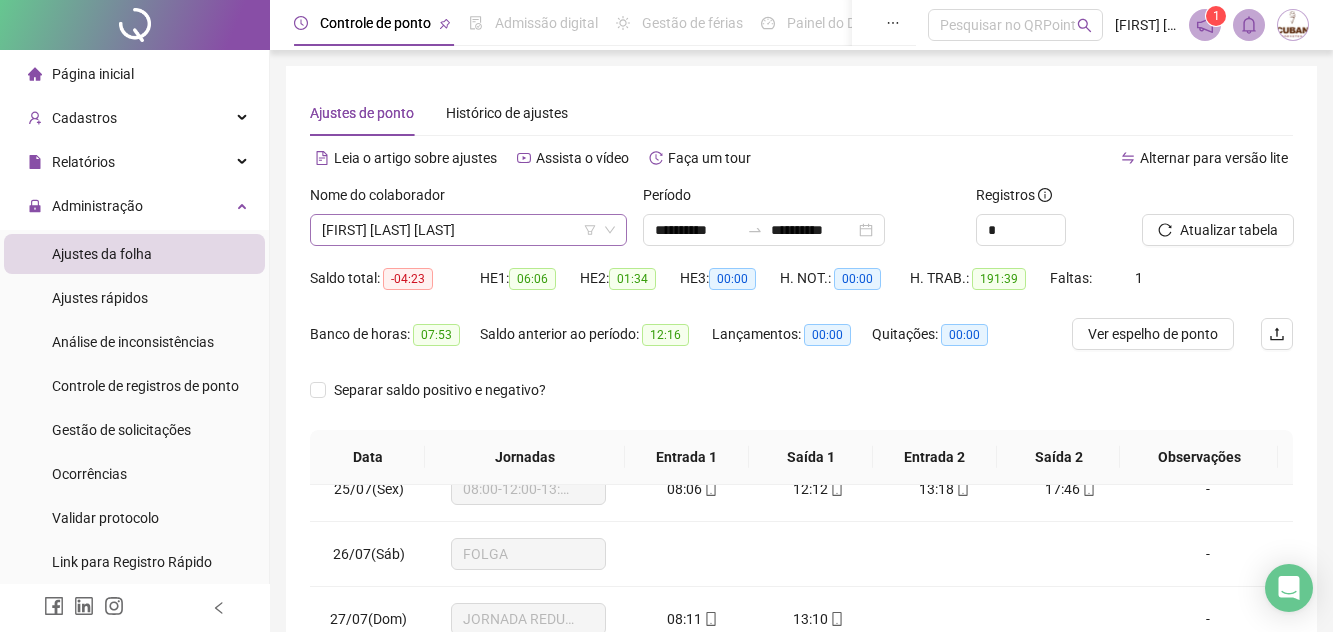 scroll, scrollTop: 1248, scrollLeft: 0, axis: vertical 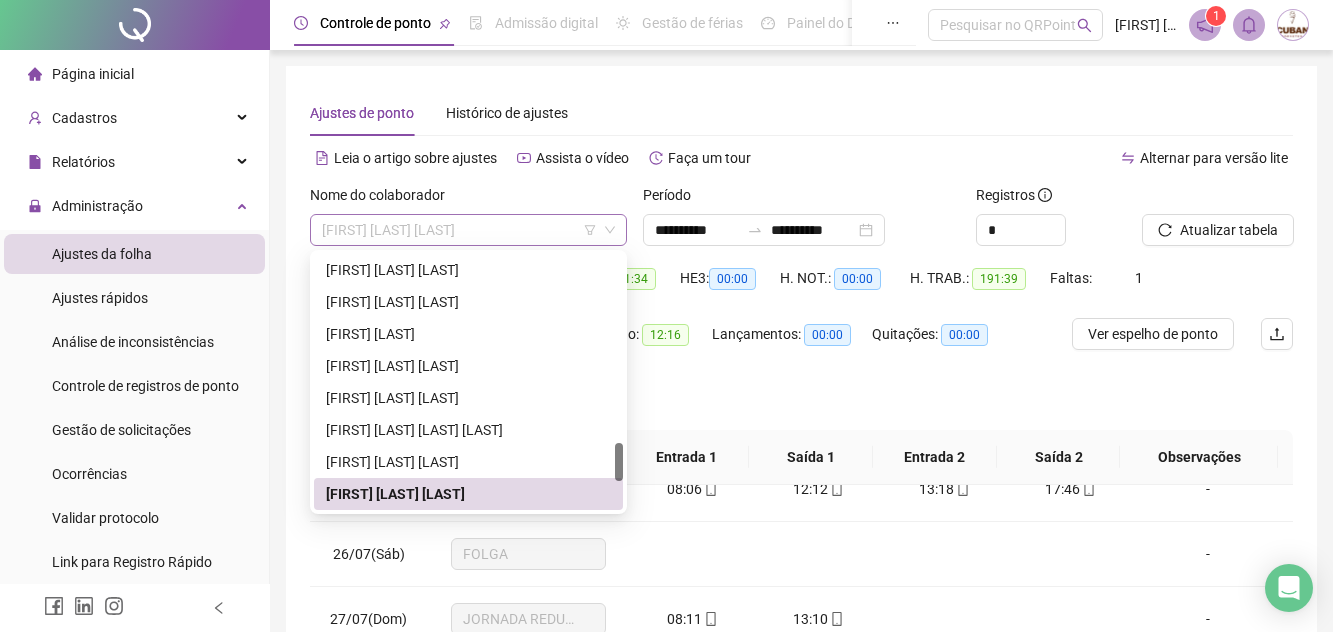 click on "[FIRST] [LAST] [LAST]" at bounding box center [468, 230] 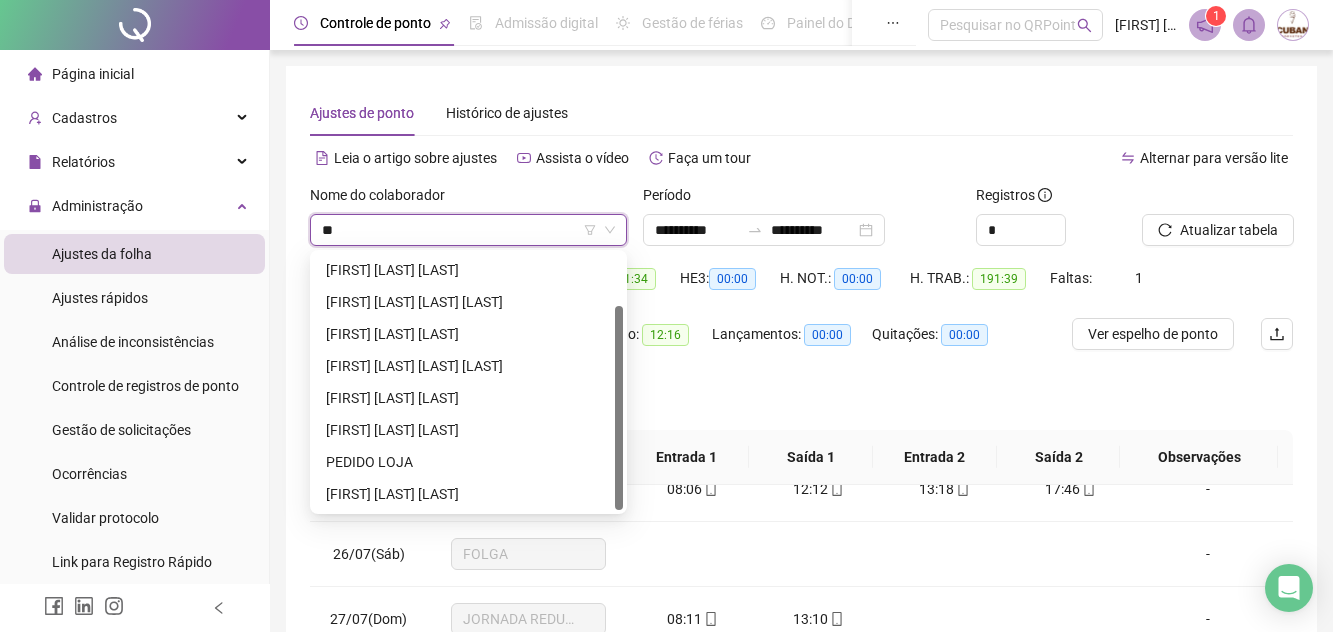 scroll, scrollTop: 0, scrollLeft: 0, axis: both 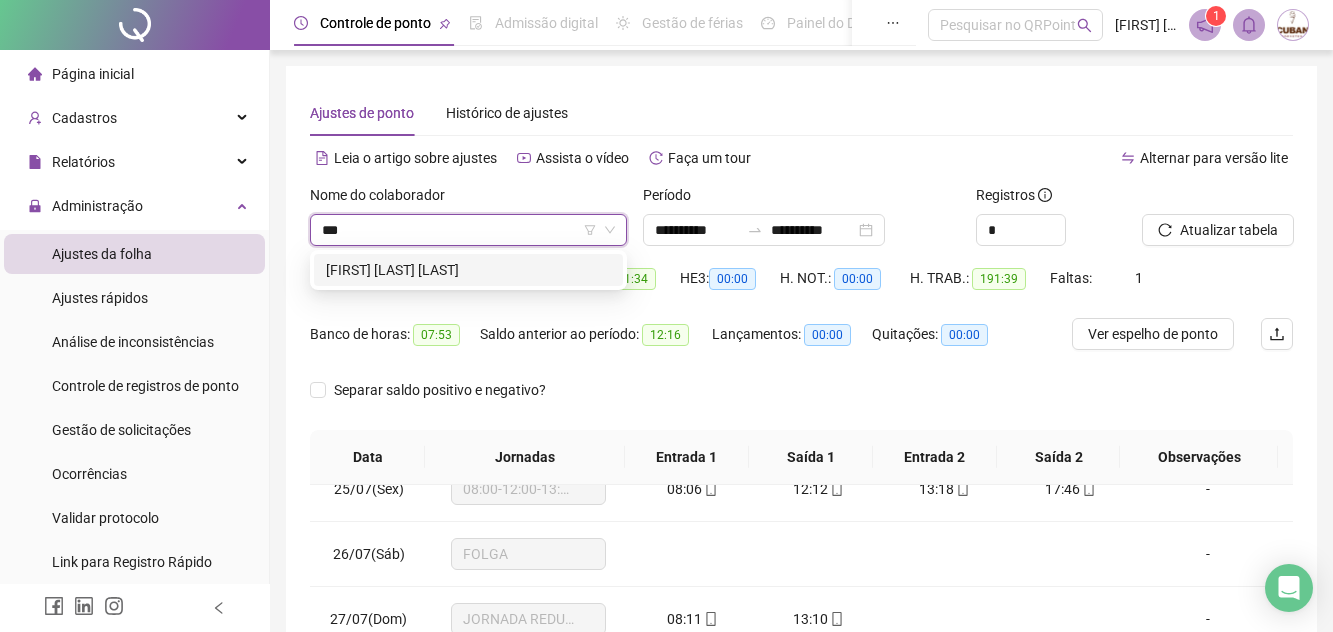 type on "****" 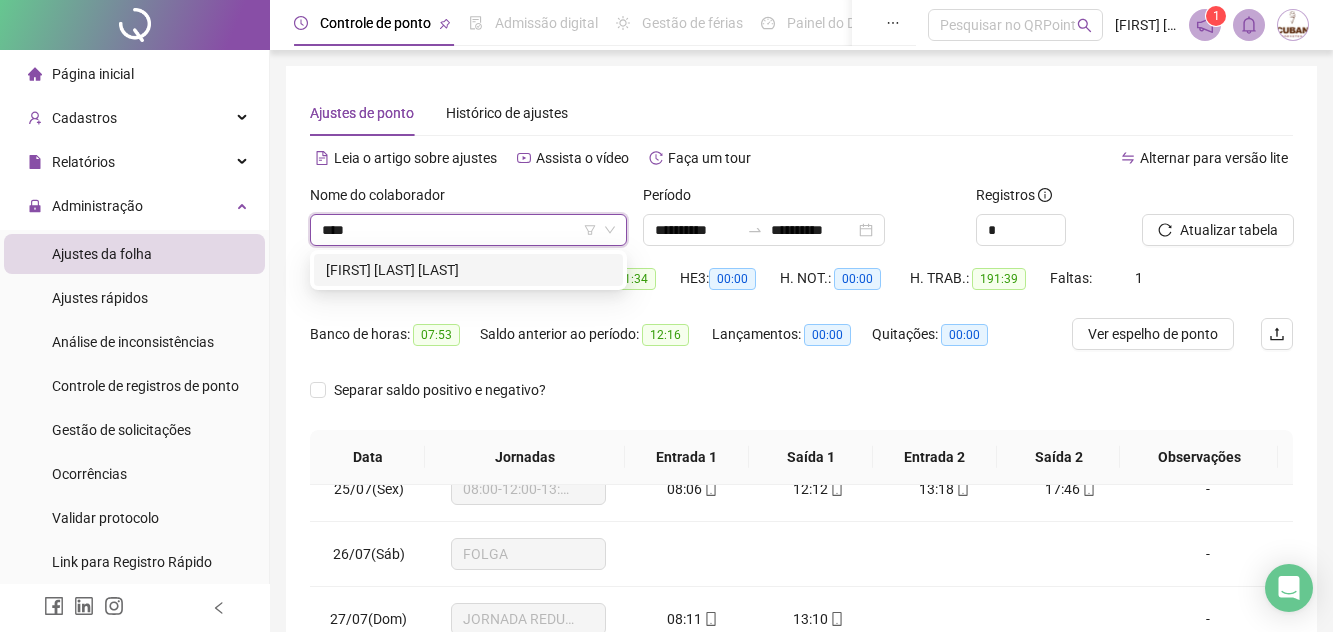click on "[FIRST] [LAST] [LAST]" at bounding box center [468, 270] 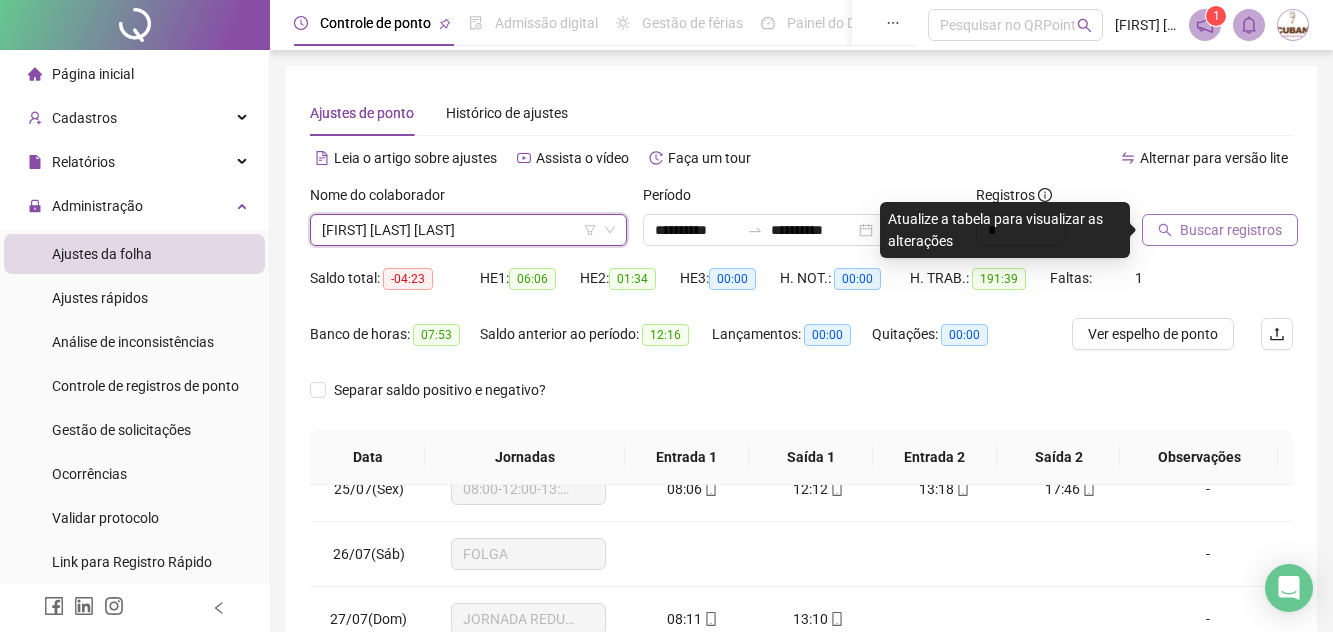 click on "Buscar registros" at bounding box center (1231, 230) 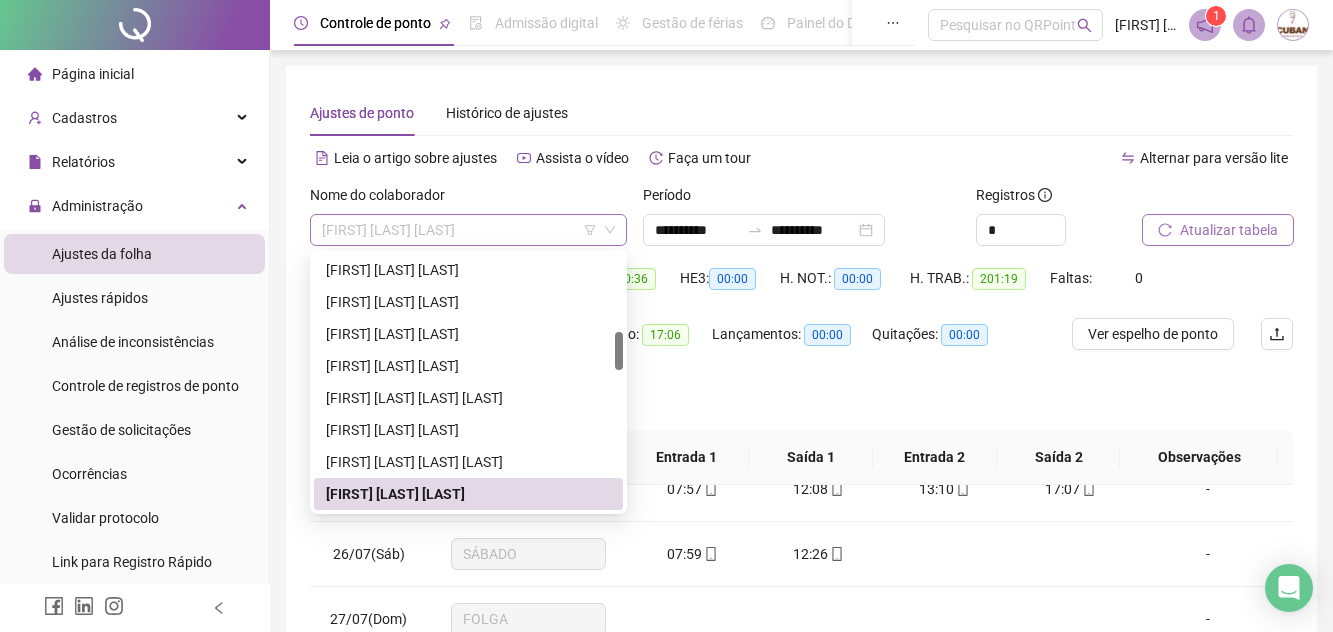 click on "[FIRST] [LAST] [LAST]" at bounding box center [468, 230] 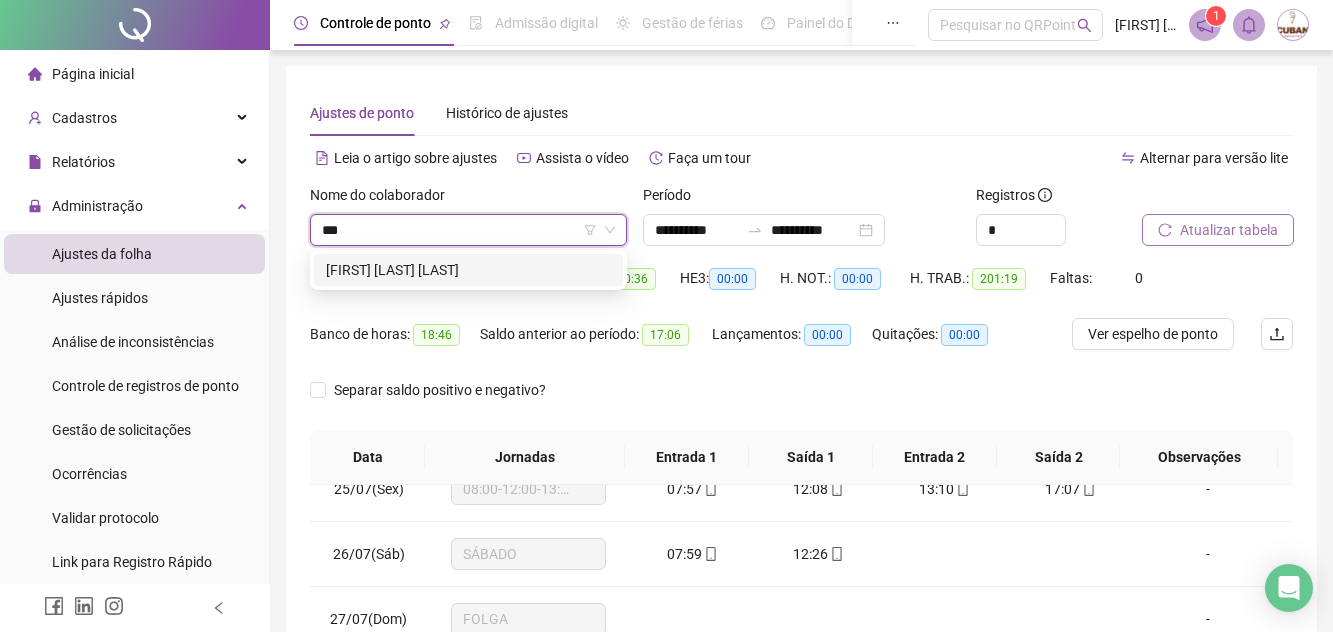 scroll, scrollTop: 0, scrollLeft: 0, axis: both 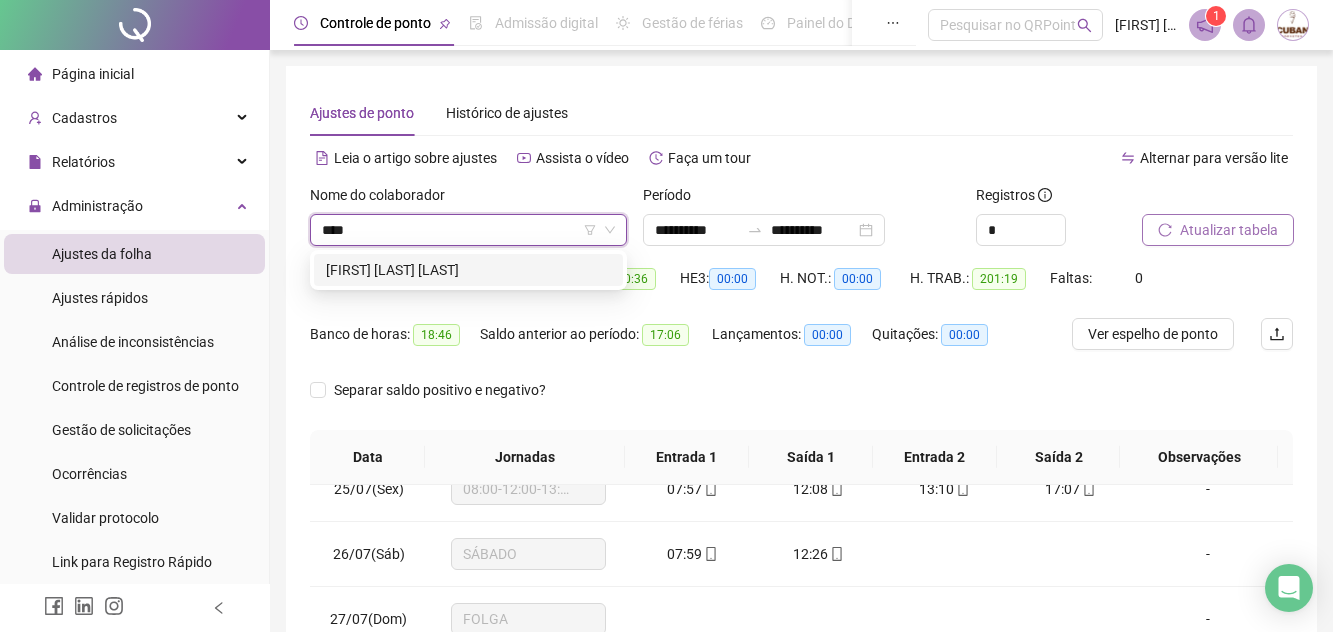 type on "****" 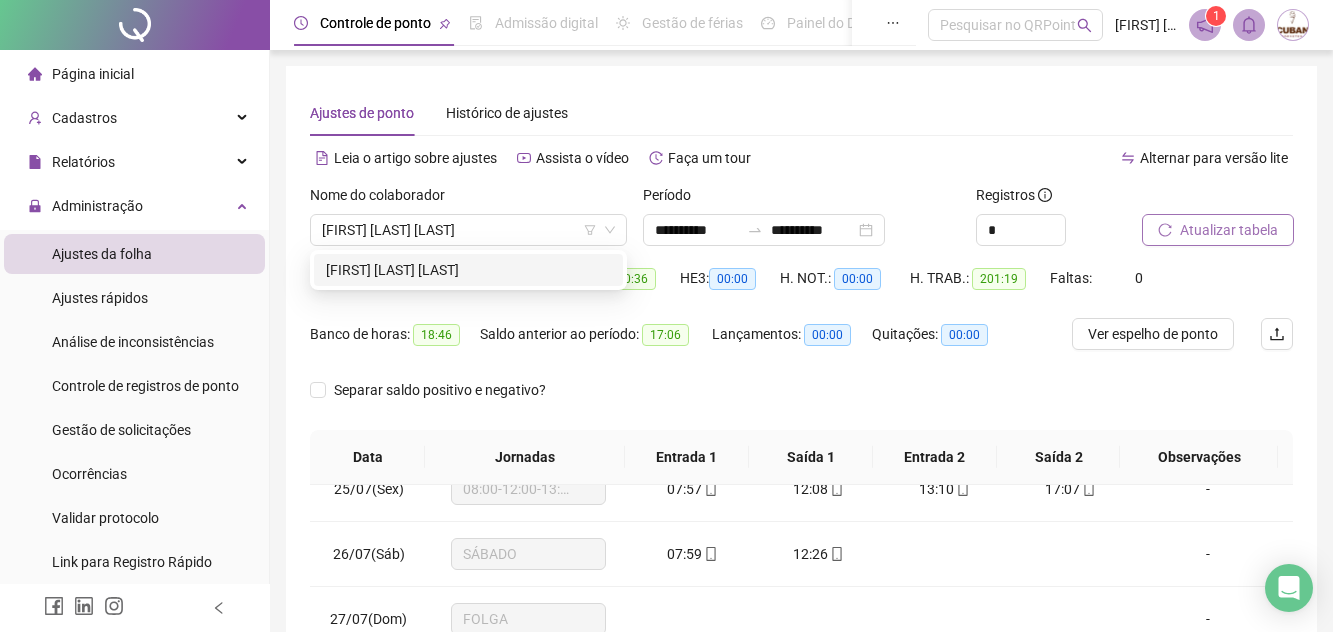 click on "HE 1:   [TIME]" at bounding box center [530, 278] 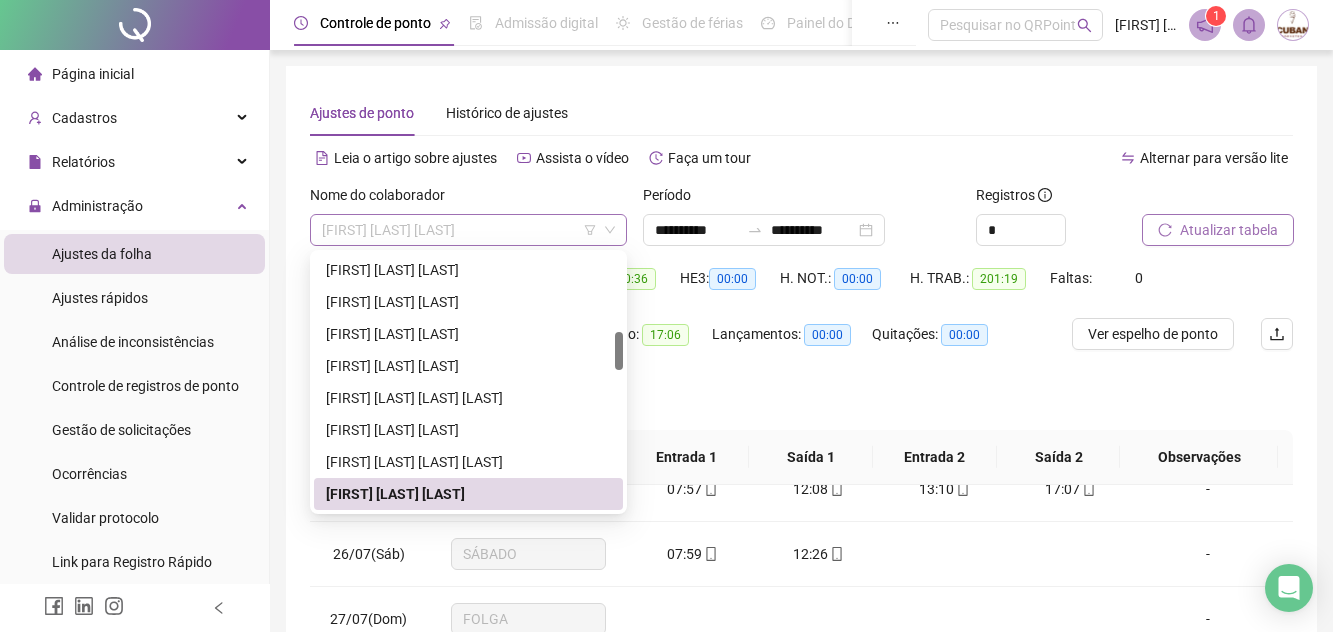 click on "[FIRST] [LAST] [LAST]" at bounding box center [468, 230] 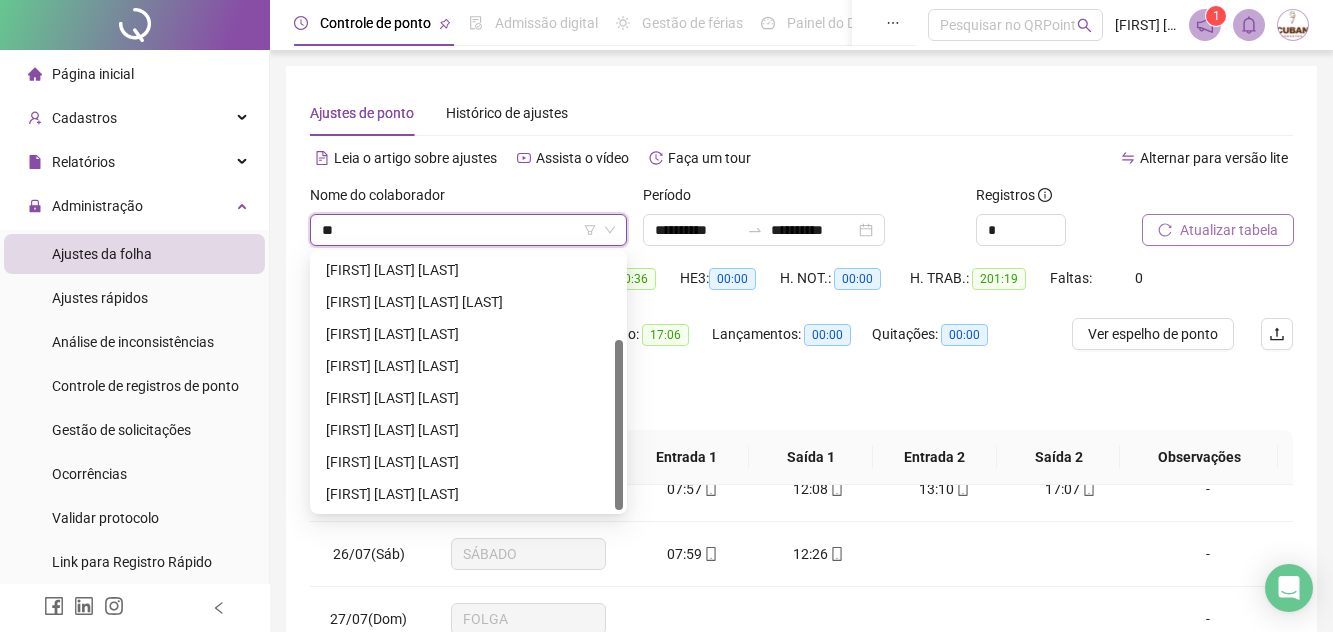 scroll, scrollTop: 128, scrollLeft: 0, axis: vertical 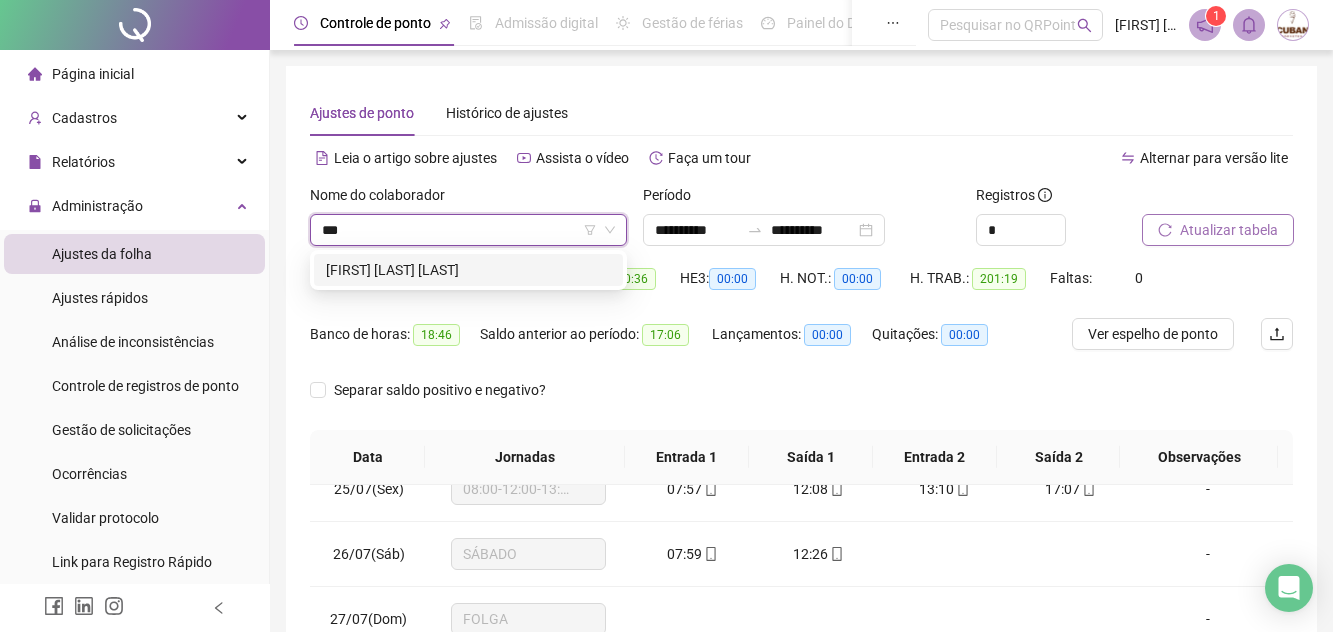 click on "[FIRST] [LAST] [LAST]" at bounding box center [468, 270] 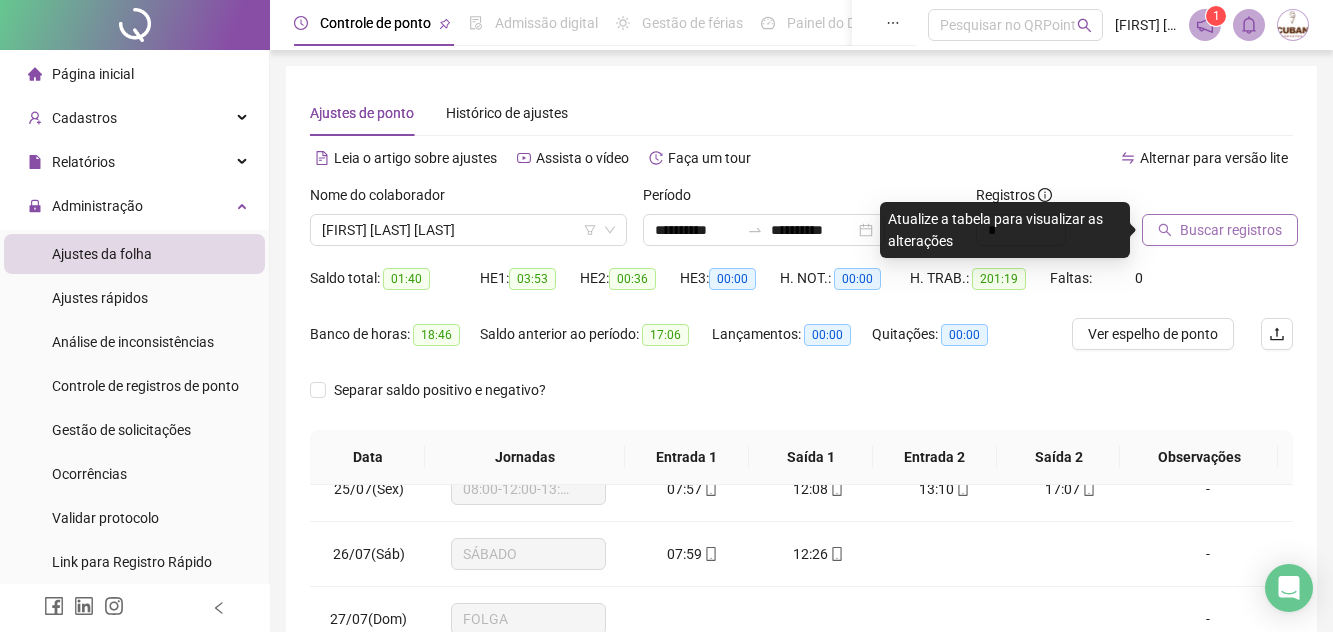 click on "Buscar registros" at bounding box center (1231, 230) 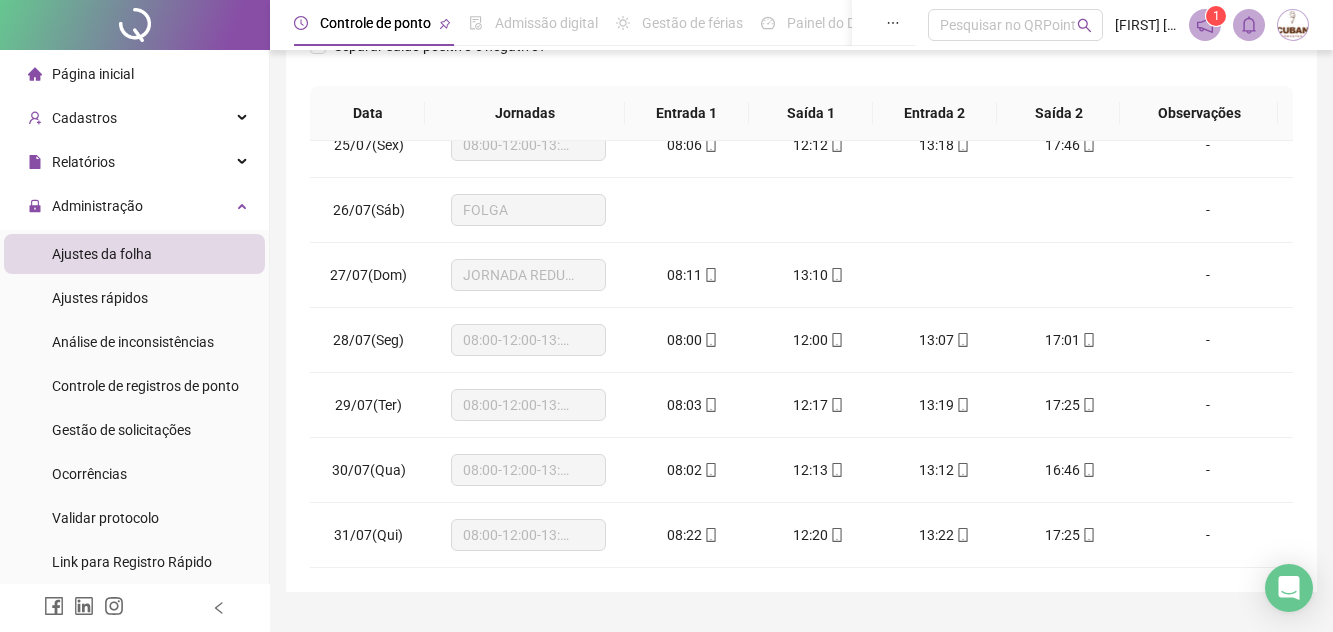 scroll, scrollTop: 390, scrollLeft: 0, axis: vertical 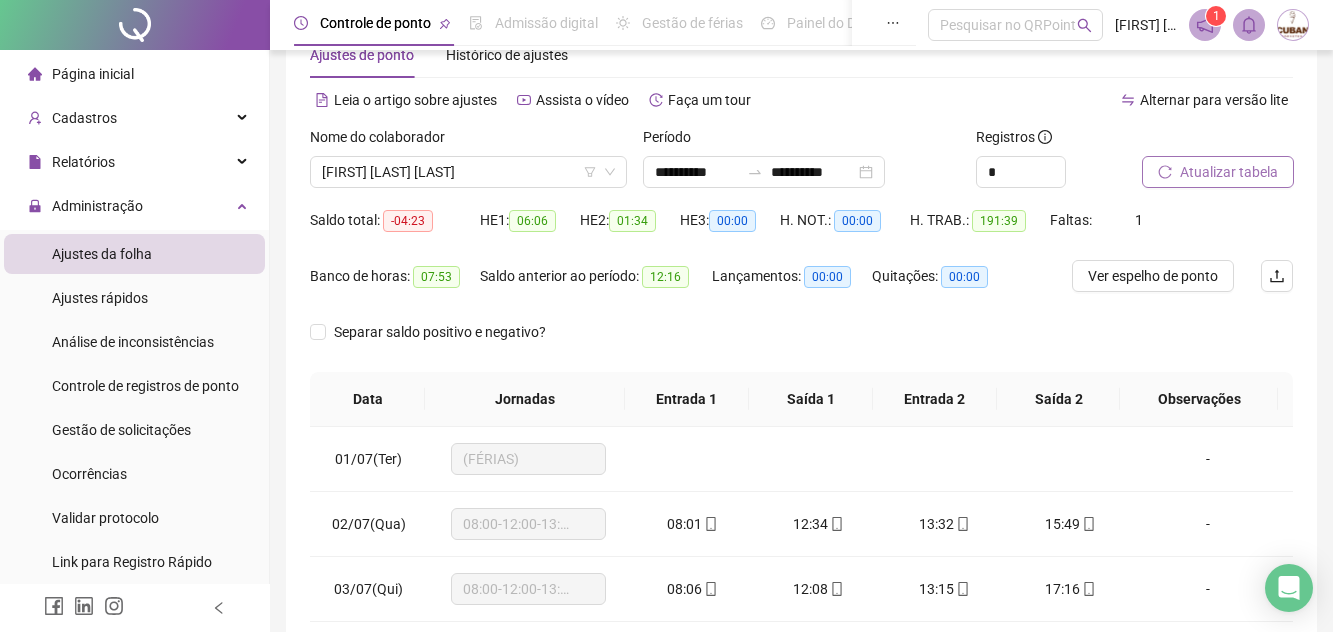 click on "Atualizar tabela" at bounding box center [1229, 172] 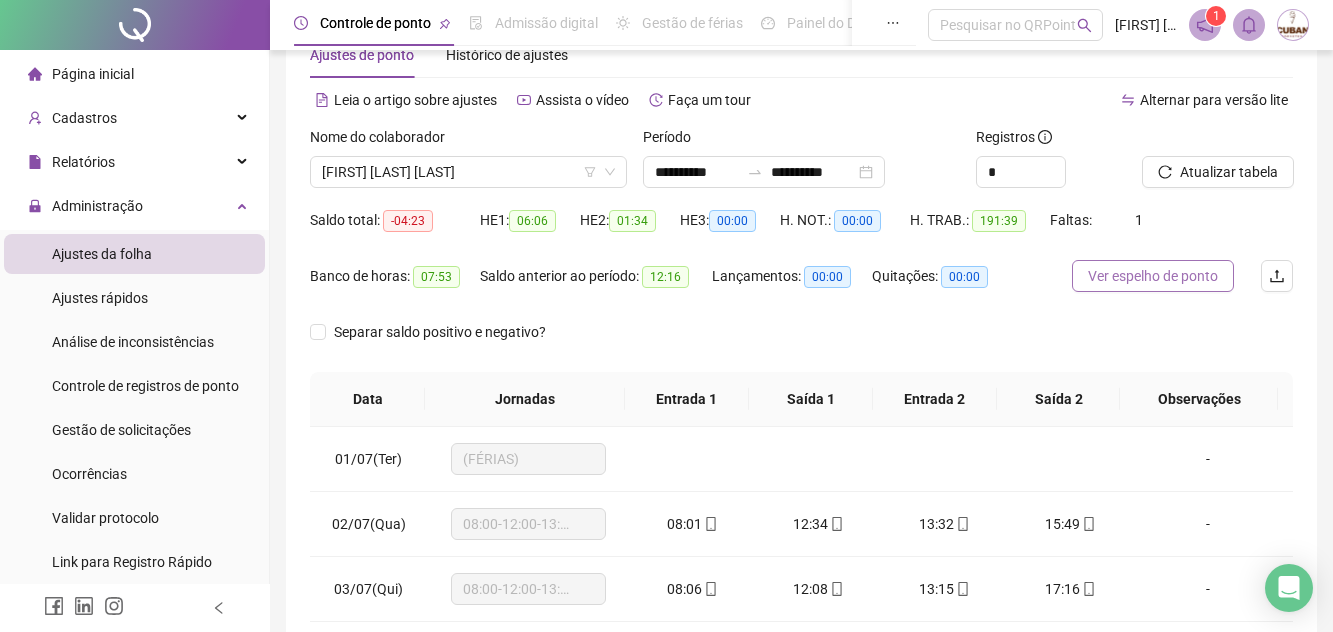 click on "Ver espelho de ponto" at bounding box center [1153, 276] 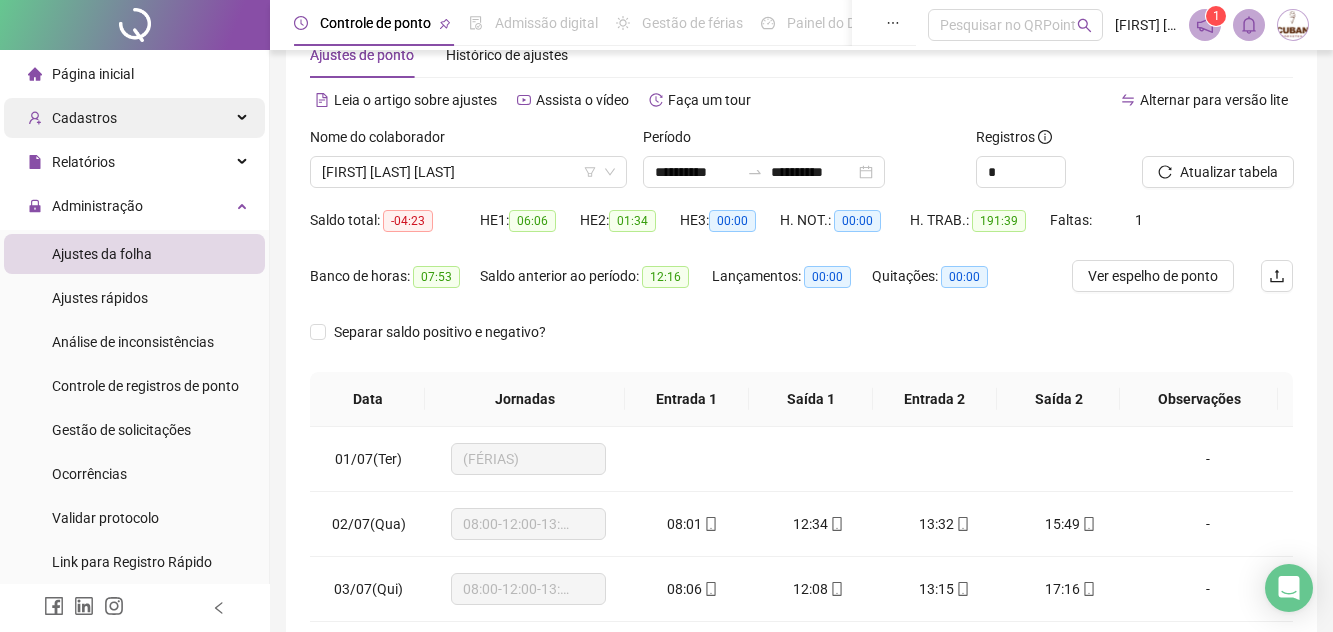 click on "Cadastros" at bounding box center (134, 118) 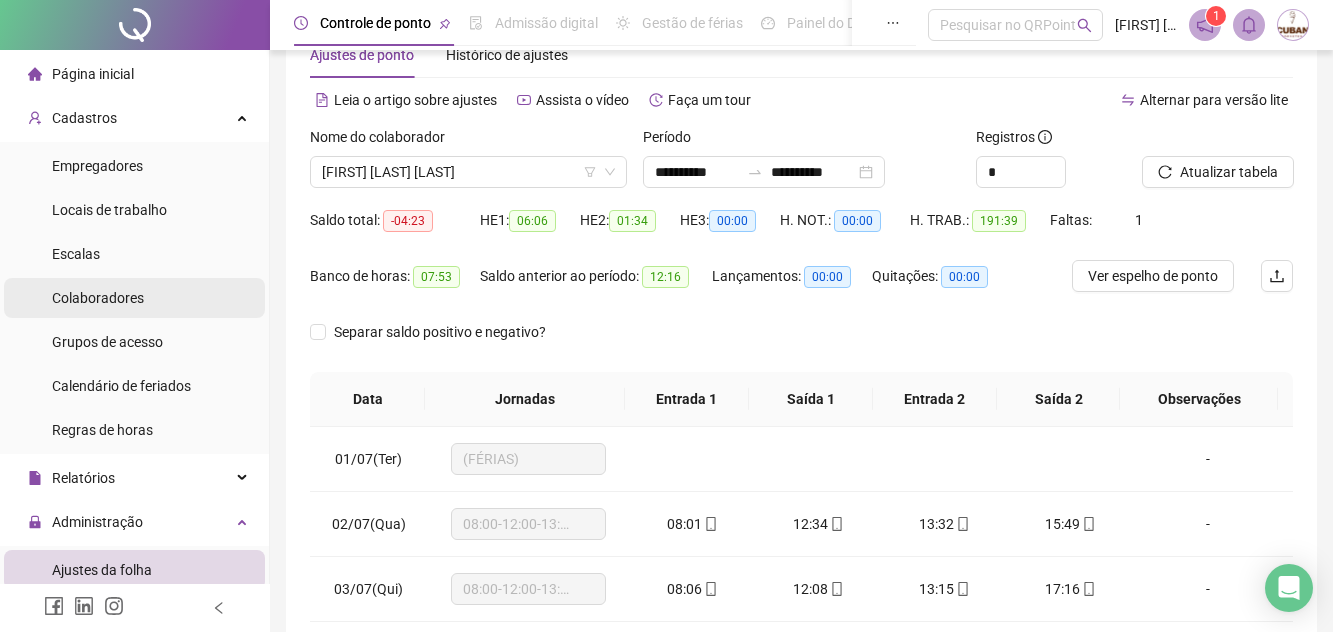 click on "Colaboradores" at bounding box center (134, 298) 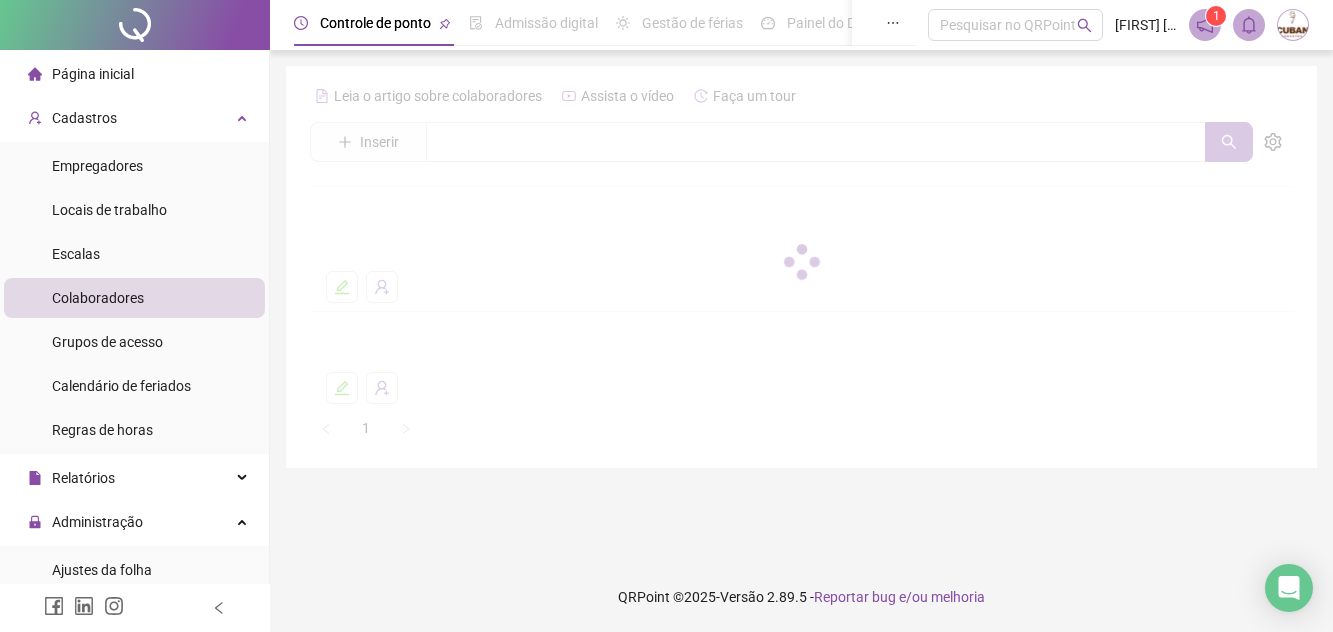 scroll, scrollTop: 0, scrollLeft: 0, axis: both 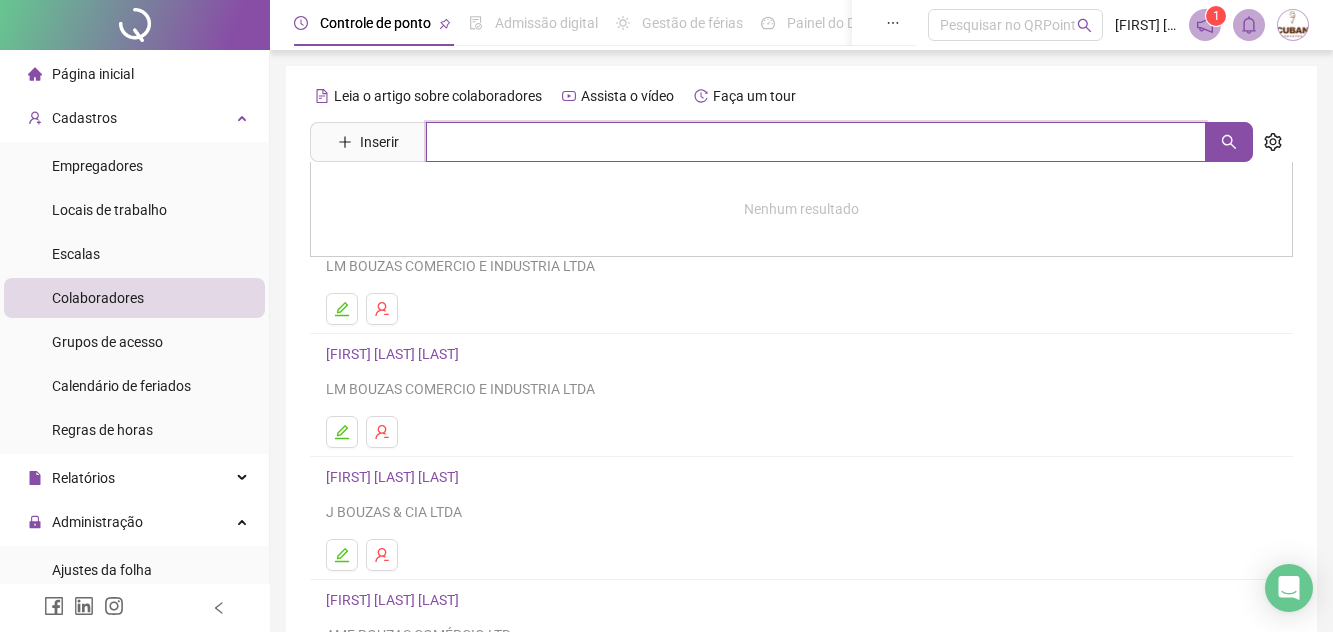 click at bounding box center (816, 142) 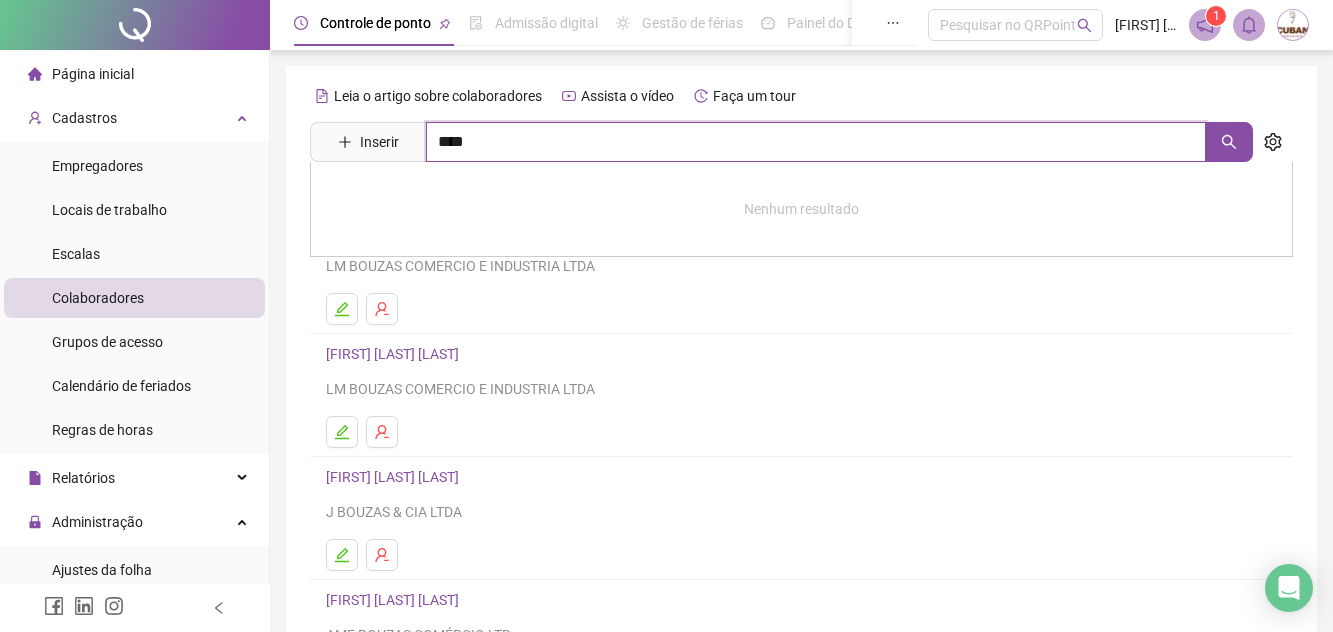 type on "****" 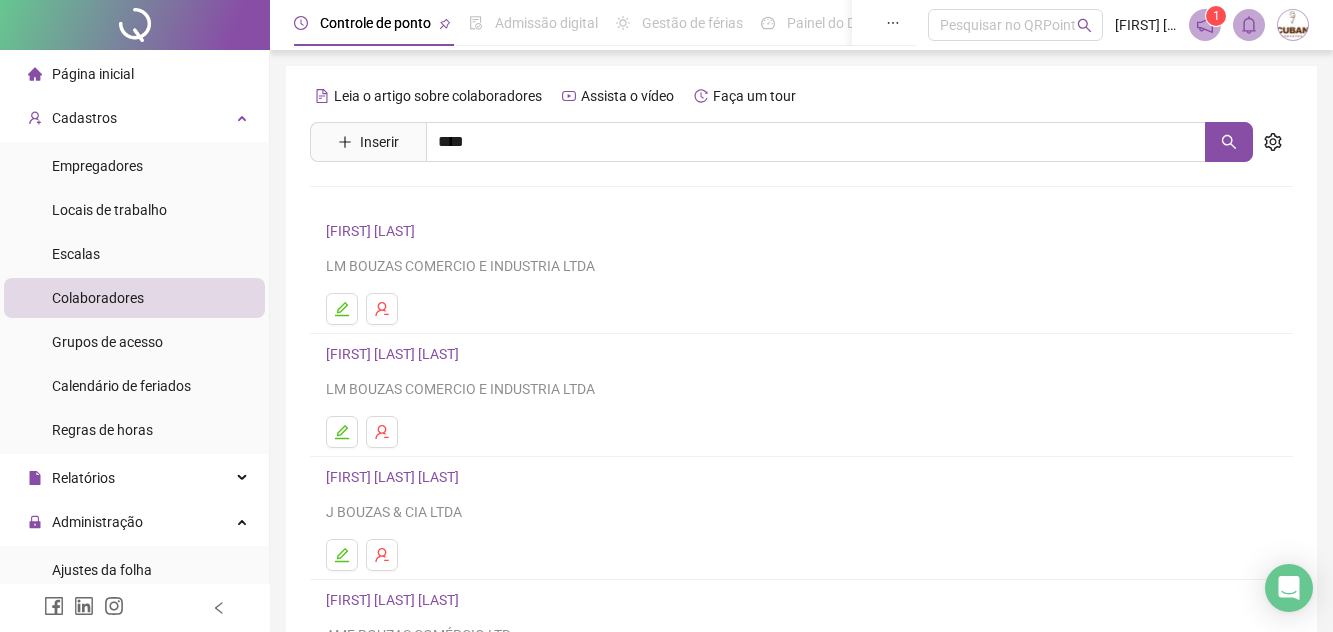 click on "[FIRST] [LAST] [LAST]" at bounding box center [413, 201] 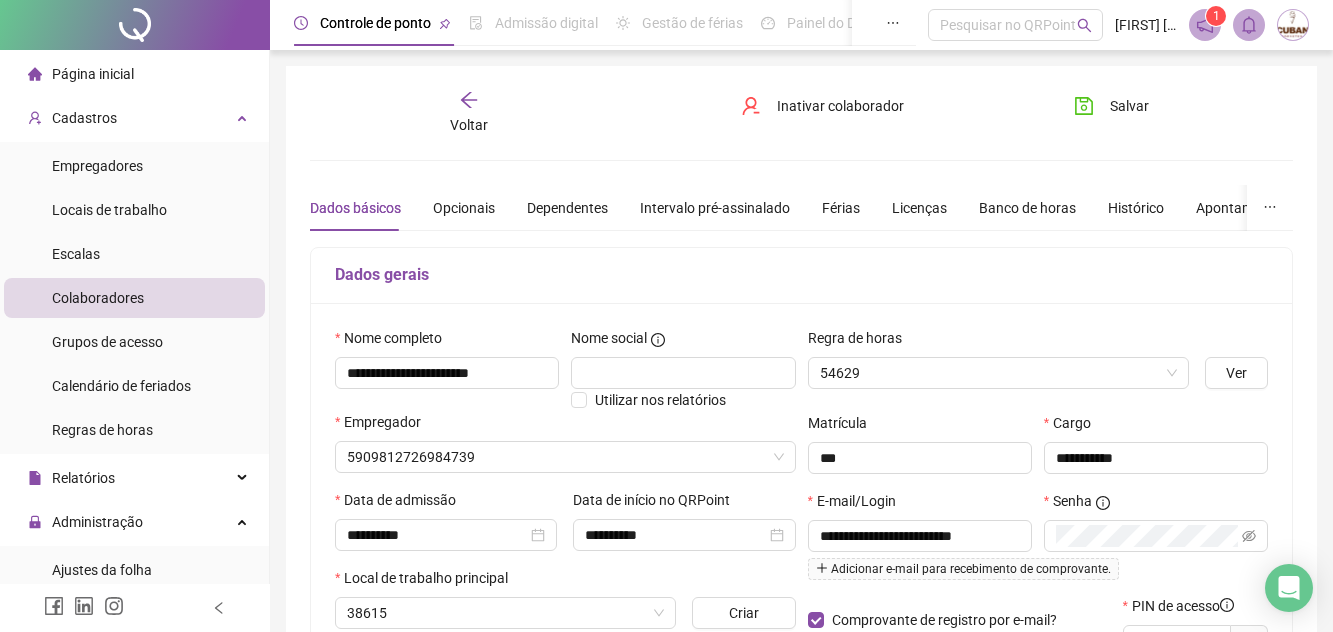type on "********" 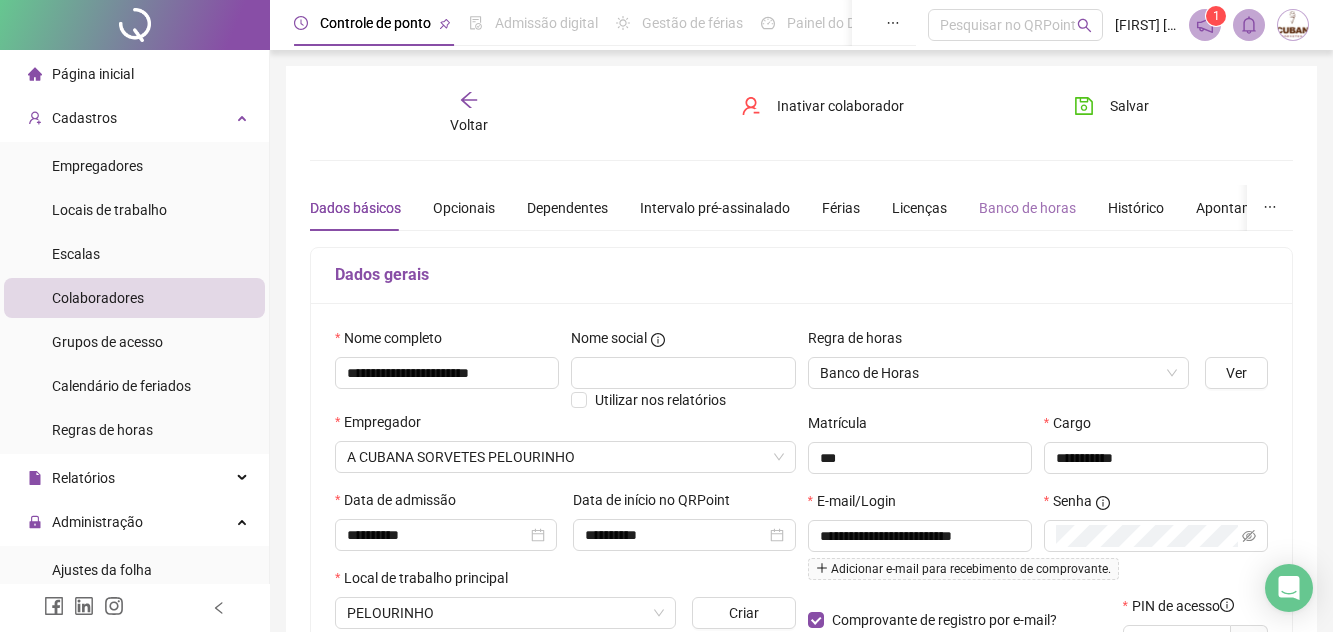 click on "Banco de horas" at bounding box center [1027, 208] 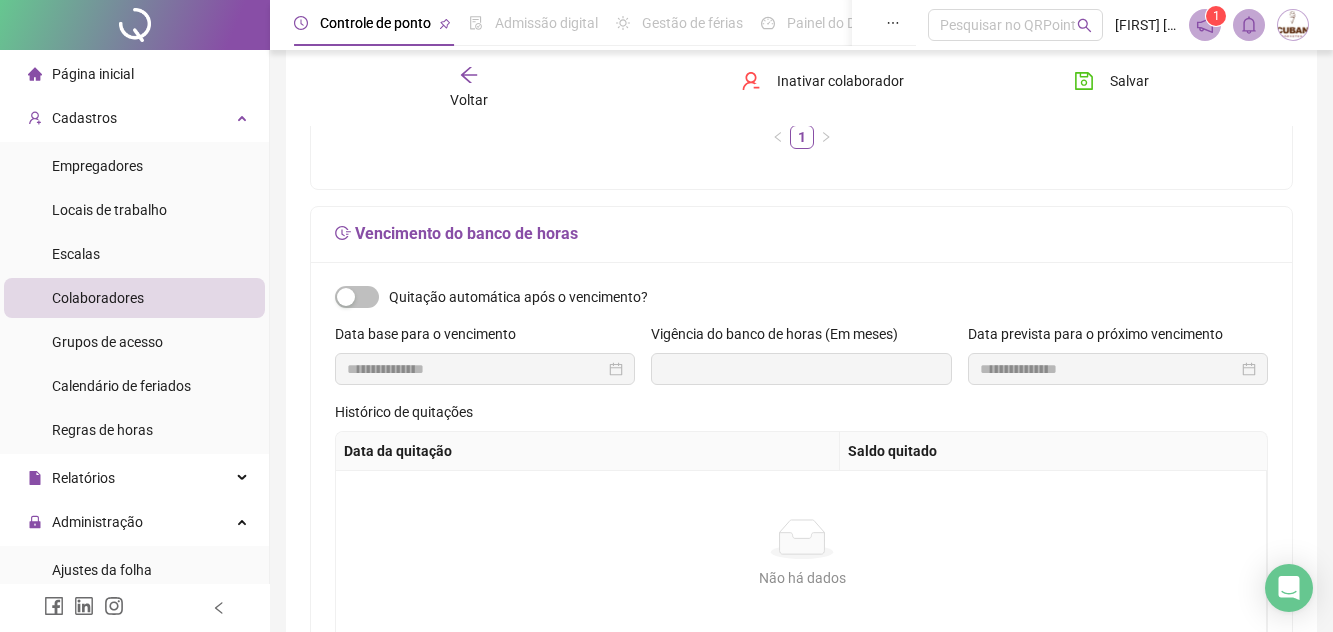 scroll, scrollTop: 599, scrollLeft: 0, axis: vertical 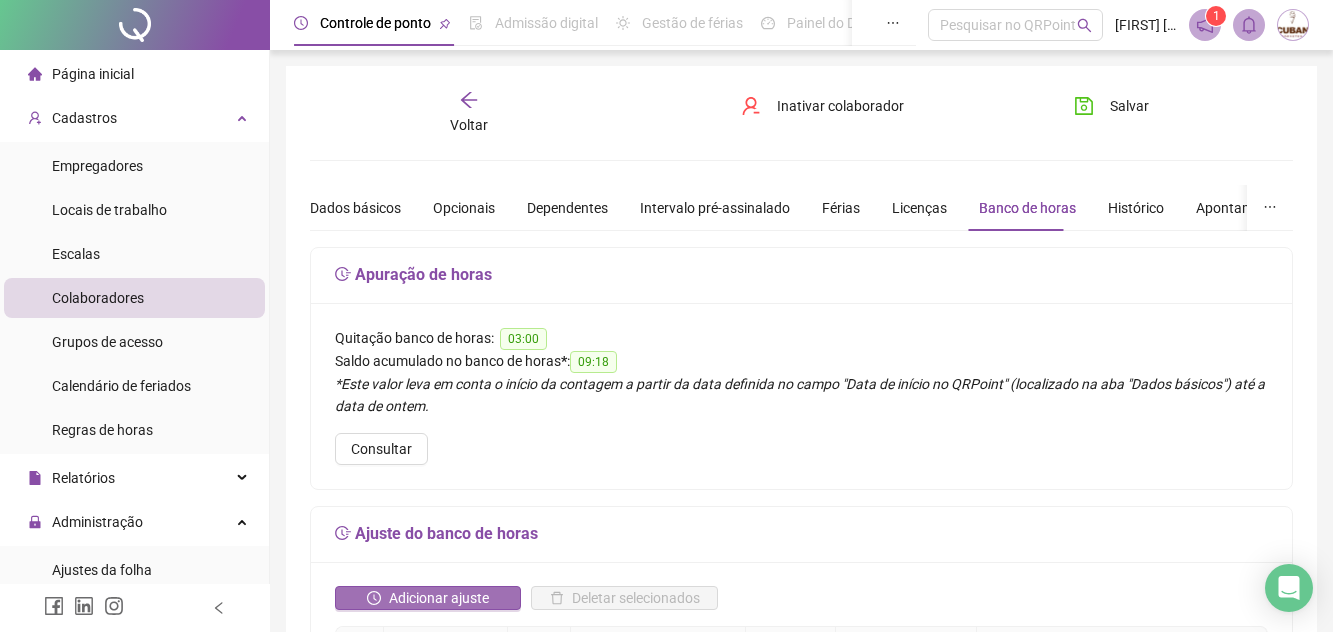 click on "Adicionar ajuste" at bounding box center [439, 598] 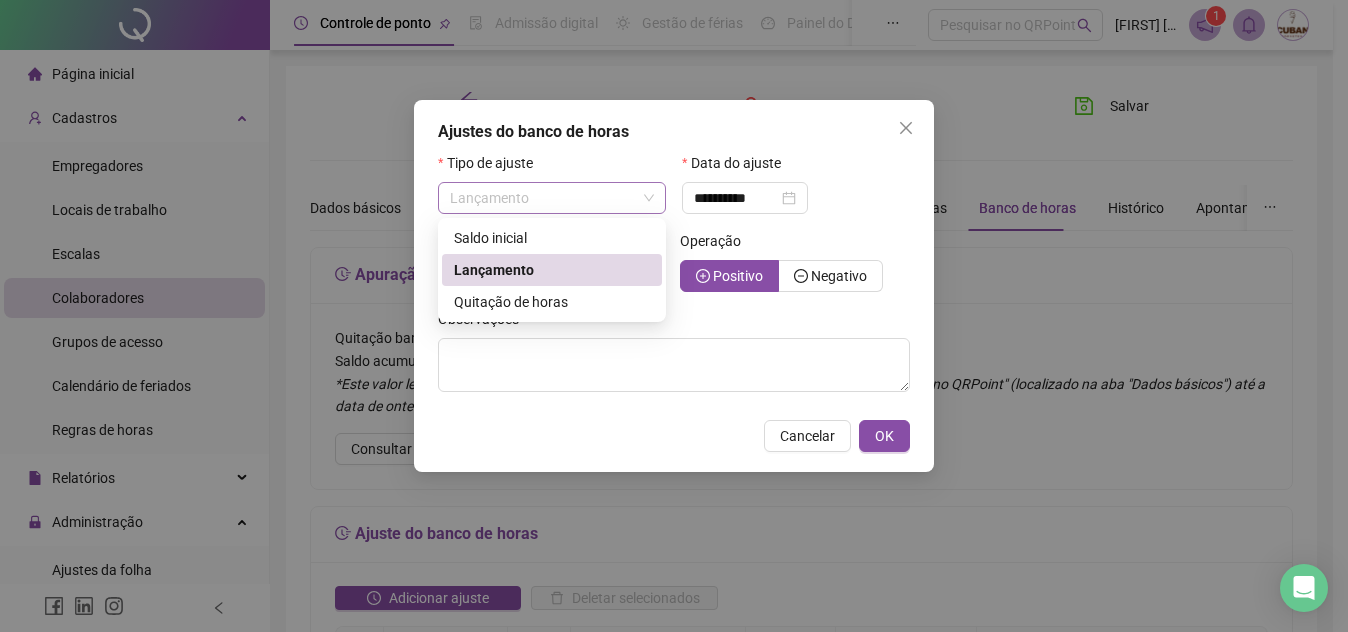 click on "Lançamento" at bounding box center (552, 198) 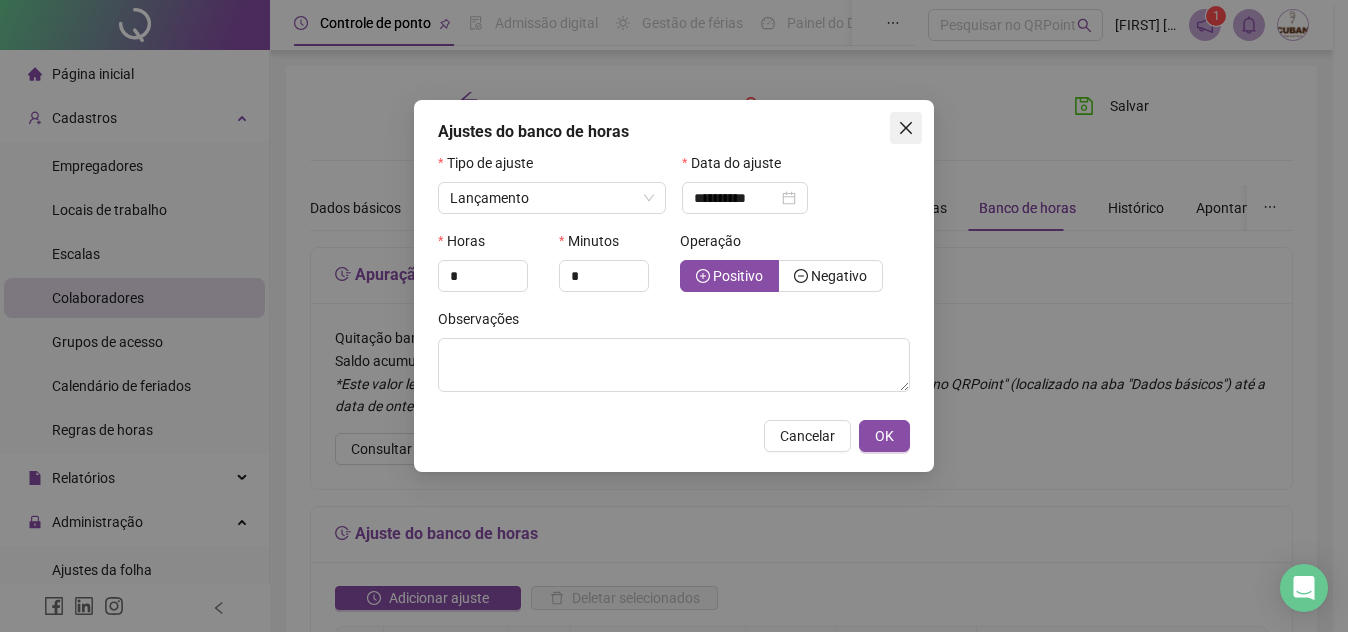 click 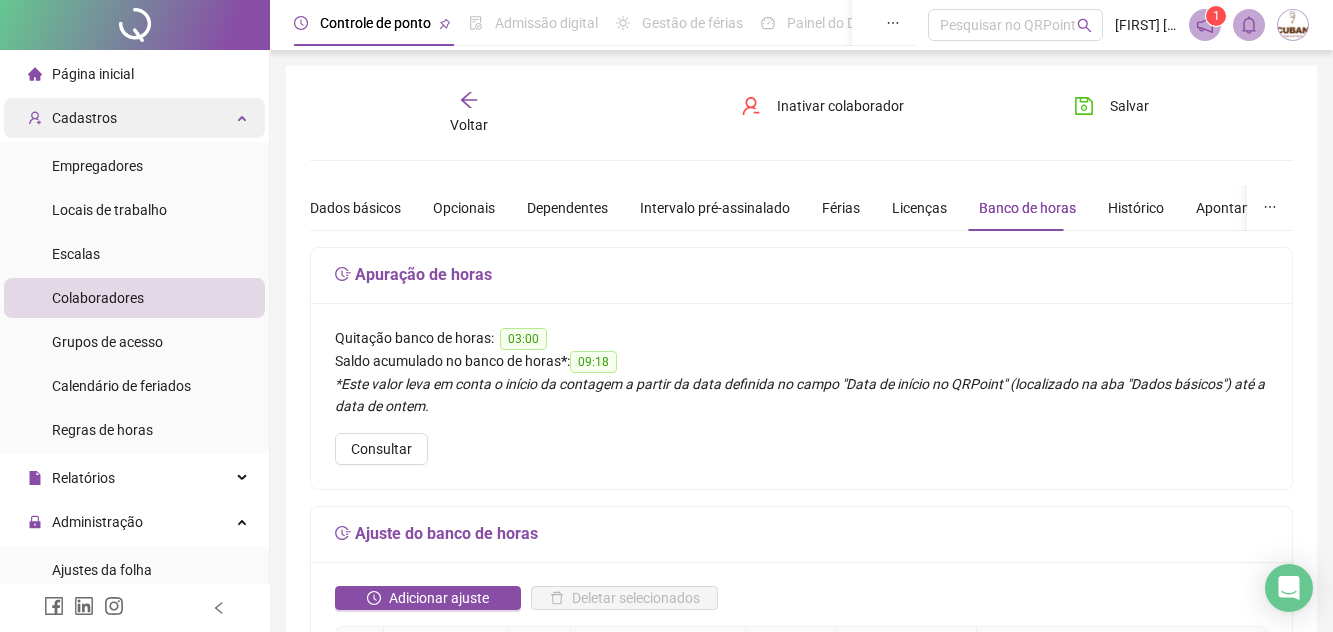 click on "Cadastros" at bounding box center (134, 118) 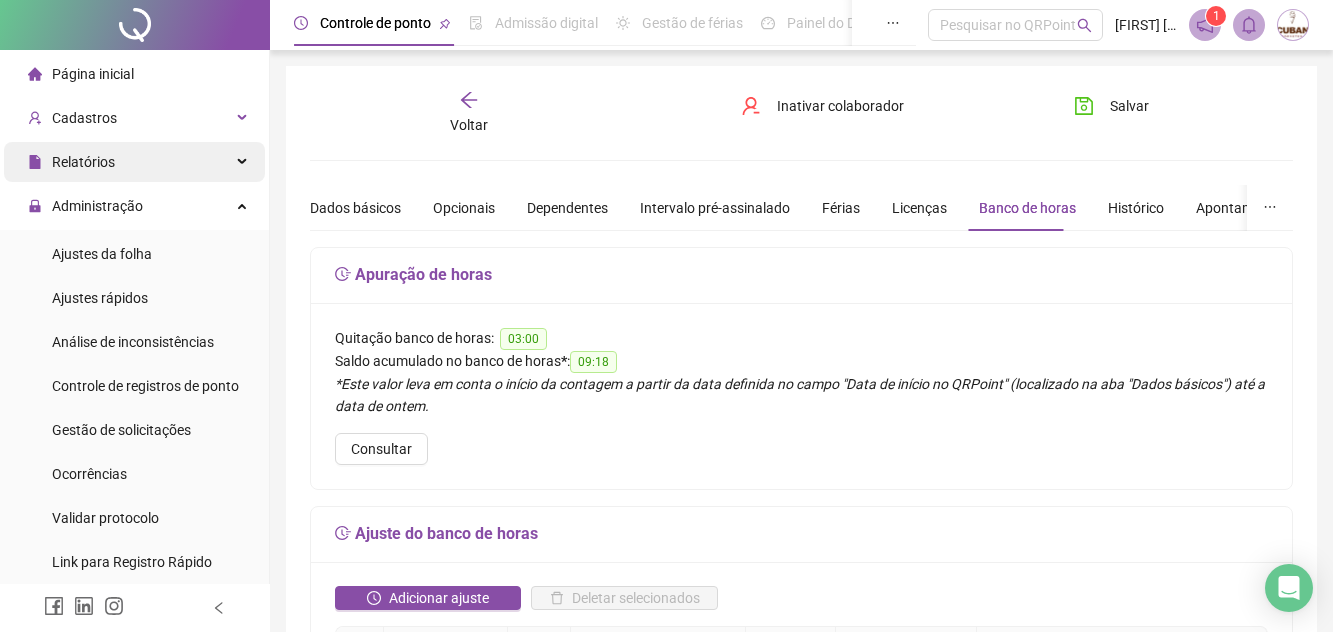 click on "Relatórios" at bounding box center [134, 162] 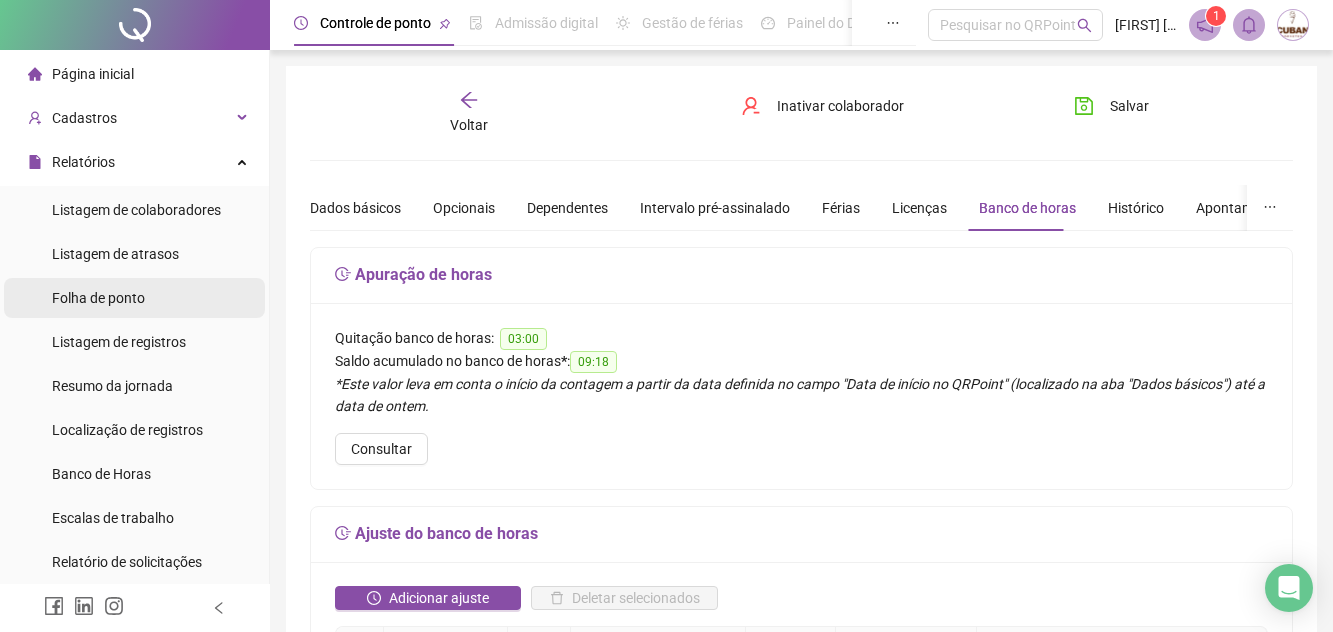 click on "Folha de ponto" at bounding box center [134, 298] 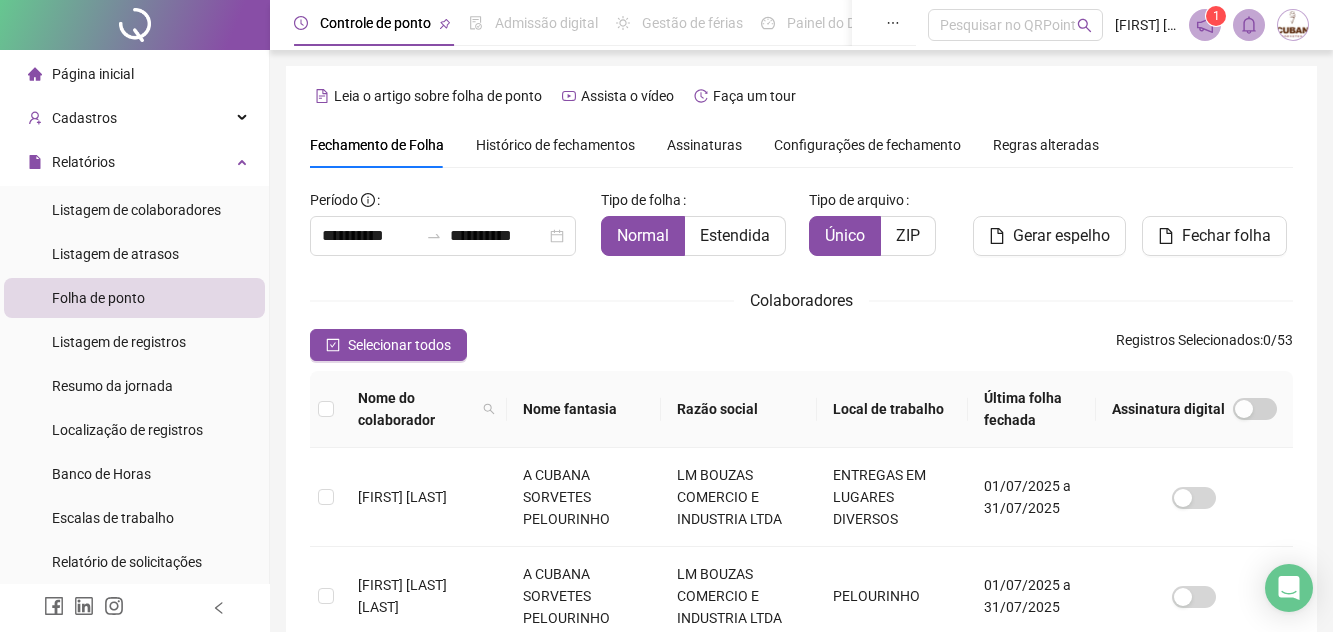 scroll, scrollTop: 94, scrollLeft: 0, axis: vertical 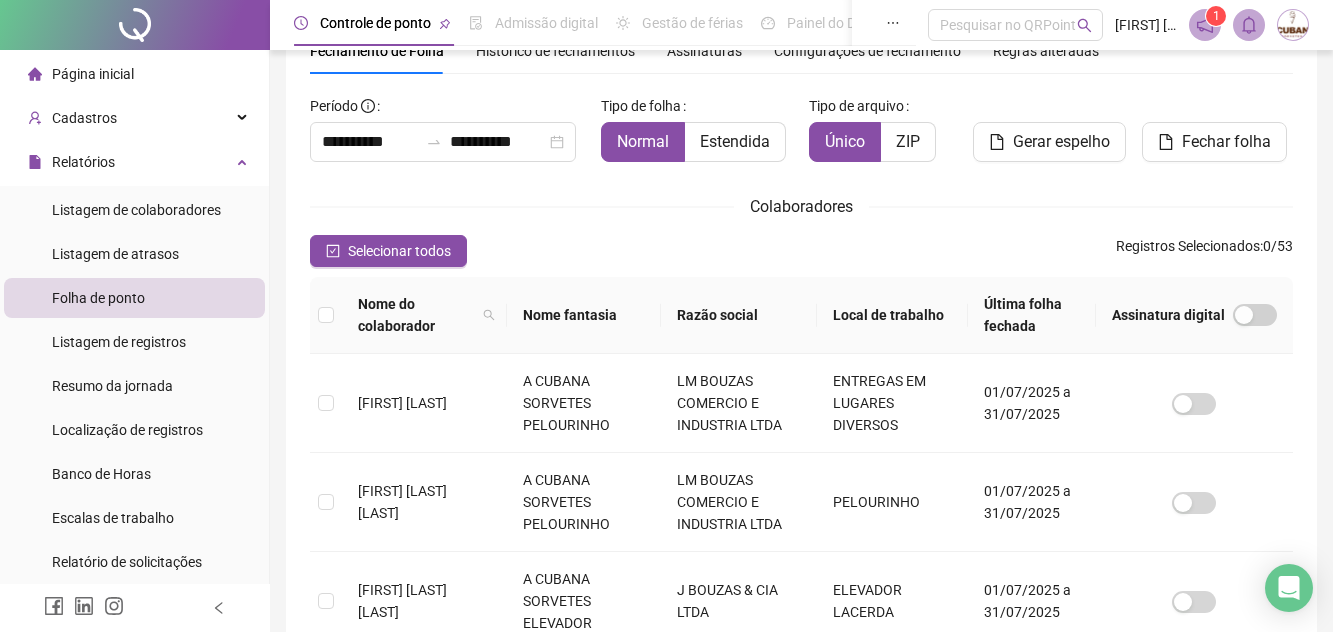 click on "Histórico de fechamentos" at bounding box center [555, 51] 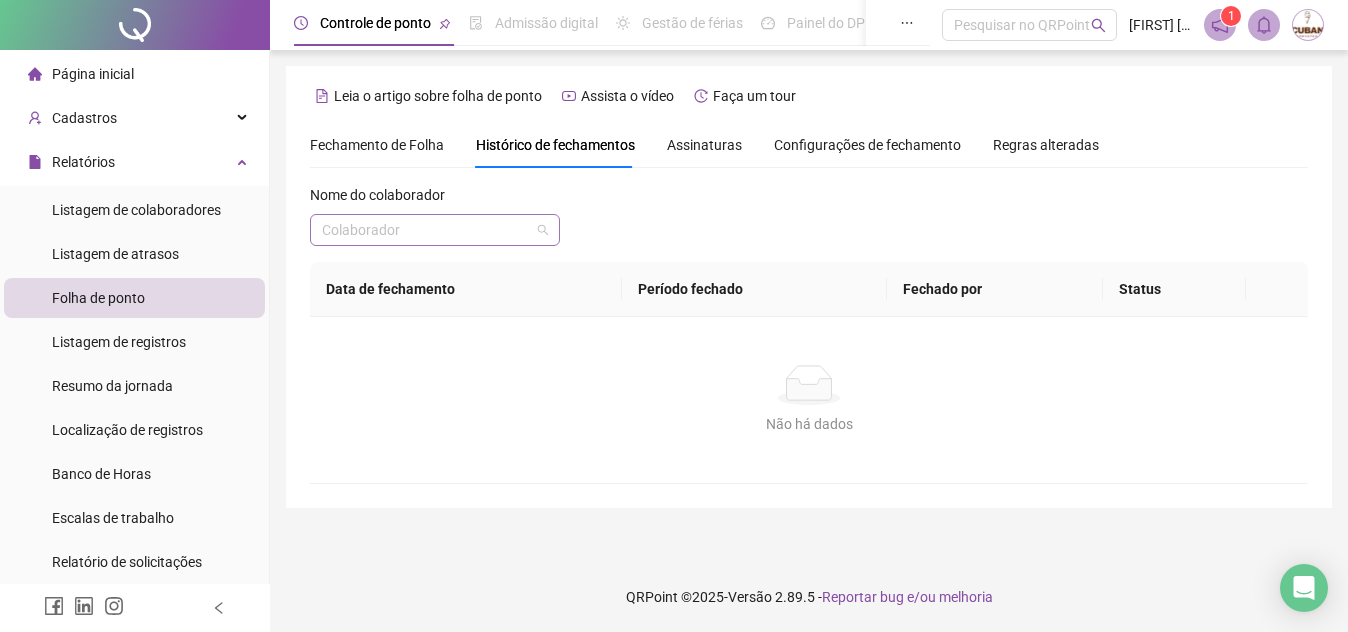 click at bounding box center (426, 230) 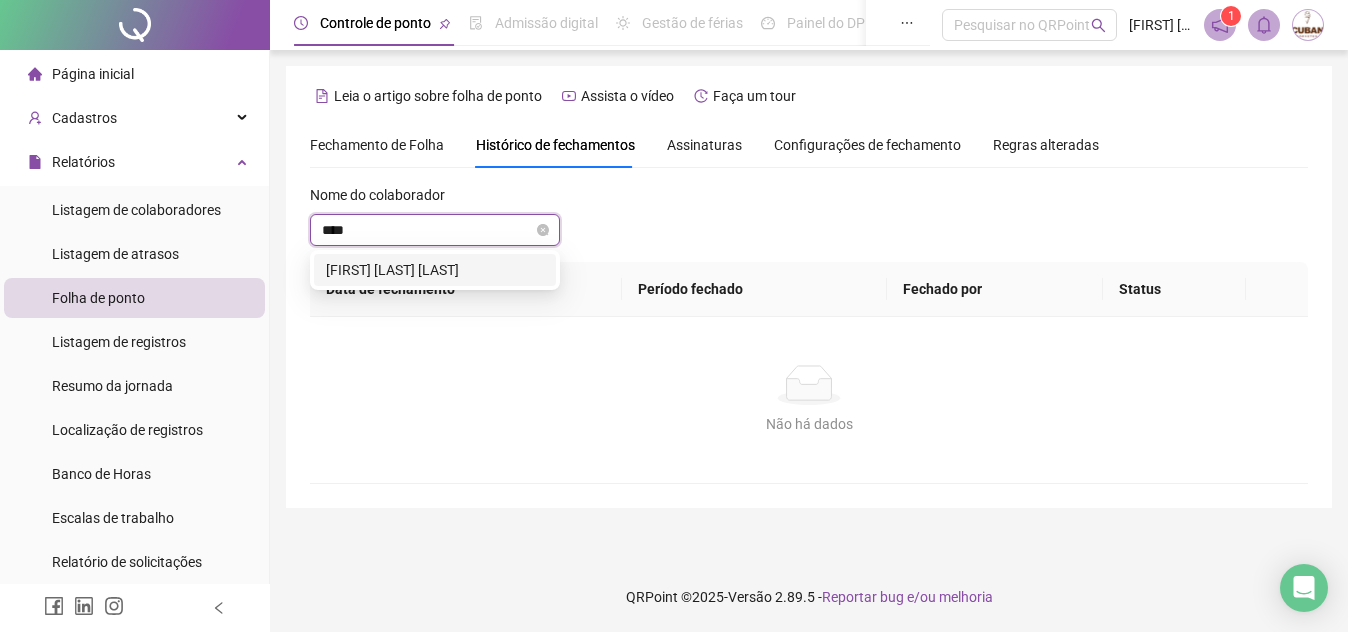 type on "*****" 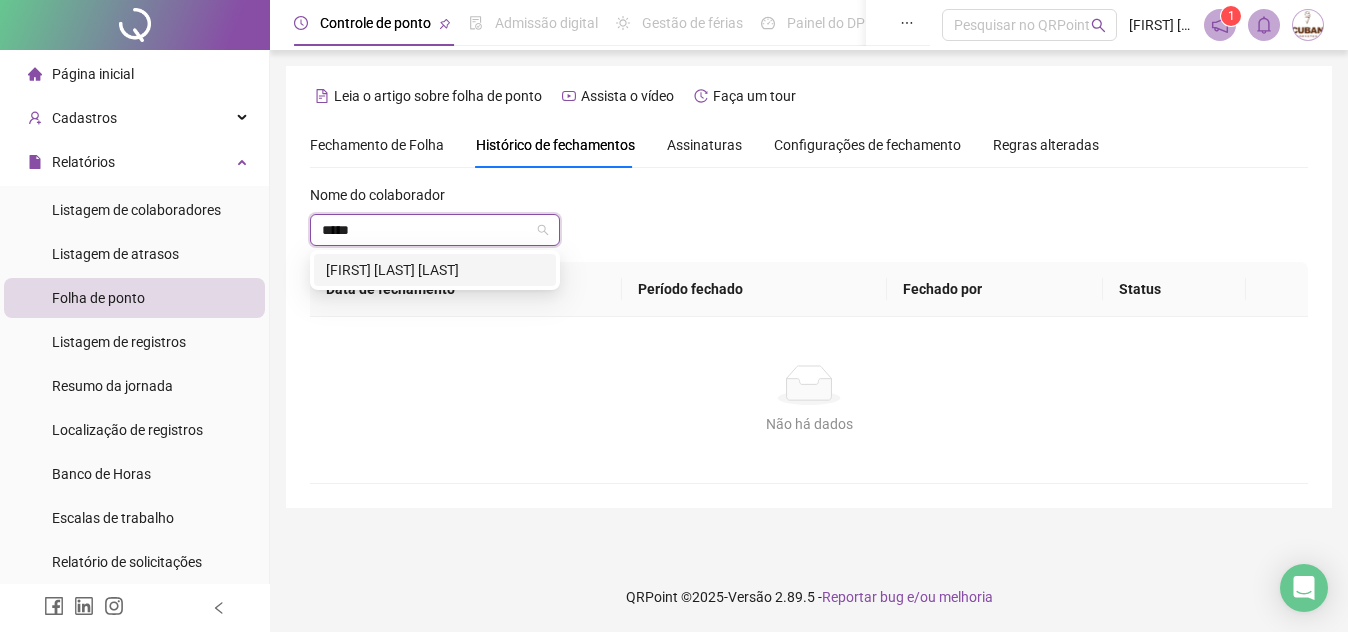 click on "[FIRST] [LAST] [LAST]" at bounding box center [435, 270] 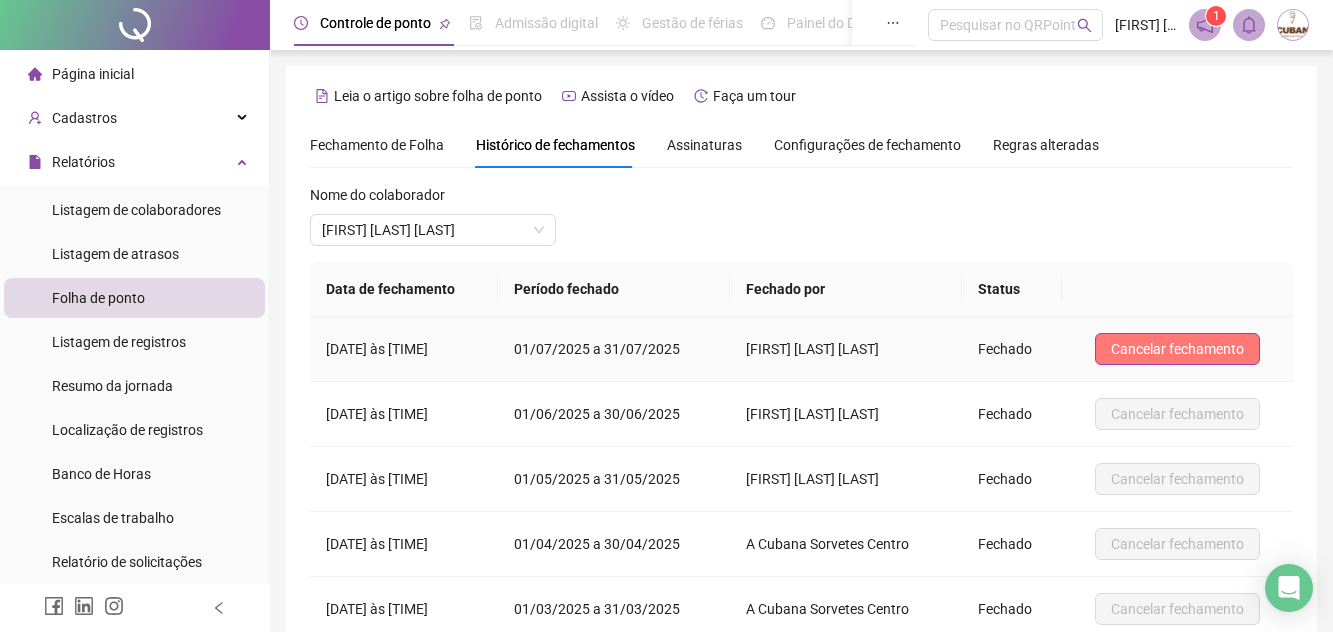 click on "Cancelar fechamento" at bounding box center [1177, 349] 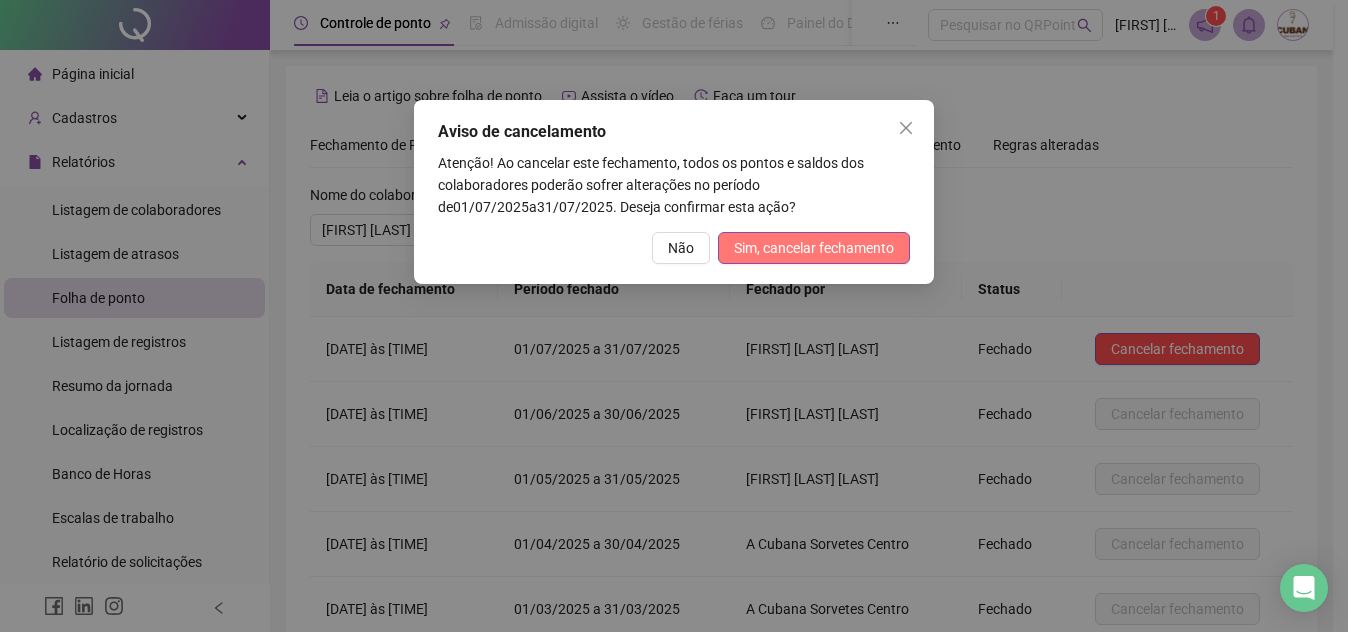 click on "Sim, cancelar fechamento" at bounding box center (814, 248) 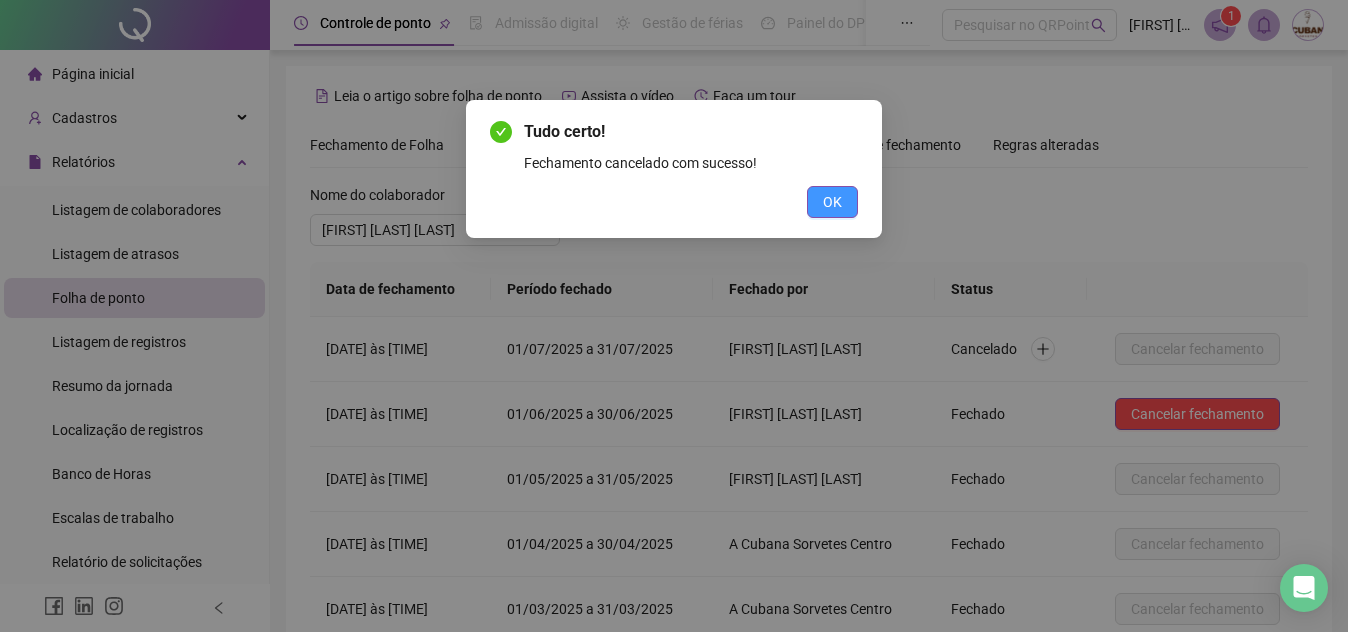 click on "OK" at bounding box center (832, 202) 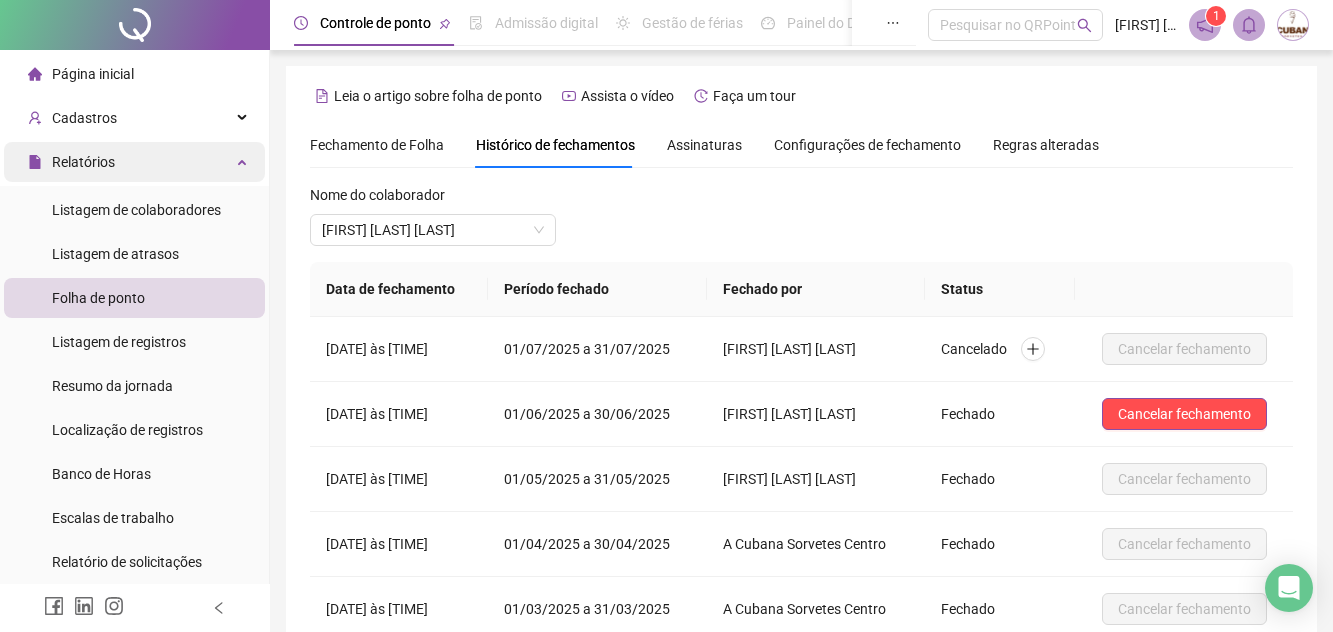 click on "Relatórios" at bounding box center (134, 162) 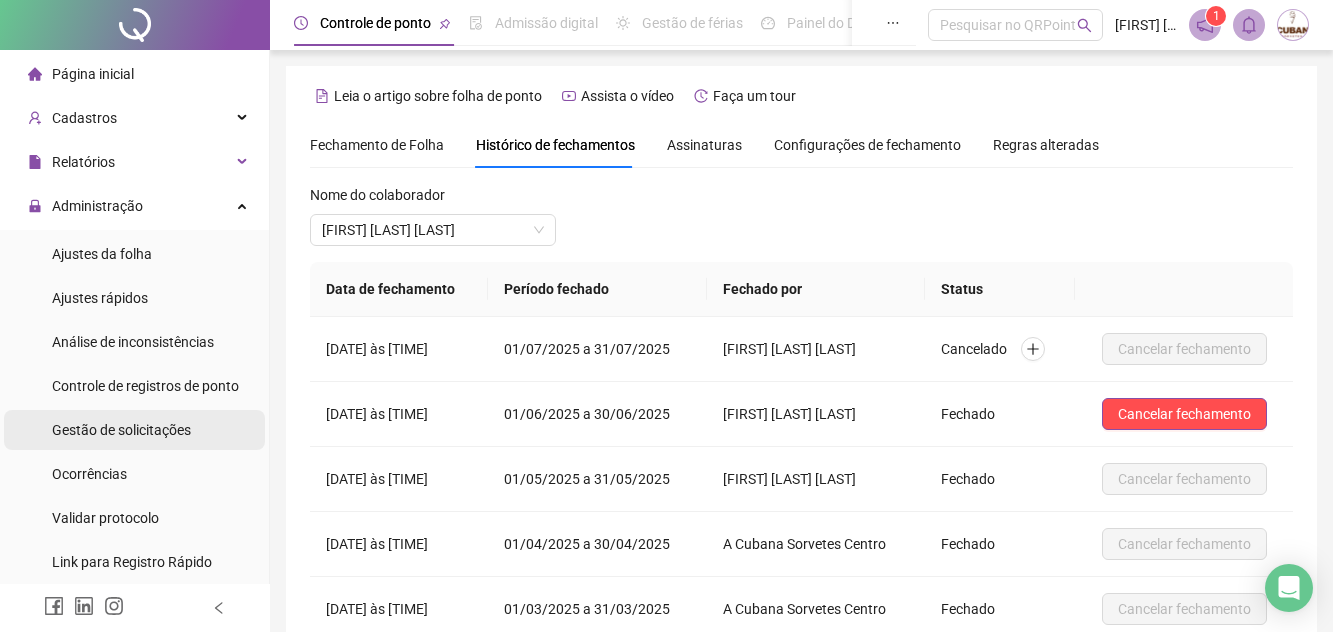click on "Gestão de solicitações" at bounding box center [121, 430] 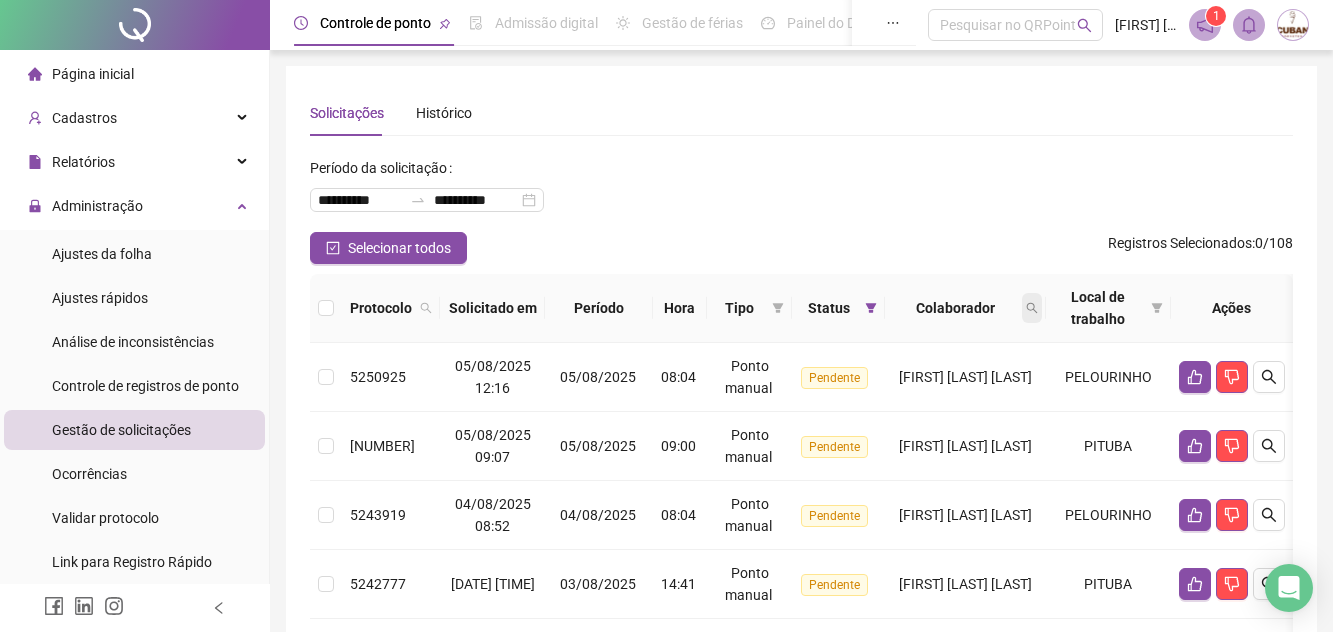 click at bounding box center (1032, 308) 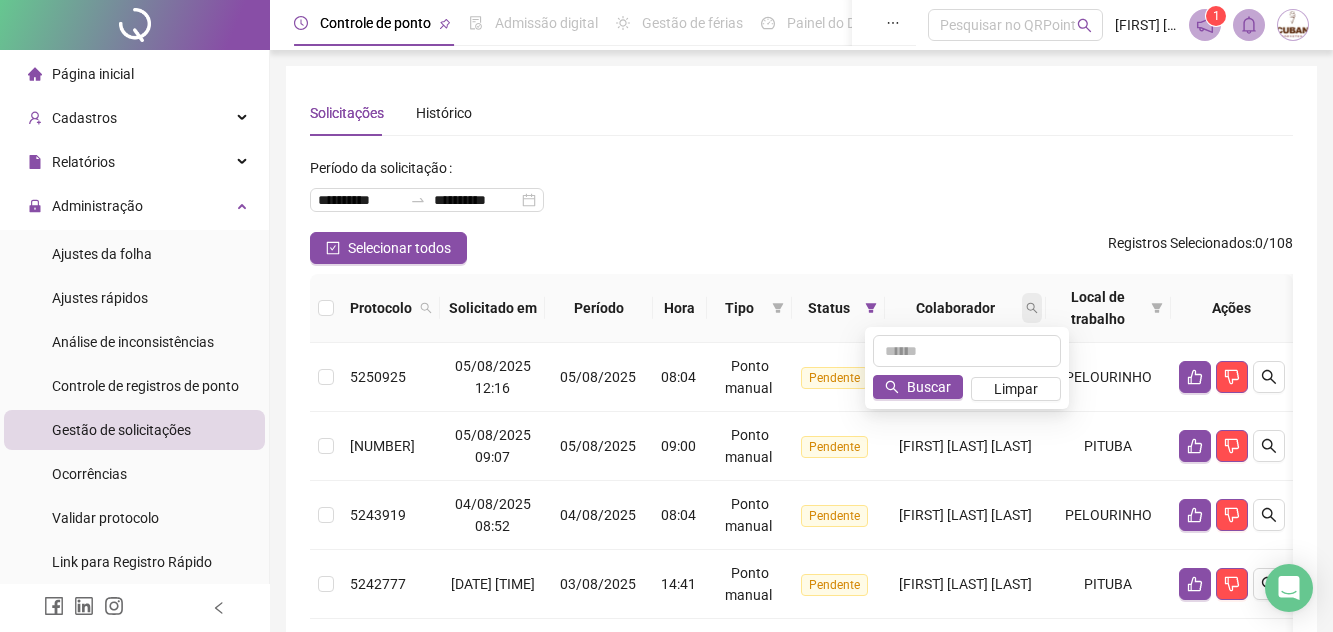 click at bounding box center [1032, 308] 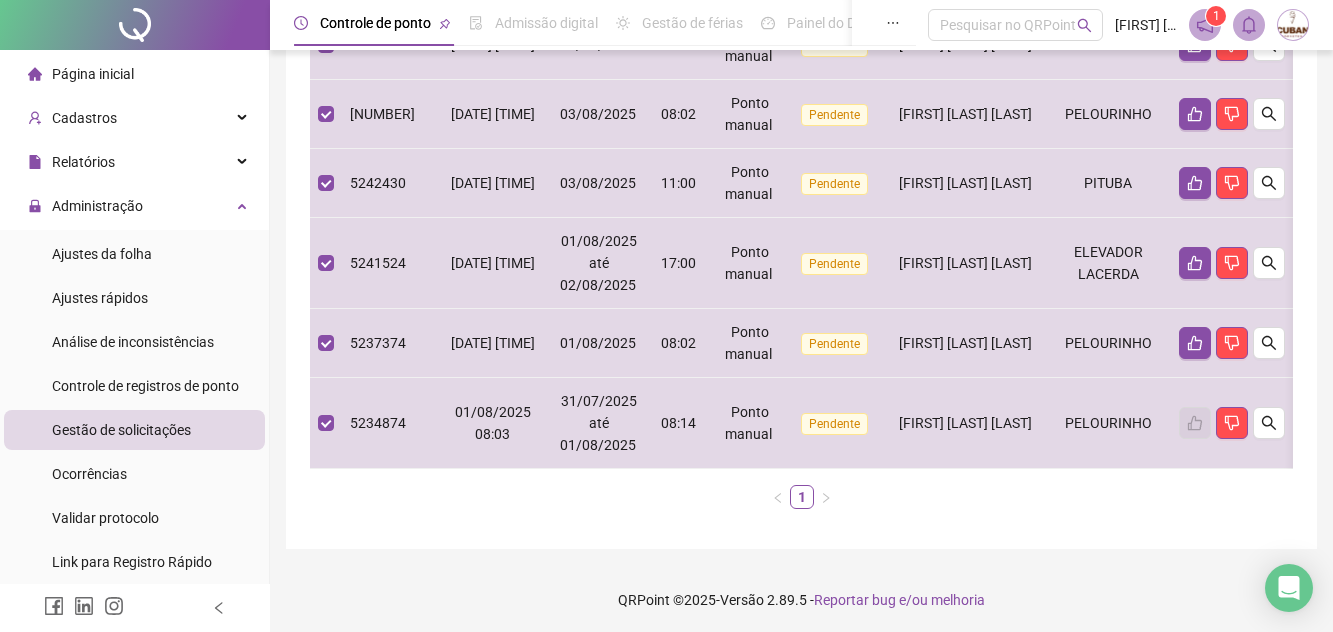 scroll, scrollTop: 557, scrollLeft: 0, axis: vertical 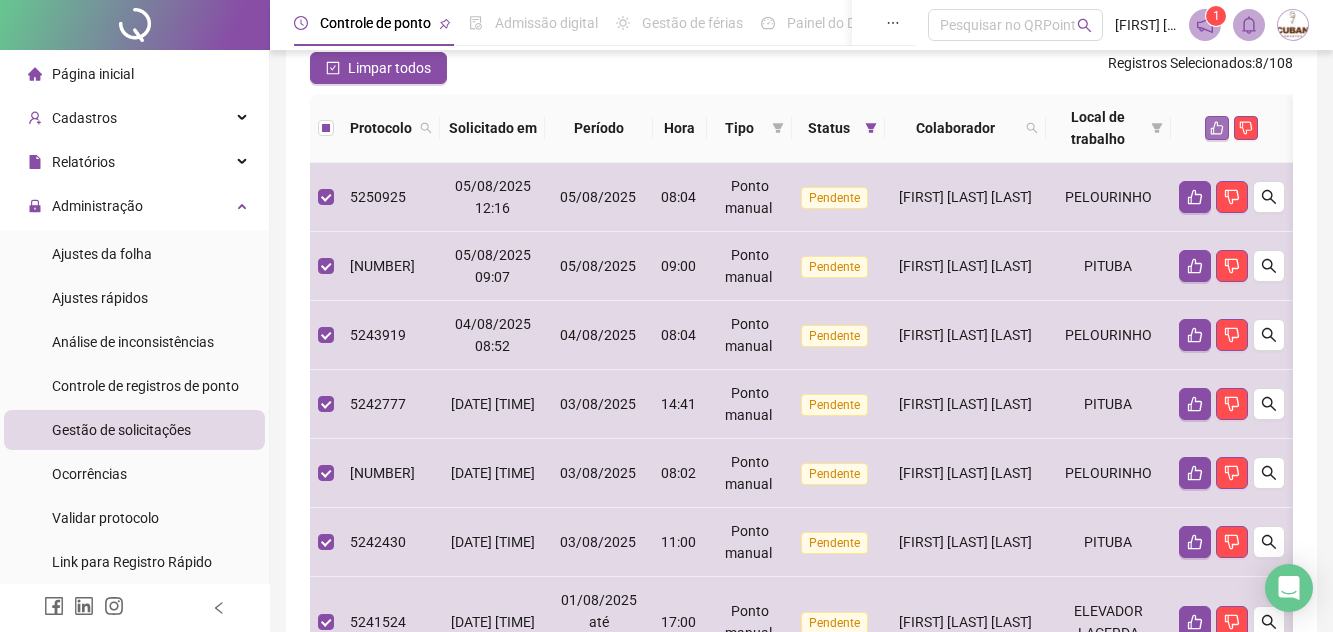 click at bounding box center (1217, 128) 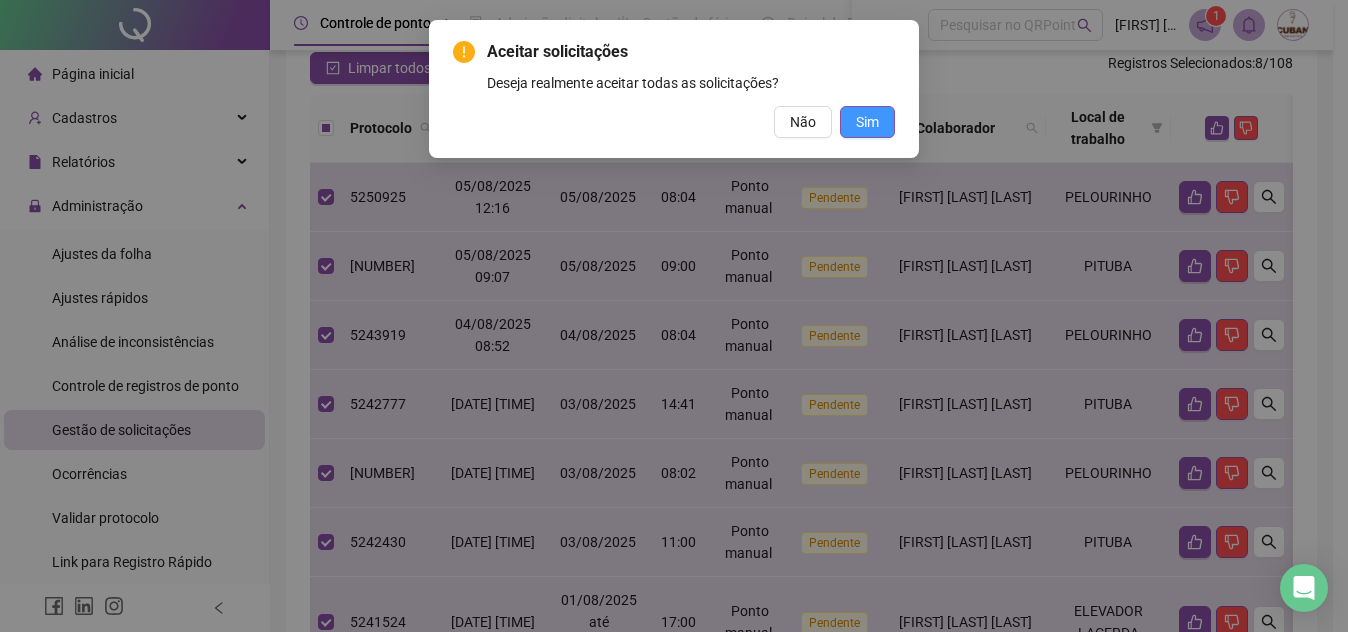 click on "Sim" at bounding box center [867, 122] 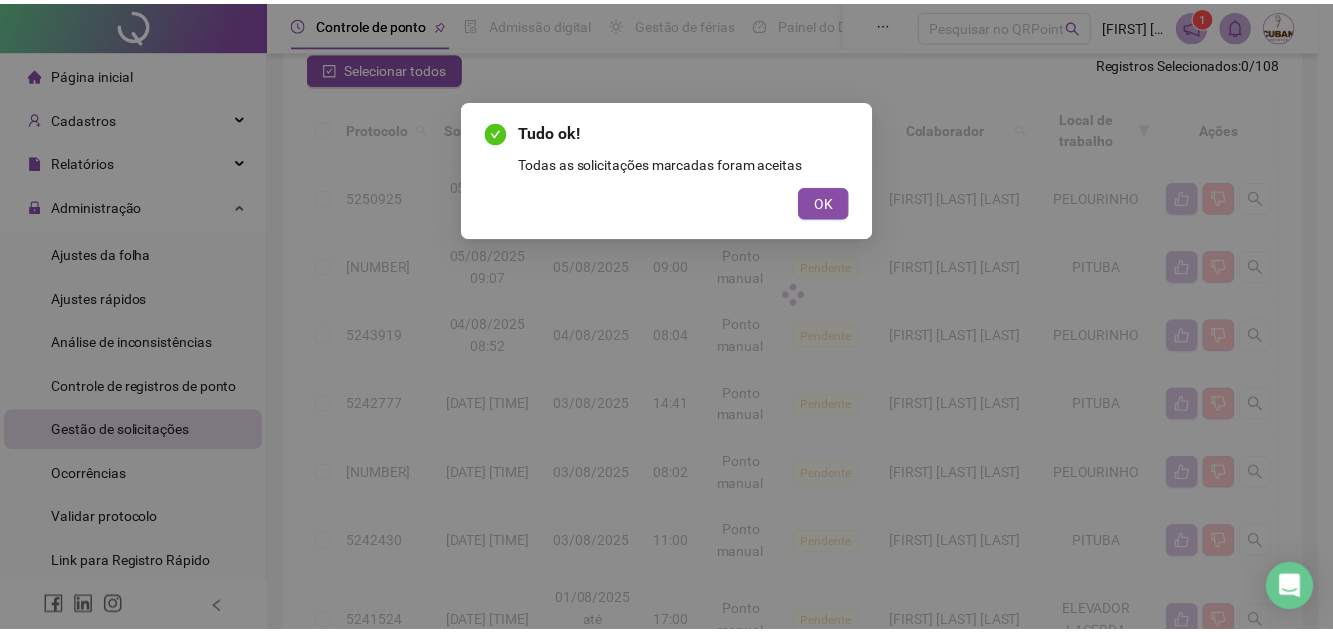 scroll, scrollTop: 0, scrollLeft: 0, axis: both 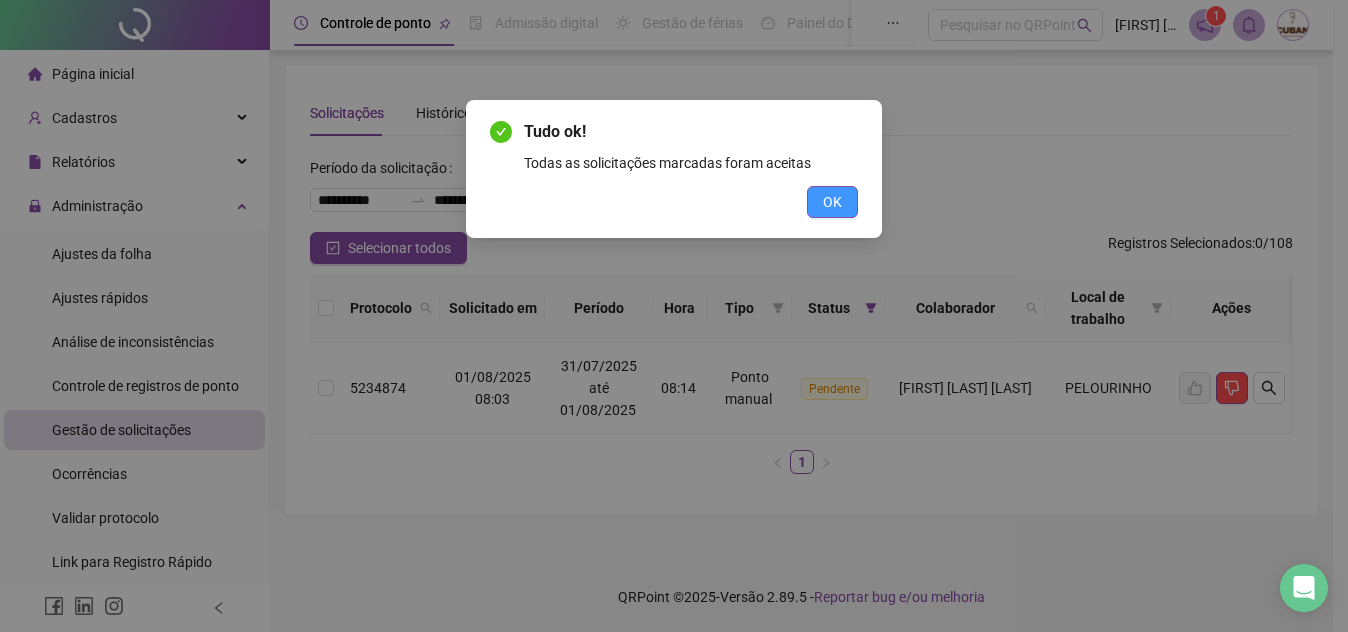 click on "OK" at bounding box center [832, 202] 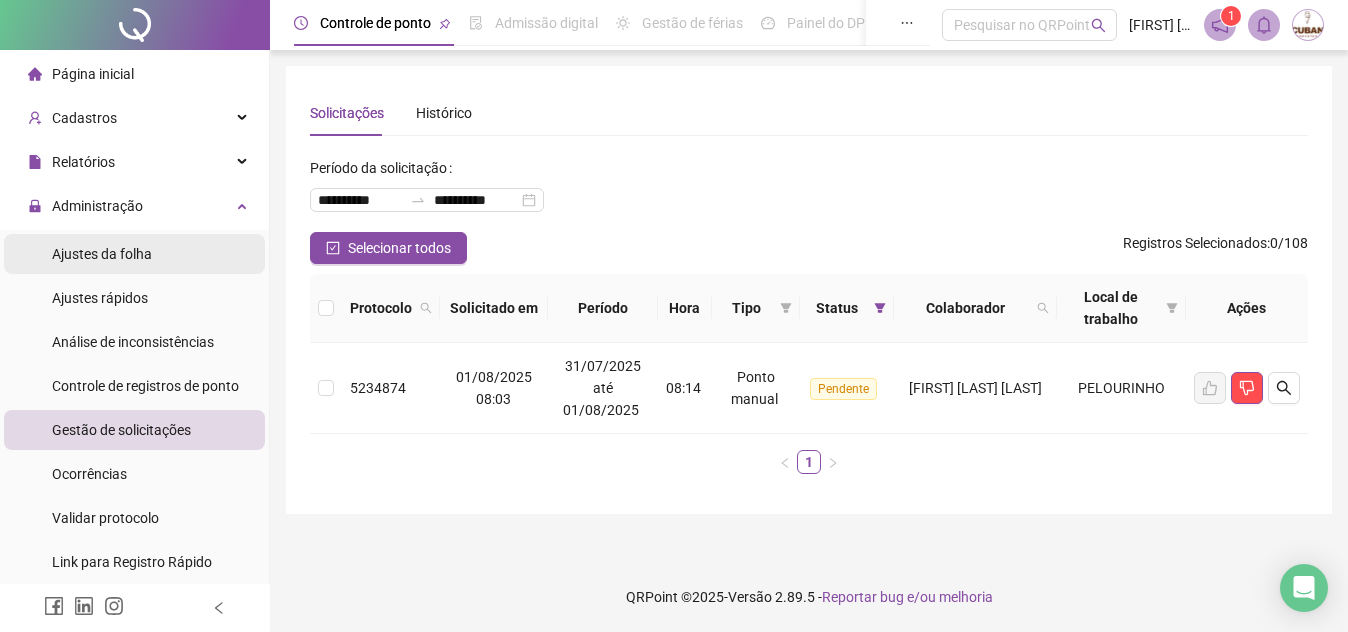 click on "Ajustes da folha" at bounding box center (134, 254) 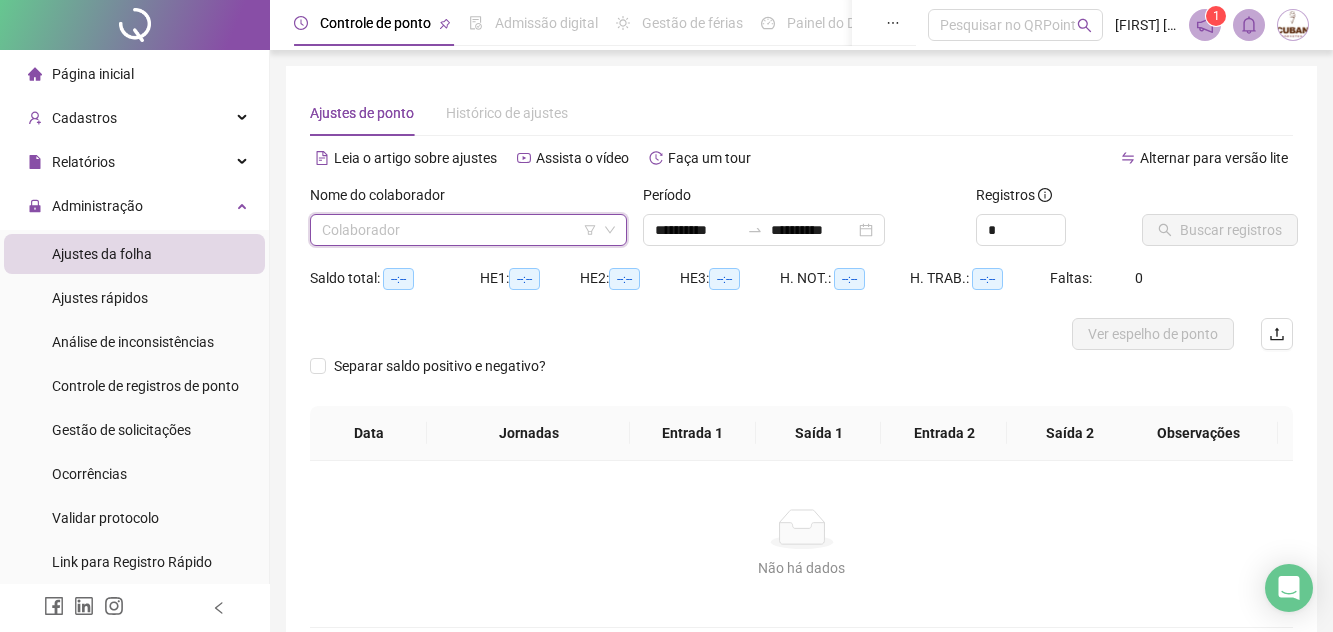 click at bounding box center (459, 230) 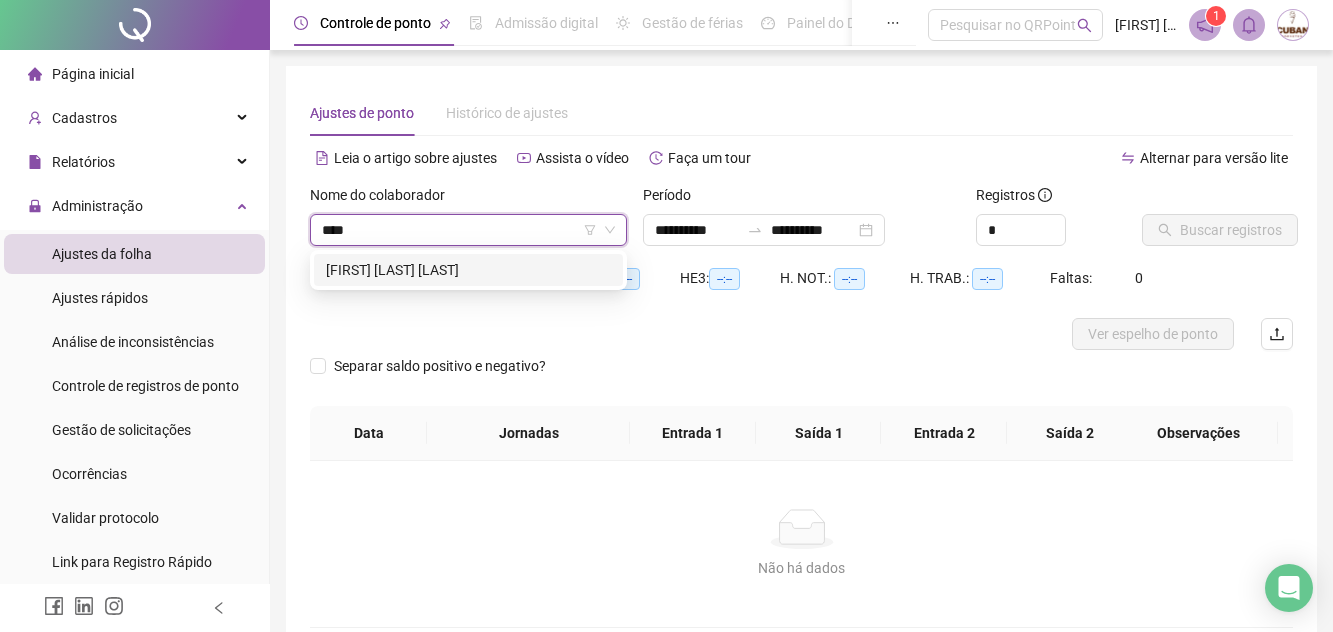 type on "*****" 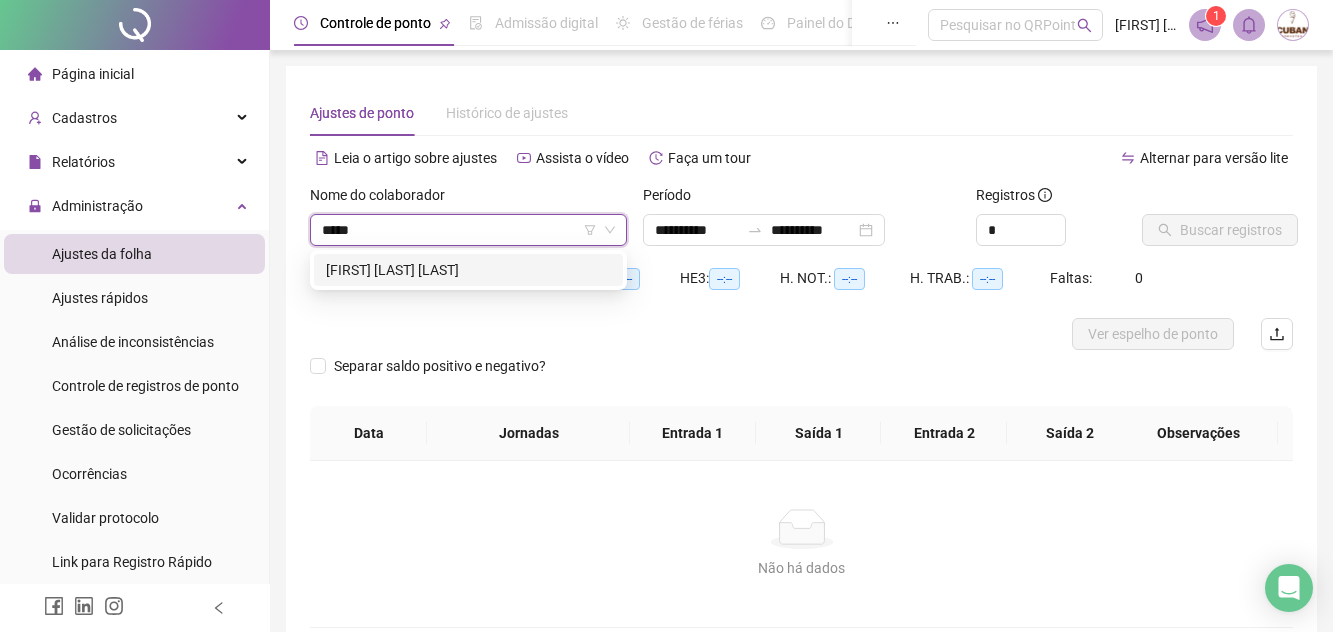 click on "[FIRST] [LAST] [LAST]" at bounding box center (468, 270) 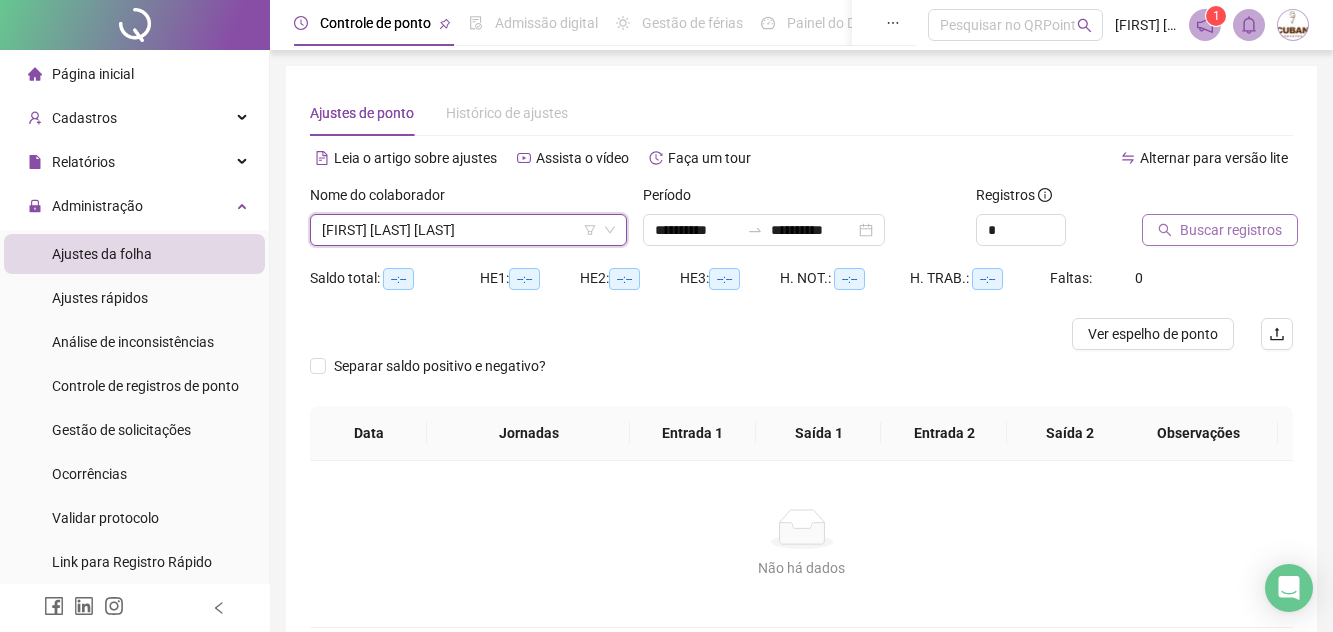 click on "Buscar registros" at bounding box center [1231, 230] 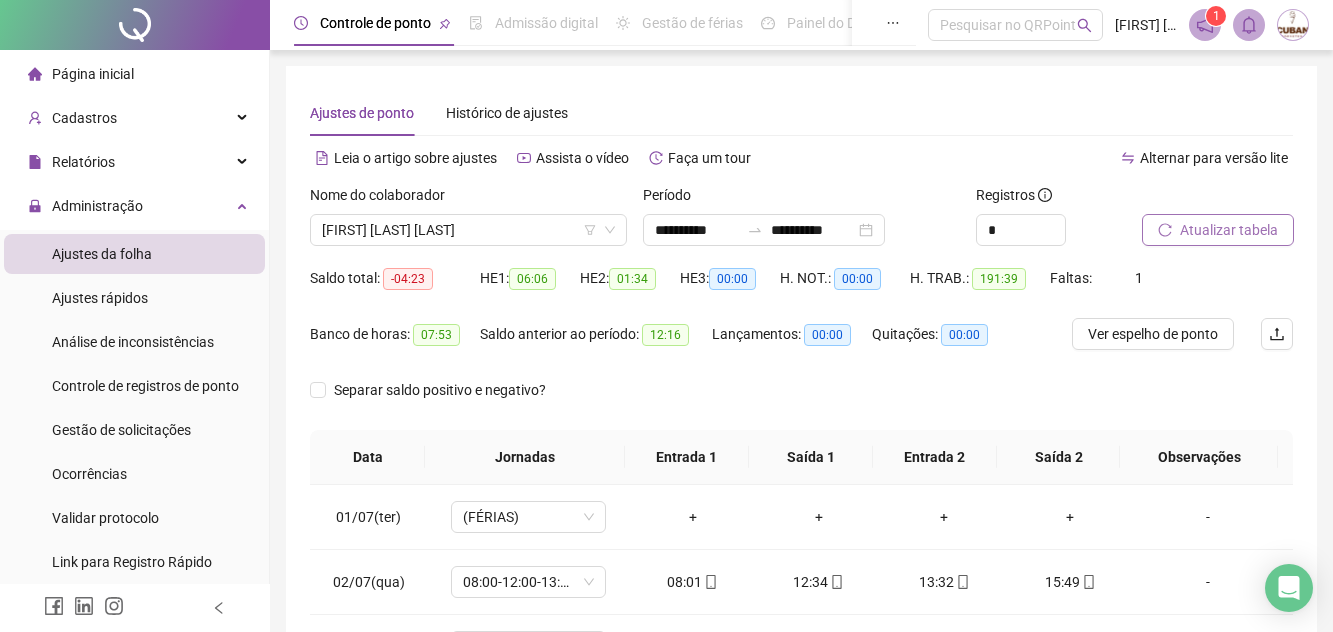 type 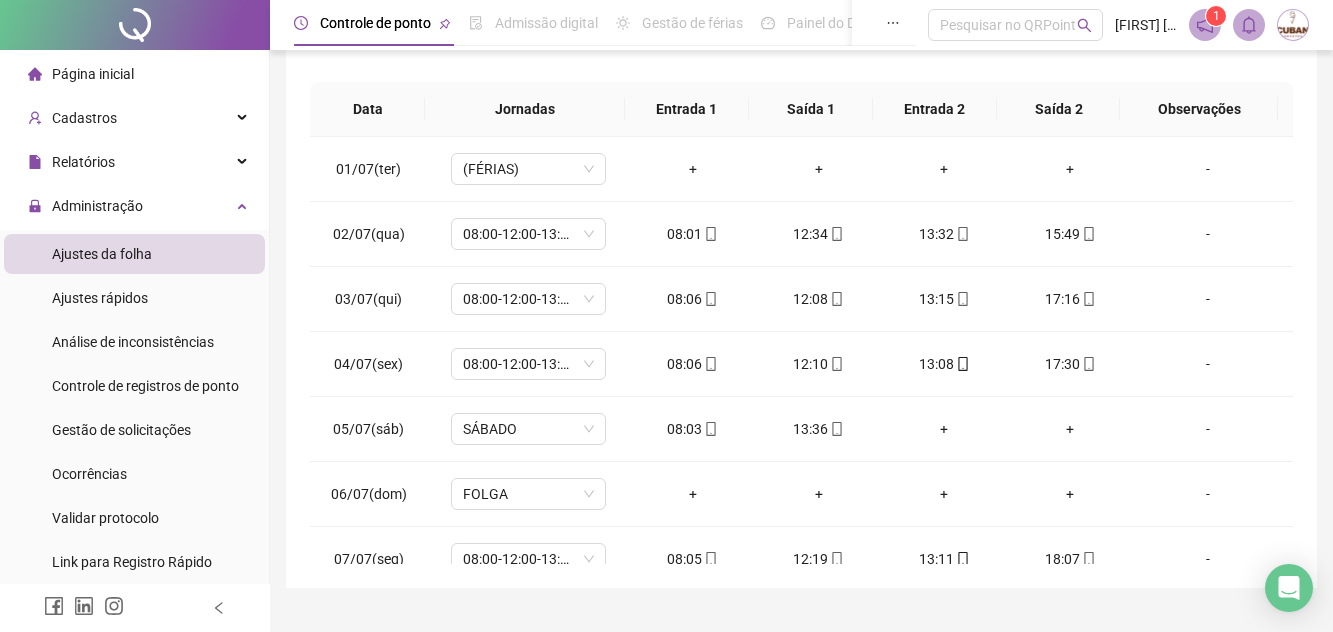 scroll, scrollTop: 390, scrollLeft: 0, axis: vertical 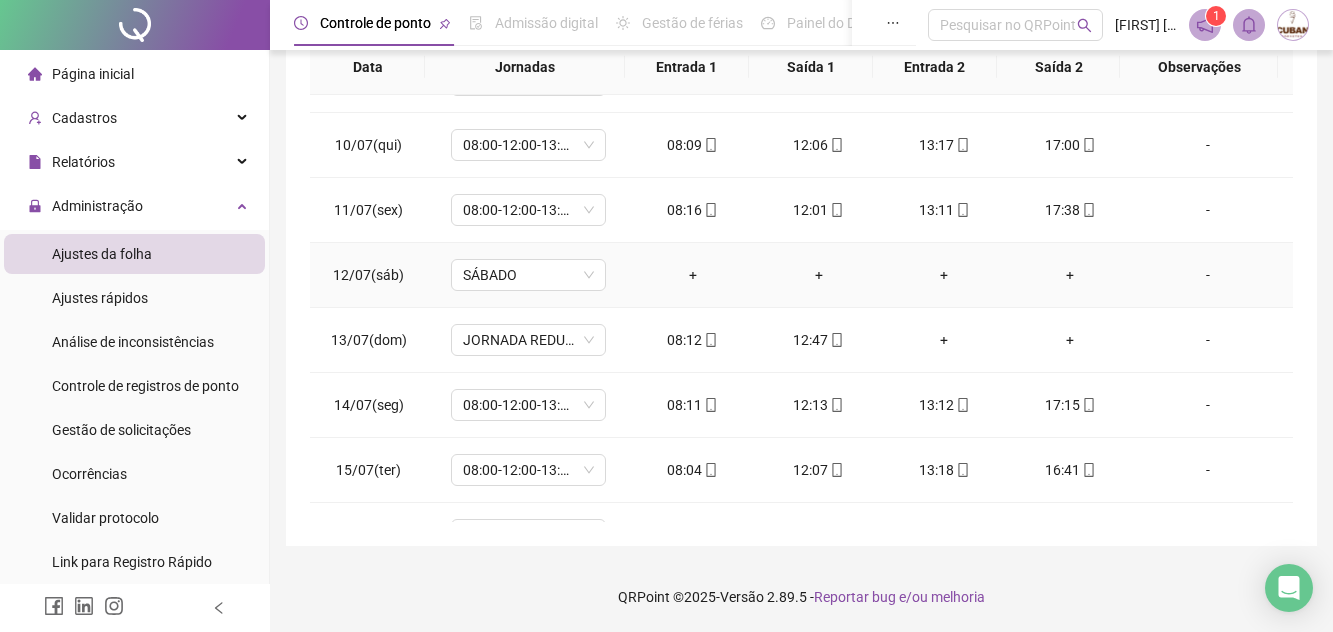 click on "SÁBADO" at bounding box center (528, 275) 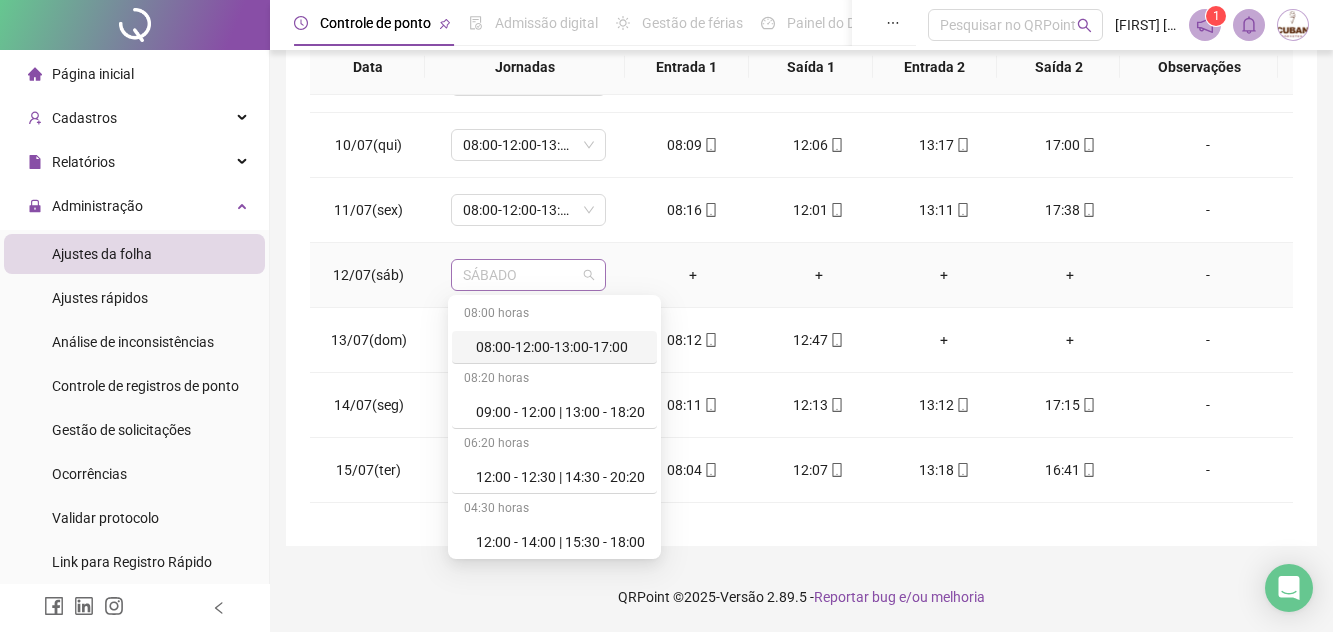 click on "SÁBADO" at bounding box center [528, 275] 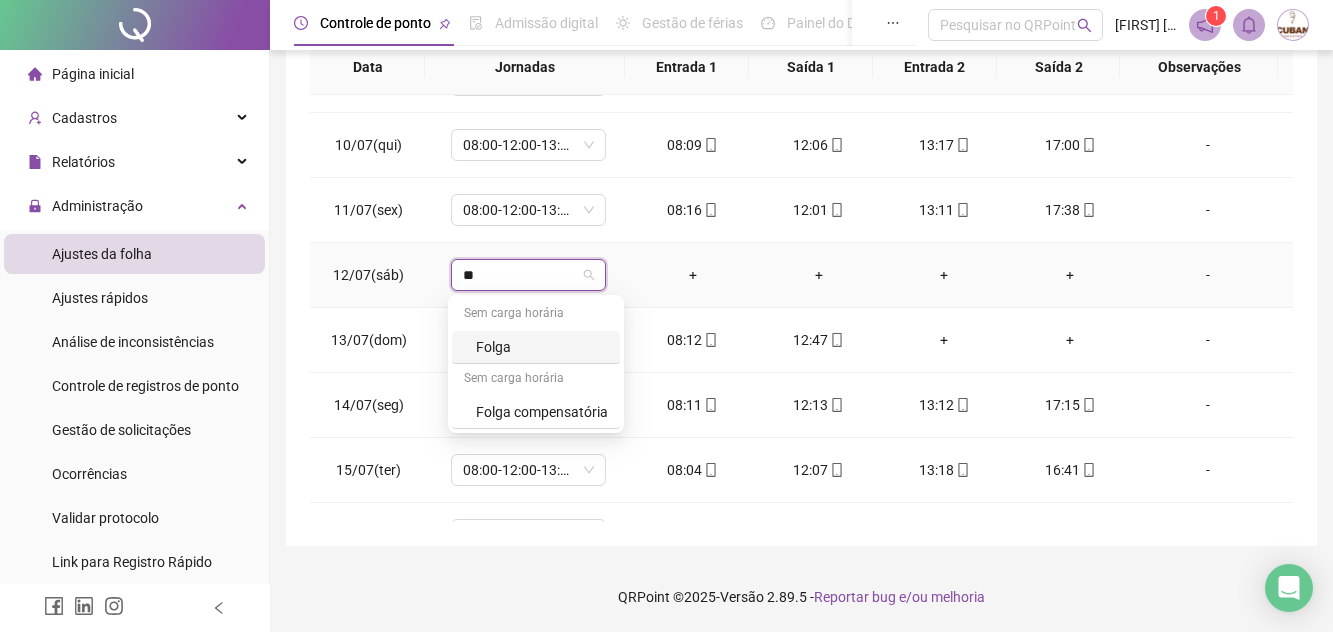 type on "***" 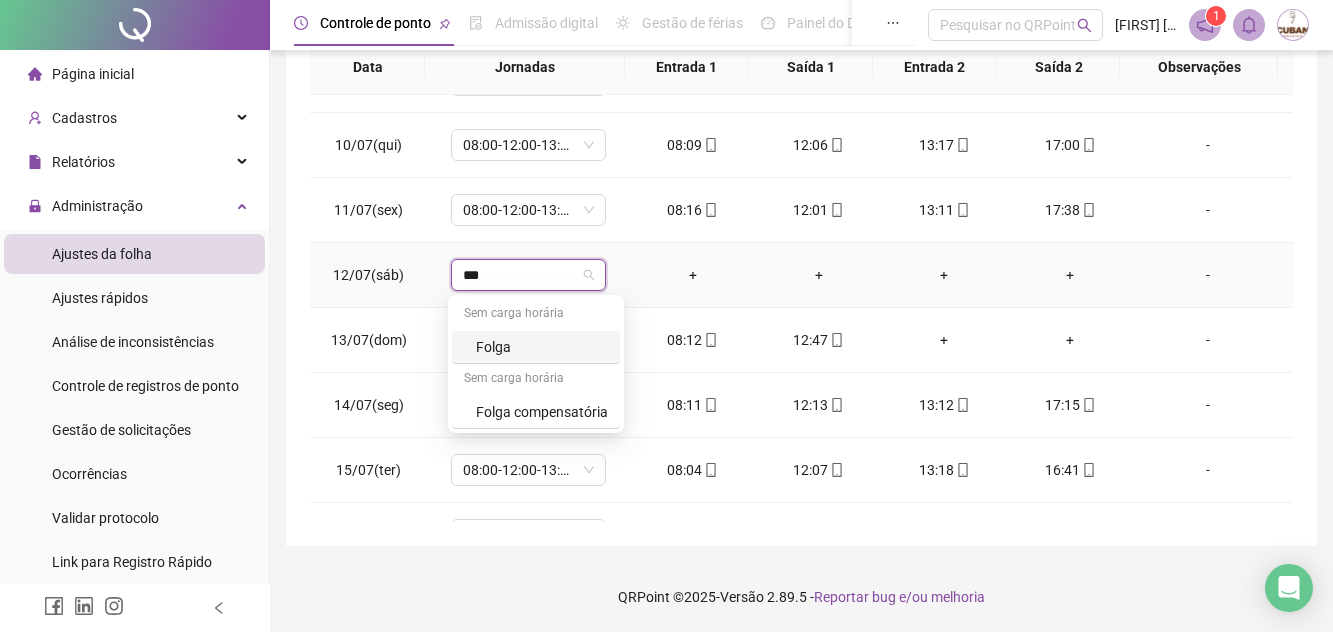 click on "Folga" at bounding box center (536, 347) 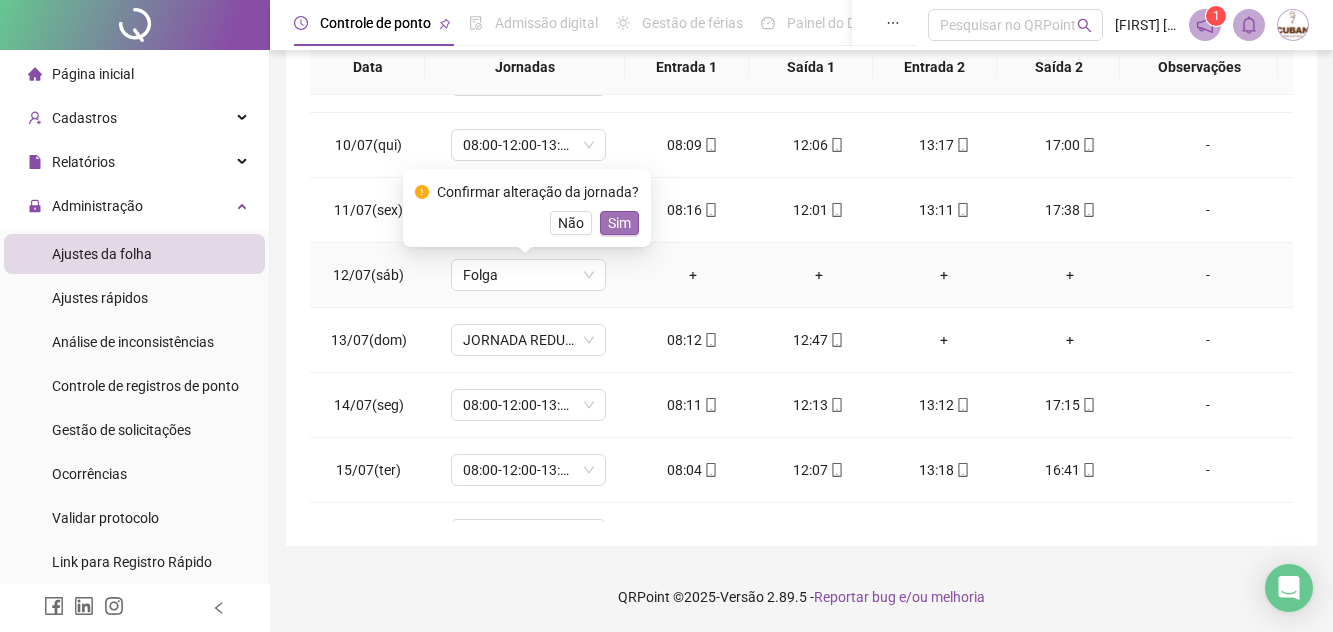 click on "Sim" at bounding box center [619, 223] 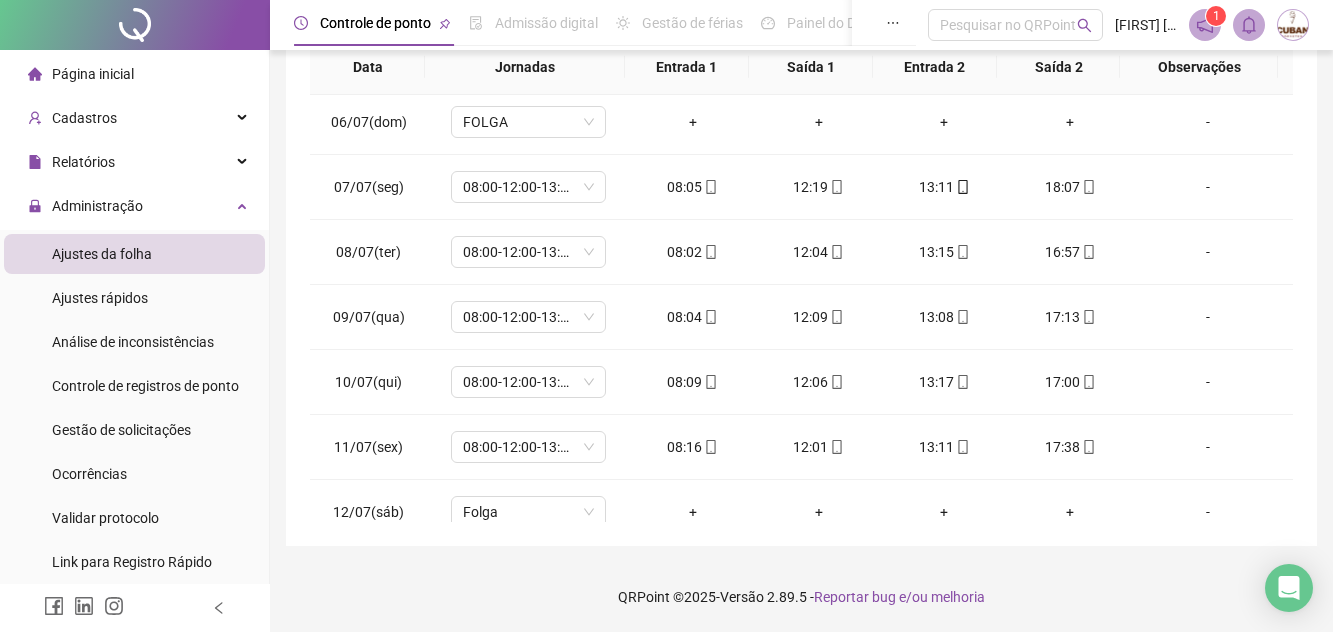 scroll, scrollTop: 0, scrollLeft: 0, axis: both 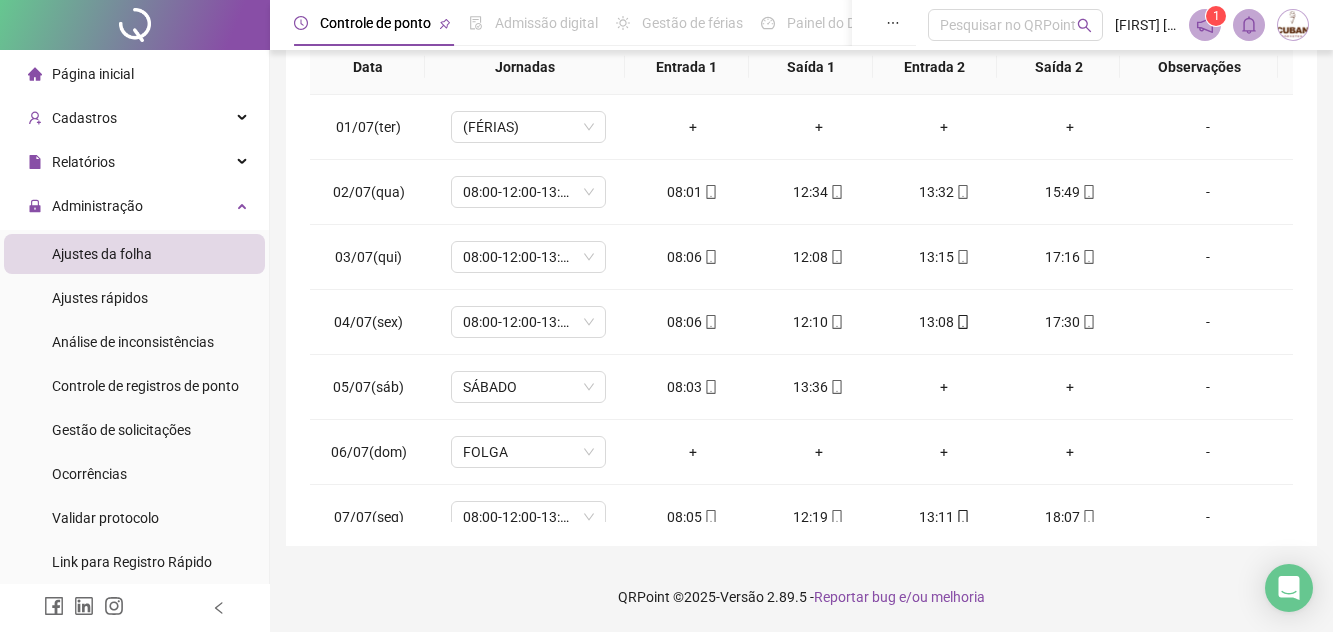 click on "**********" at bounding box center [801, 121] 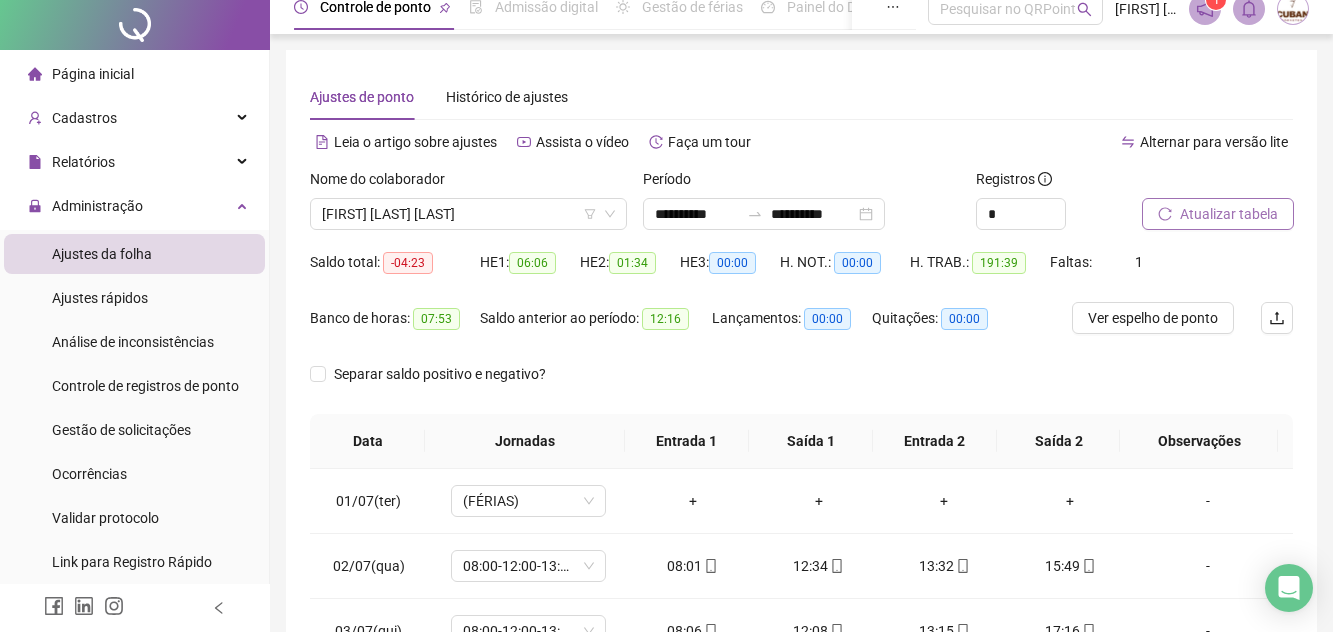 scroll, scrollTop: 0, scrollLeft: 0, axis: both 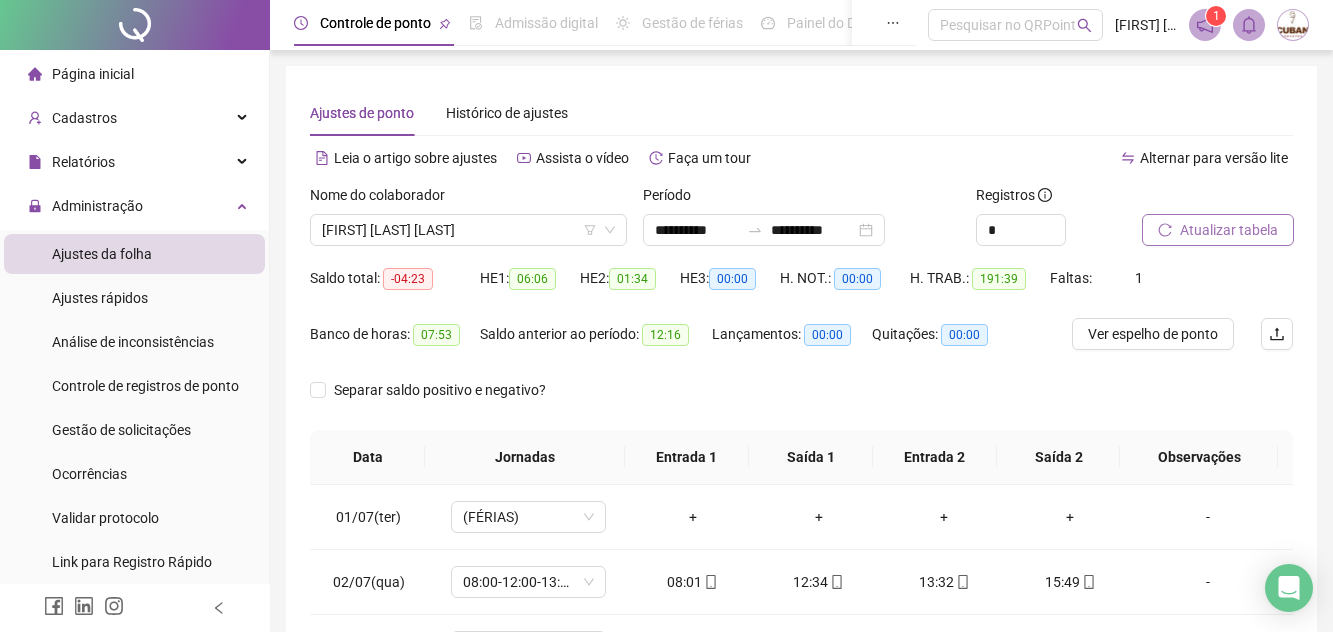 click on "Atualizar tabela" at bounding box center [1229, 230] 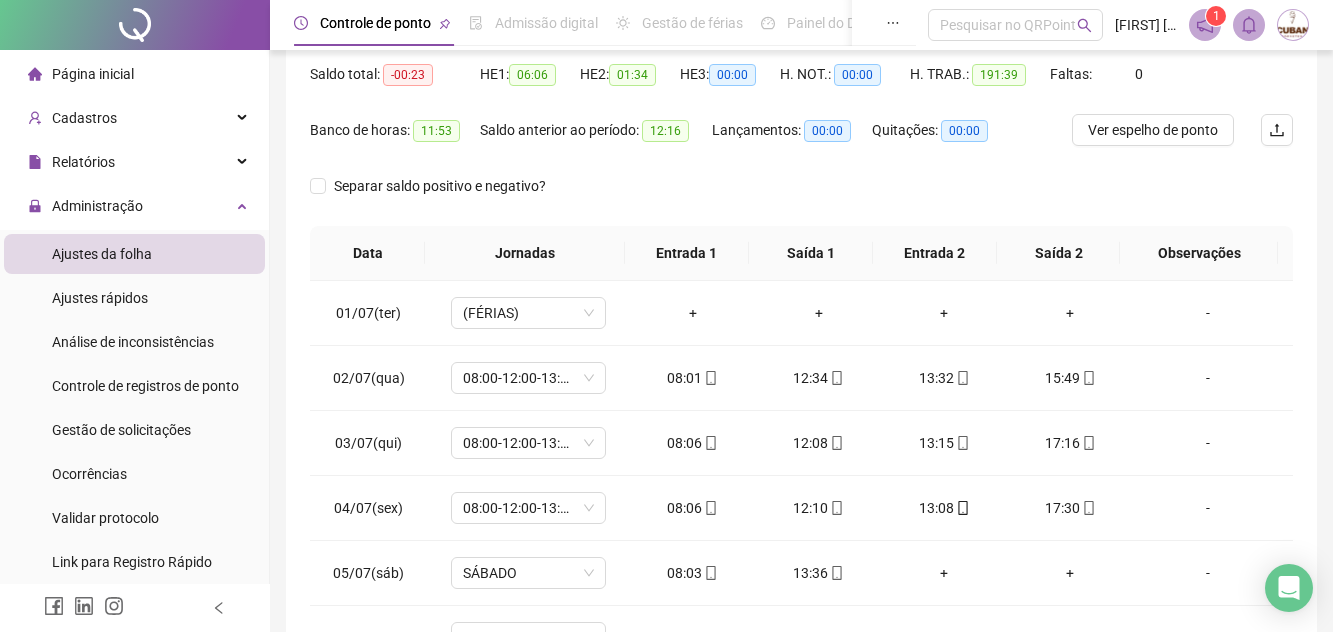 scroll, scrollTop: 206, scrollLeft: 0, axis: vertical 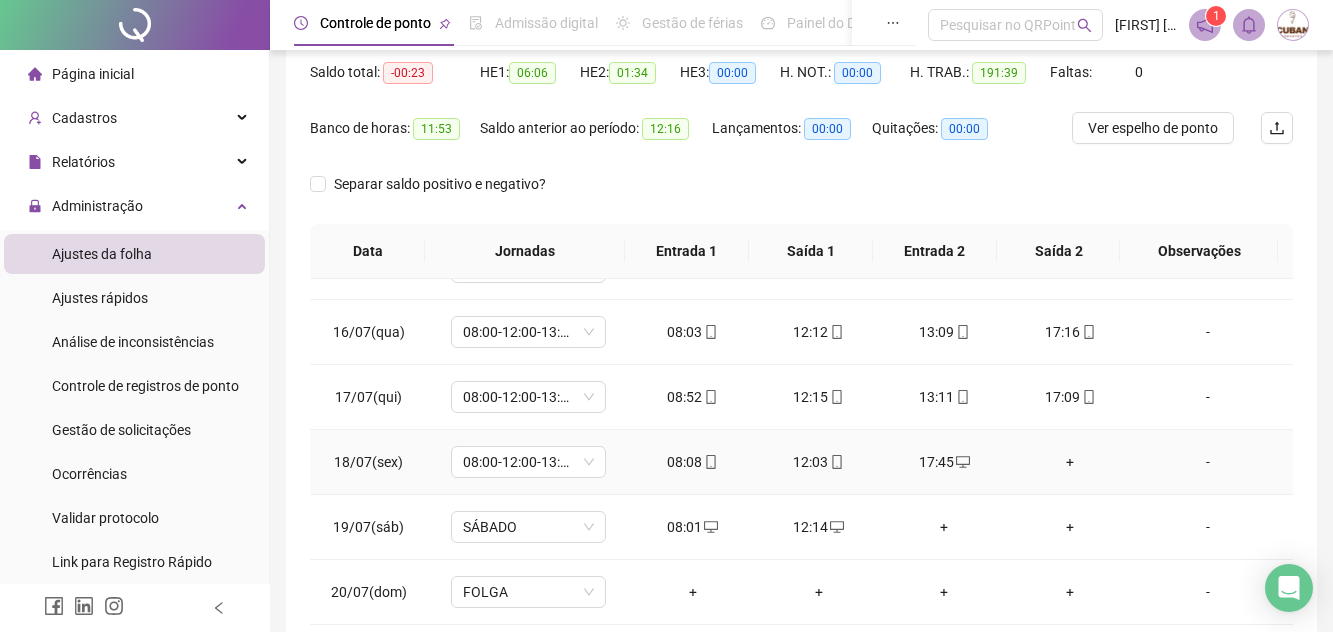 click on "+" at bounding box center [1070, 462] 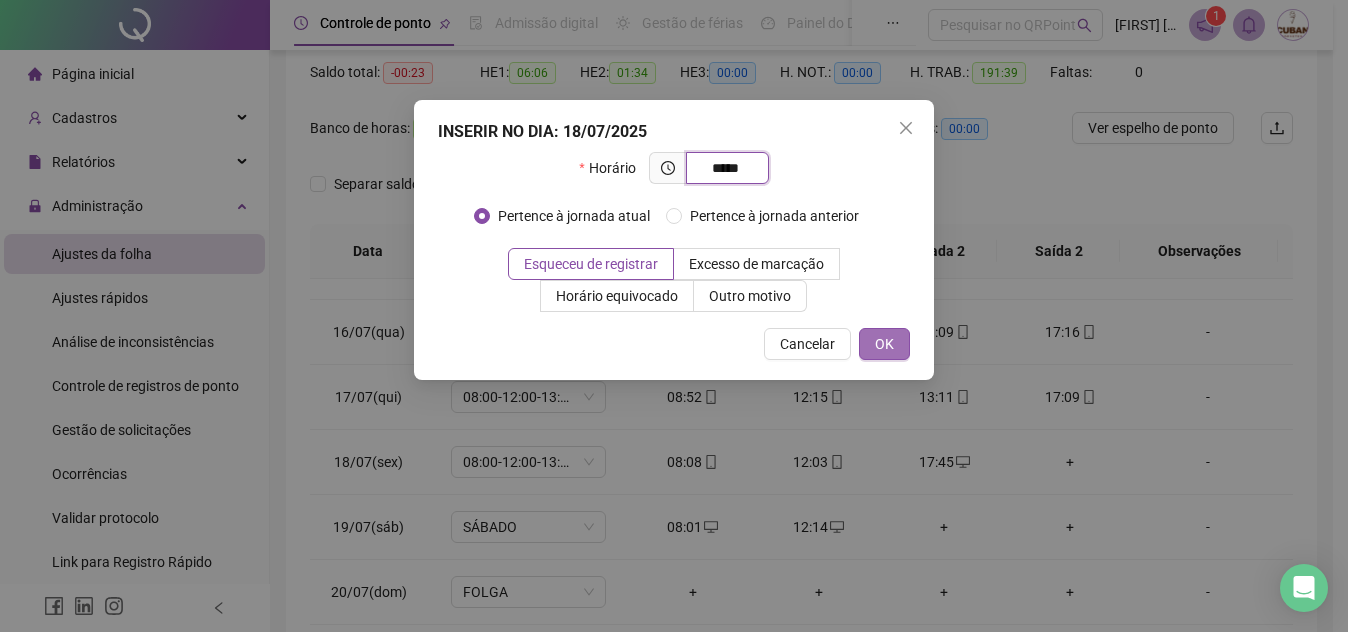 type on "*****" 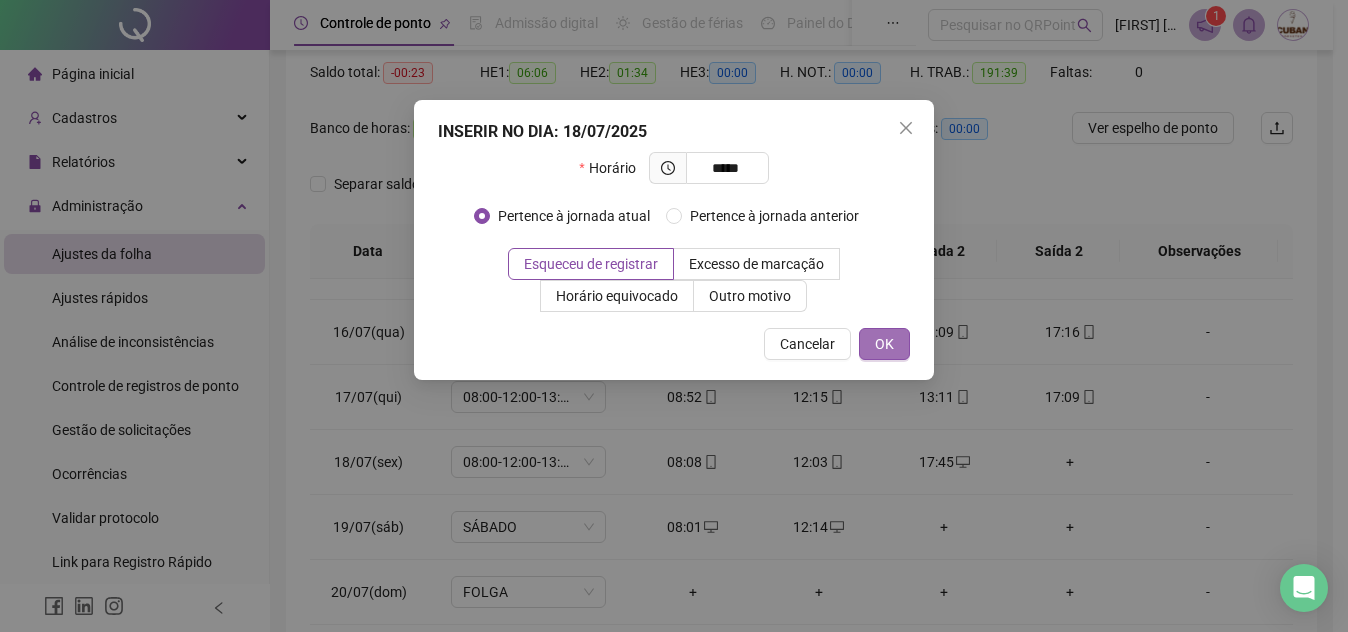 click on "OK" at bounding box center [884, 344] 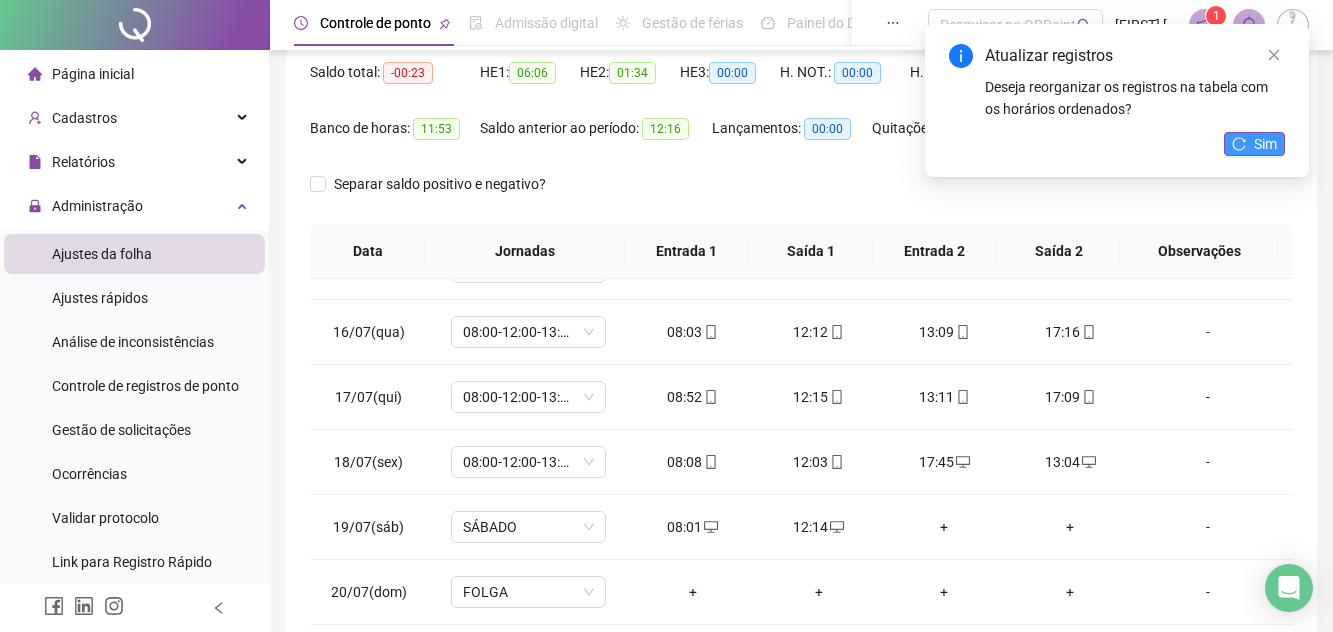 click on "Sim" at bounding box center [1265, 144] 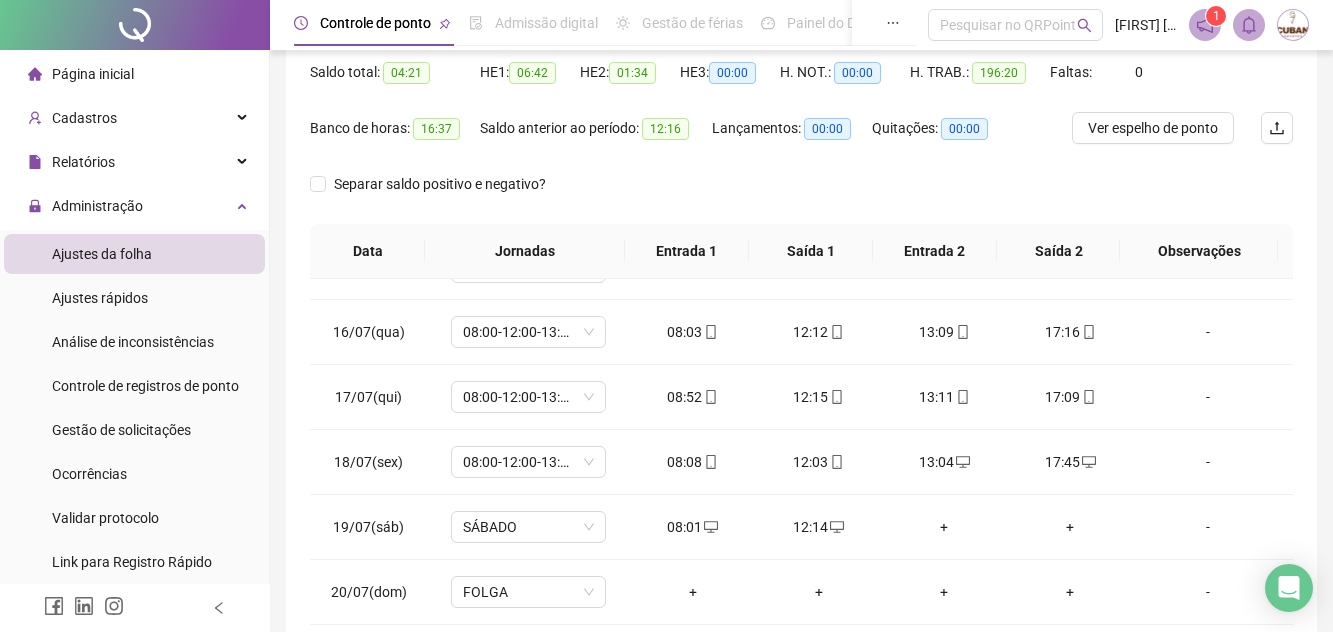 scroll, scrollTop: 0, scrollLeft: 0, axis: both 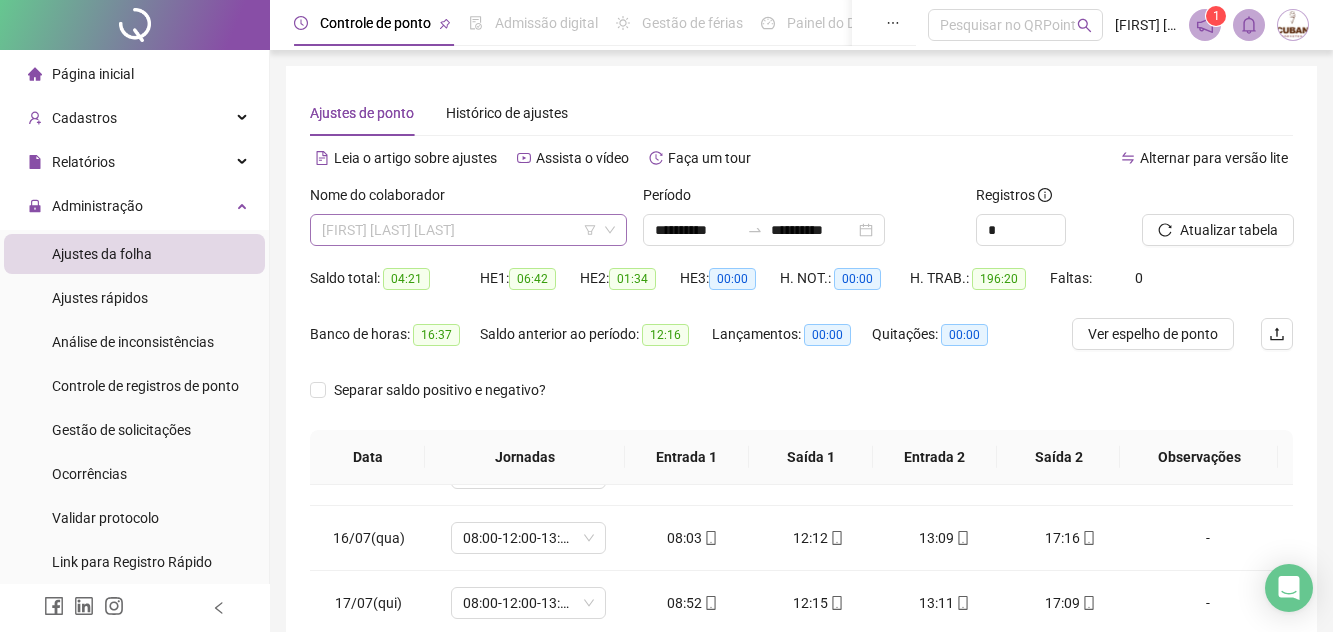 click on "[FIRST] [LAST] [LAST]" at bounding box center [468, 230] 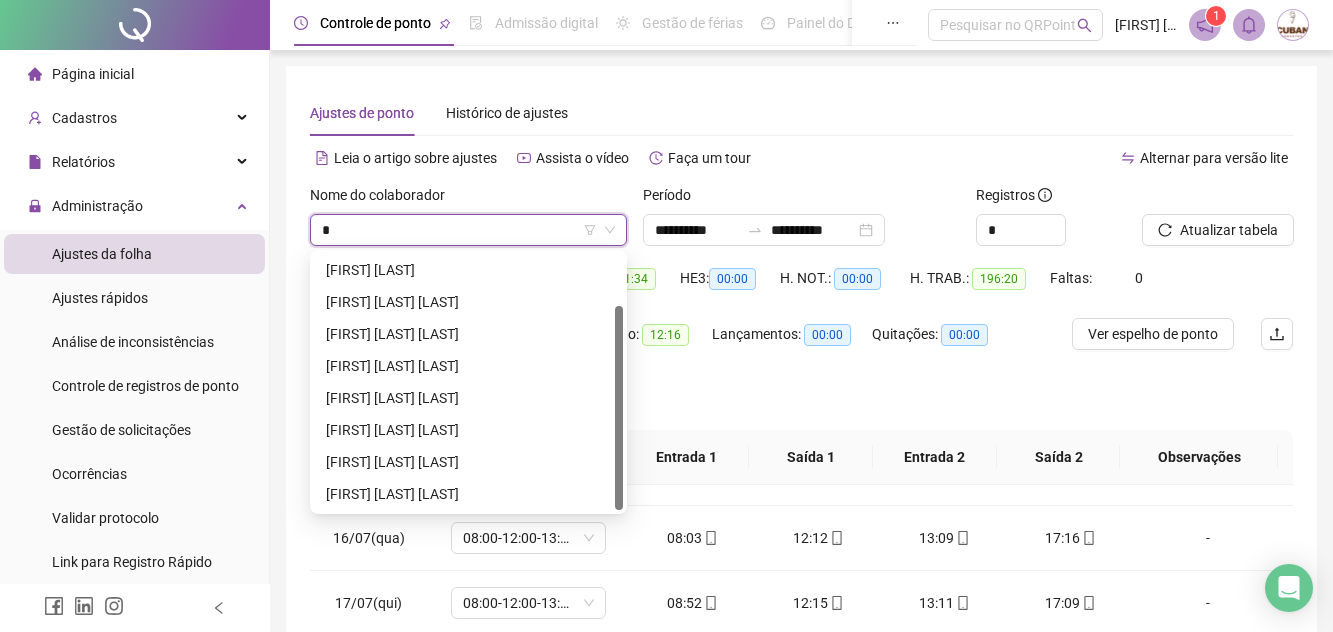 scroll, scrollTop: 64, scrollLeft: 0, axis: vertical 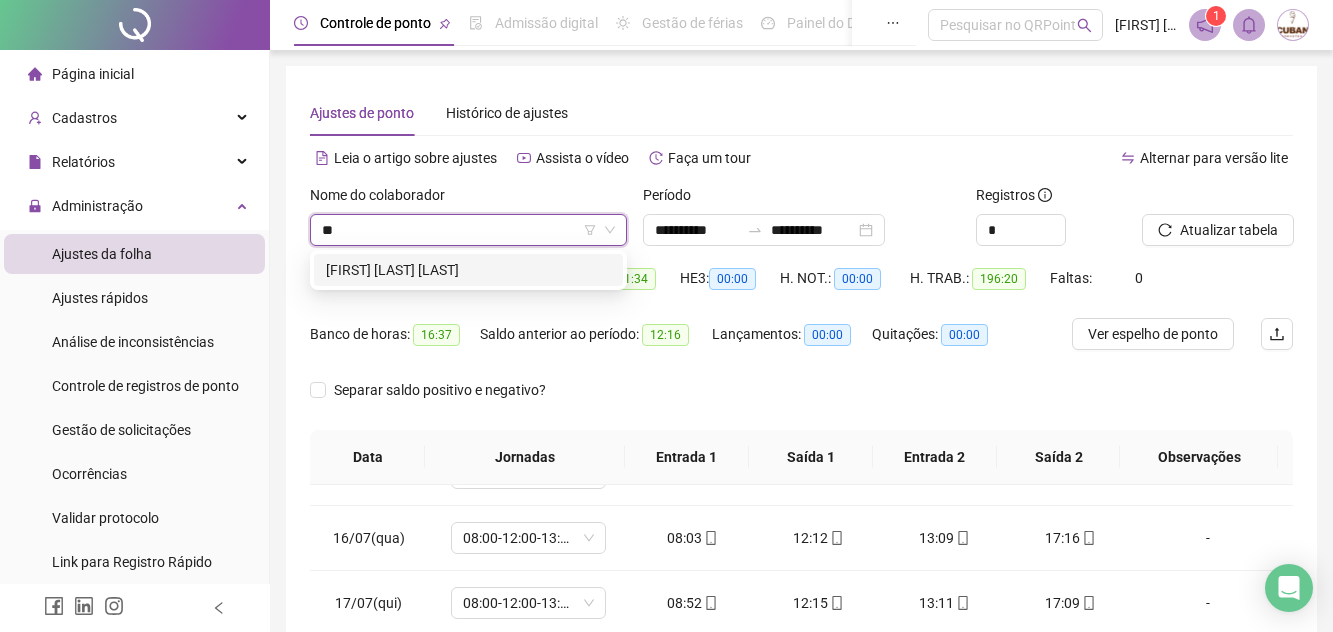 click on "[FIRST] [LAST] [LAST]" at bounding box center (468, 270) 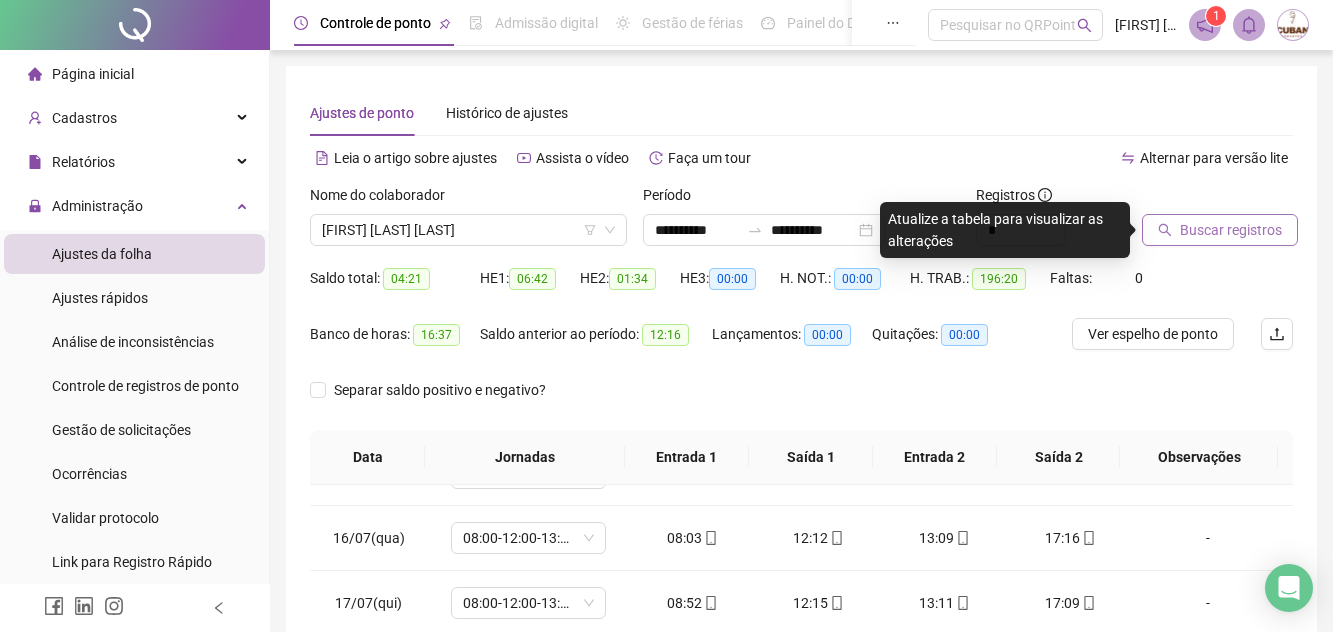click on "Buscar registros" at bounding box center [1231, 230] 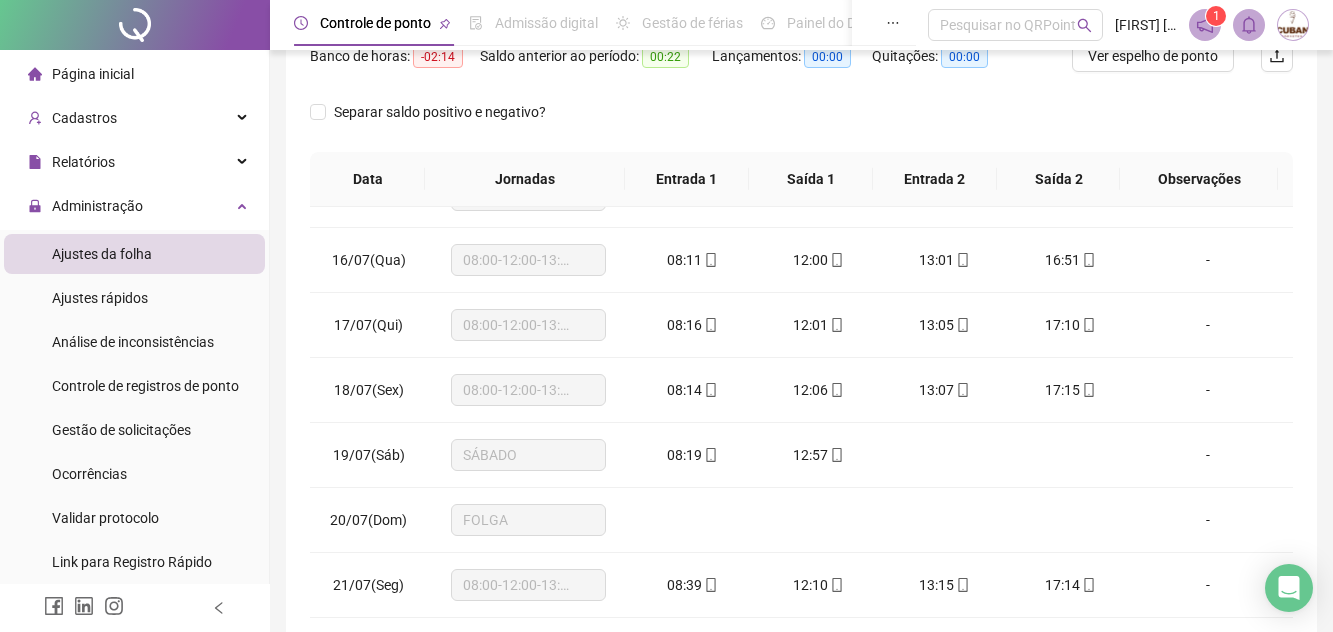 scroll, scrollTop: 390, scrollLeft: 0, axis: vertical 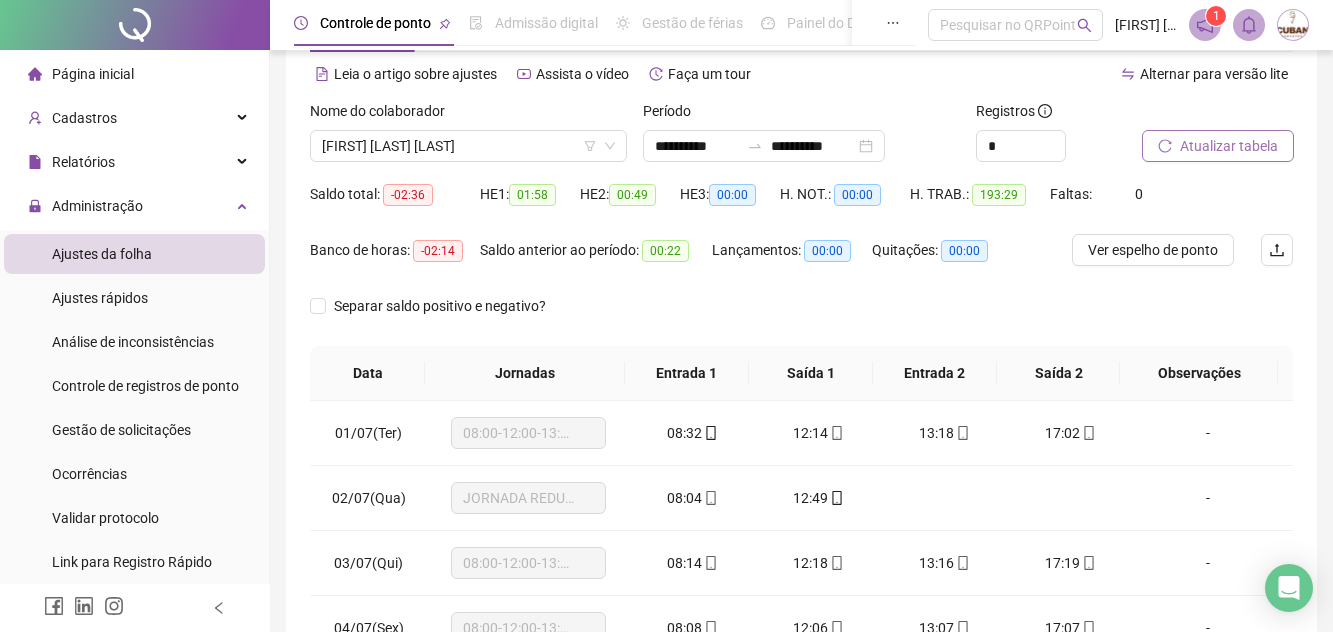 click on "Atualizar tabela" at bounding box center (1229, 146) 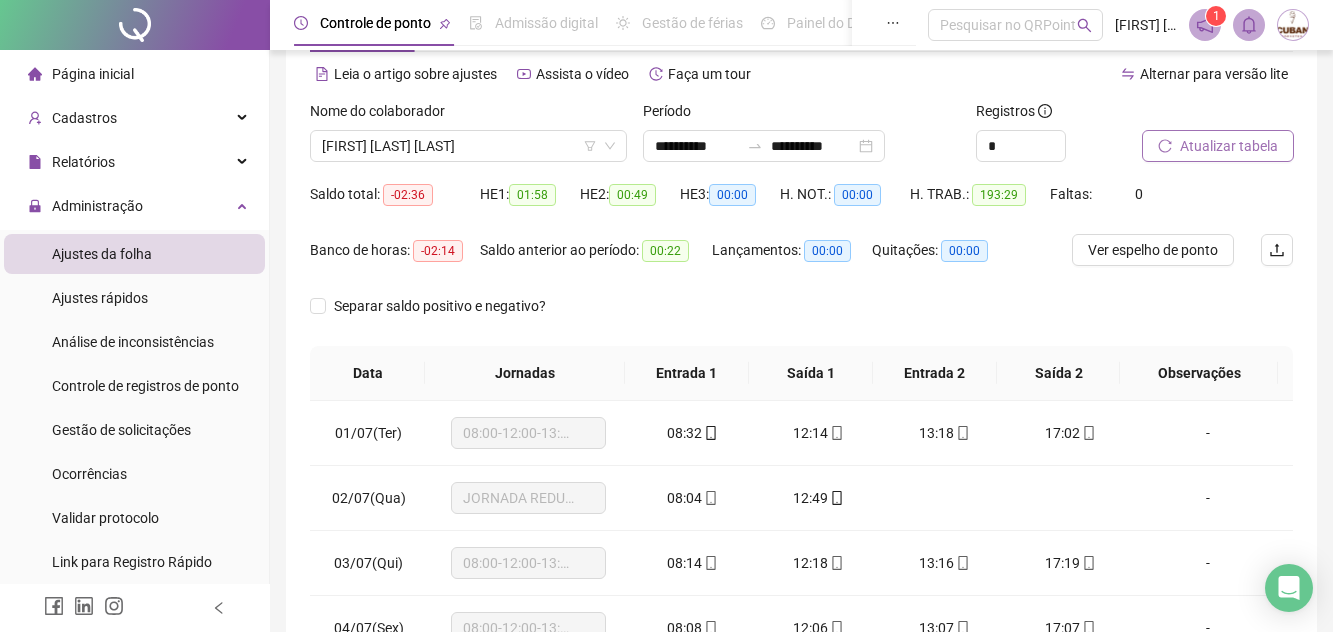 click on "Atualizar tabela" at bounding box center (1229, 146) 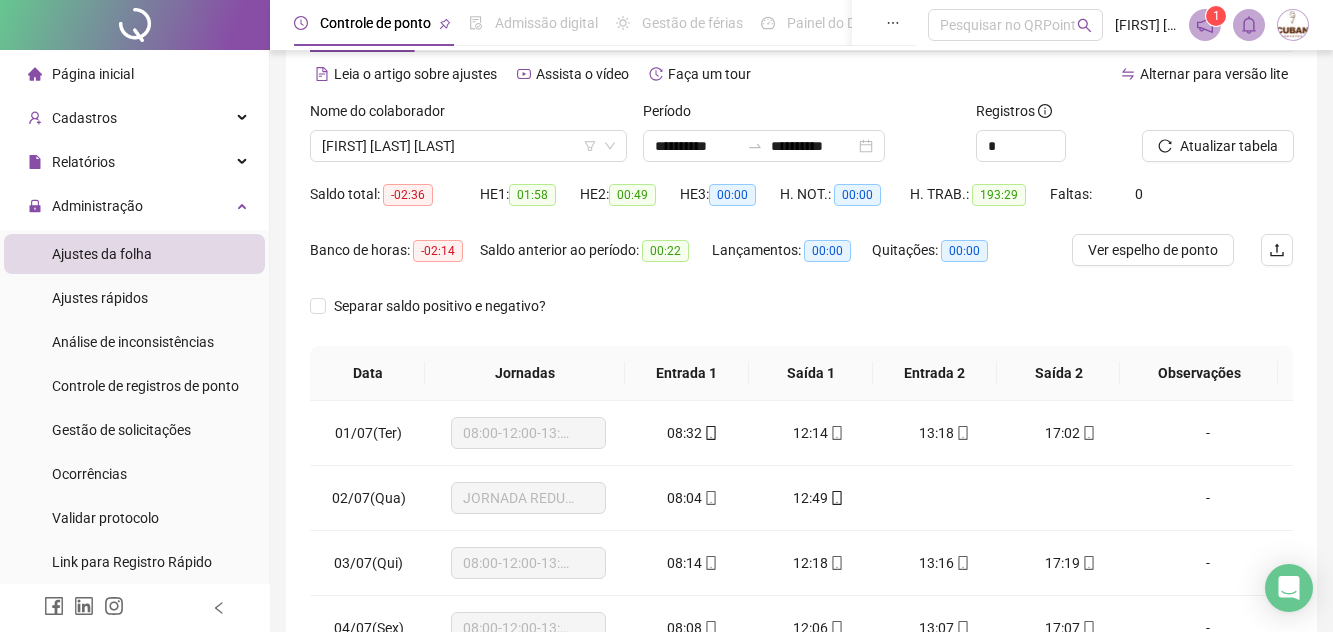 click on "Nome do colaborador [FIRST] [LAST] [LAST]" at bounding box center [468, 139] 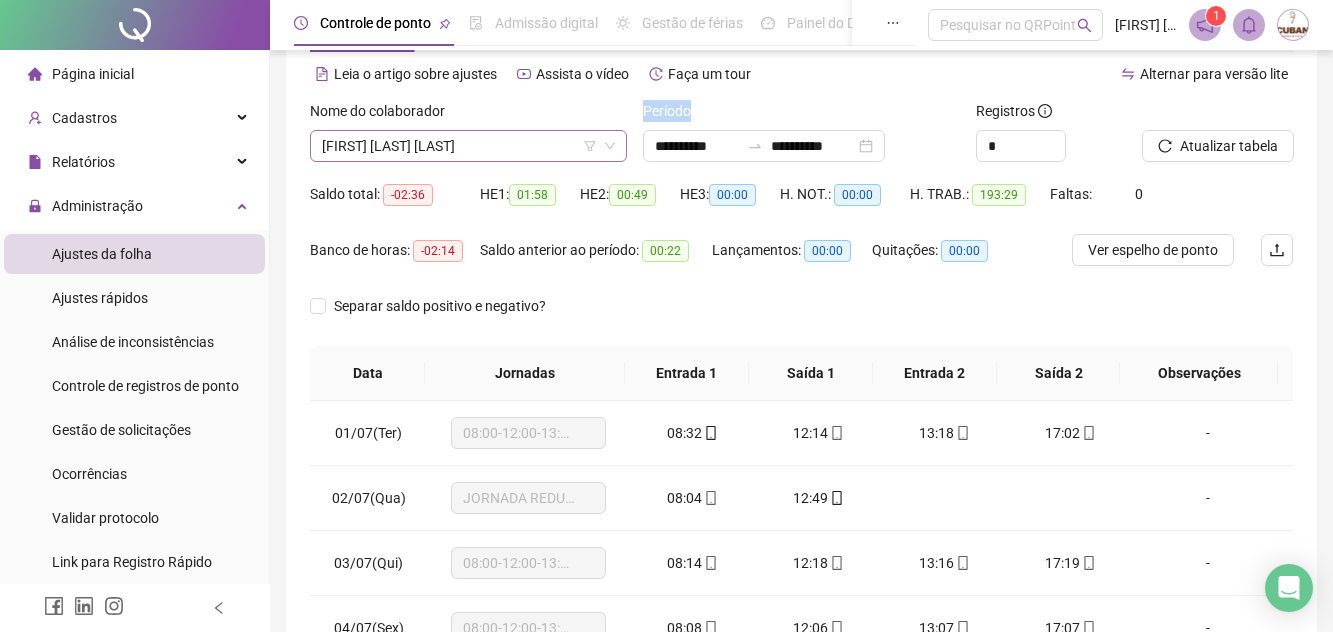 drag, startPoint x: 534, startPoint y: 163, endPoint x: 531, endPoint y: 145, distance: 18.248287 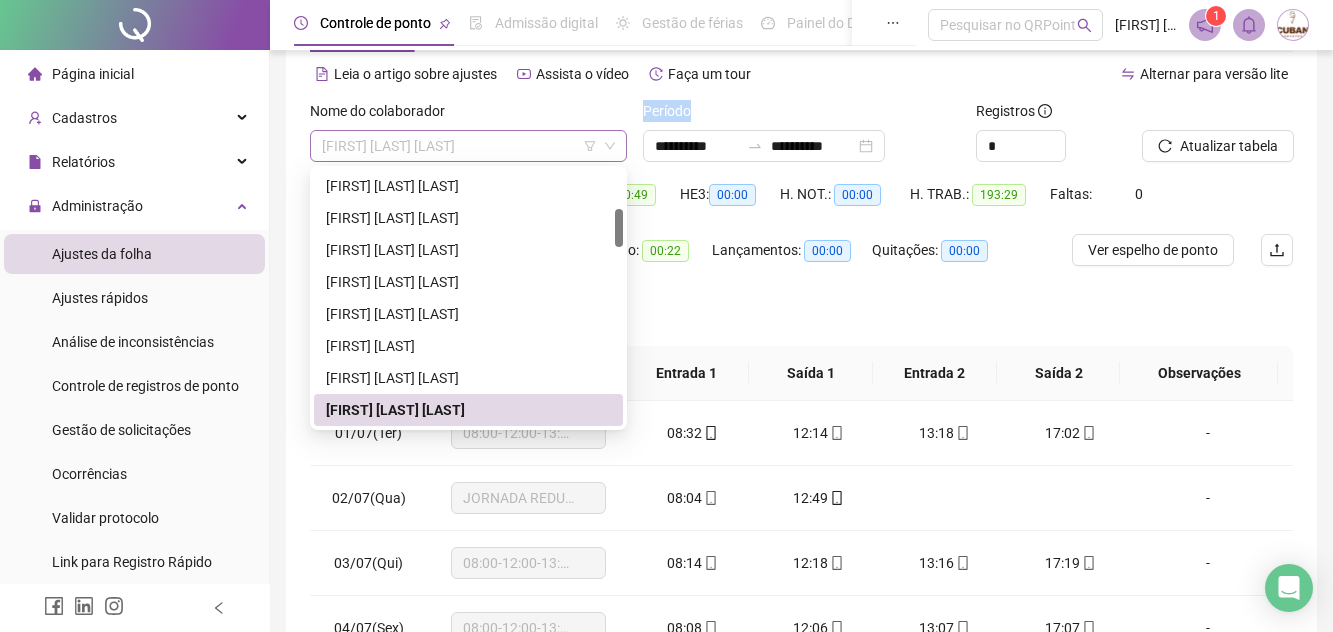 click on "[FIRST] [LAST] [LAST]" at bounding box center [468, 146] 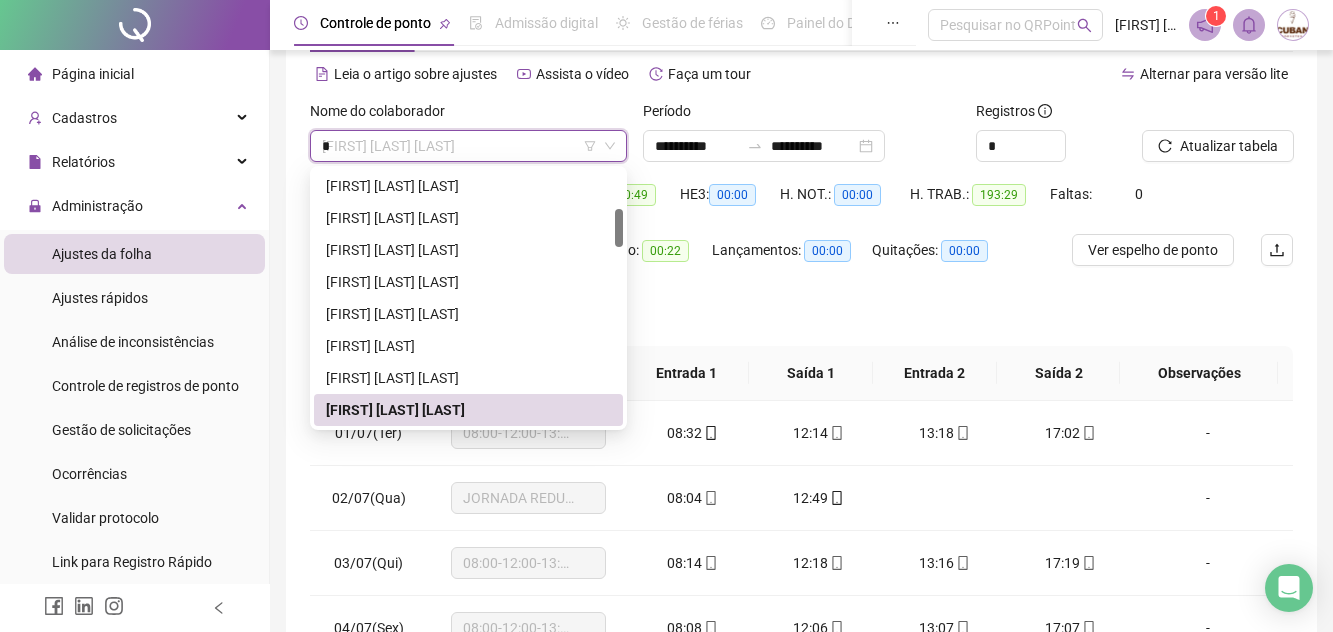 type on "**" 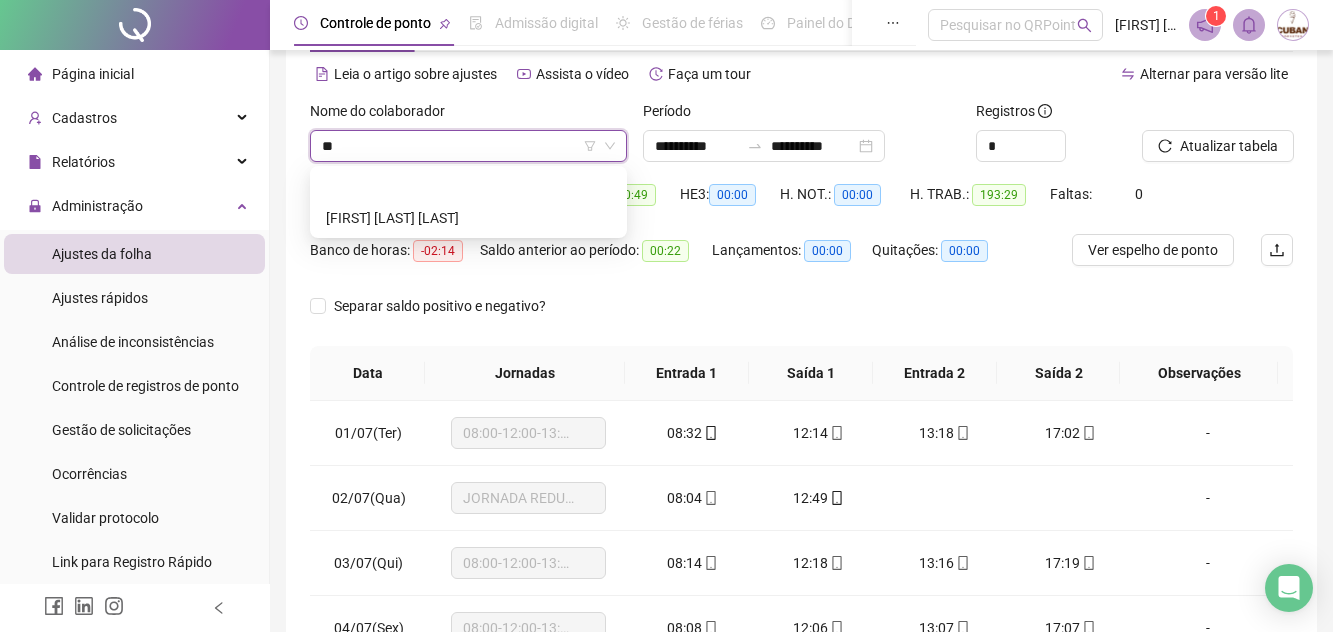 scroll, scrollTop: 0, scrollLeft: 0, axis: both 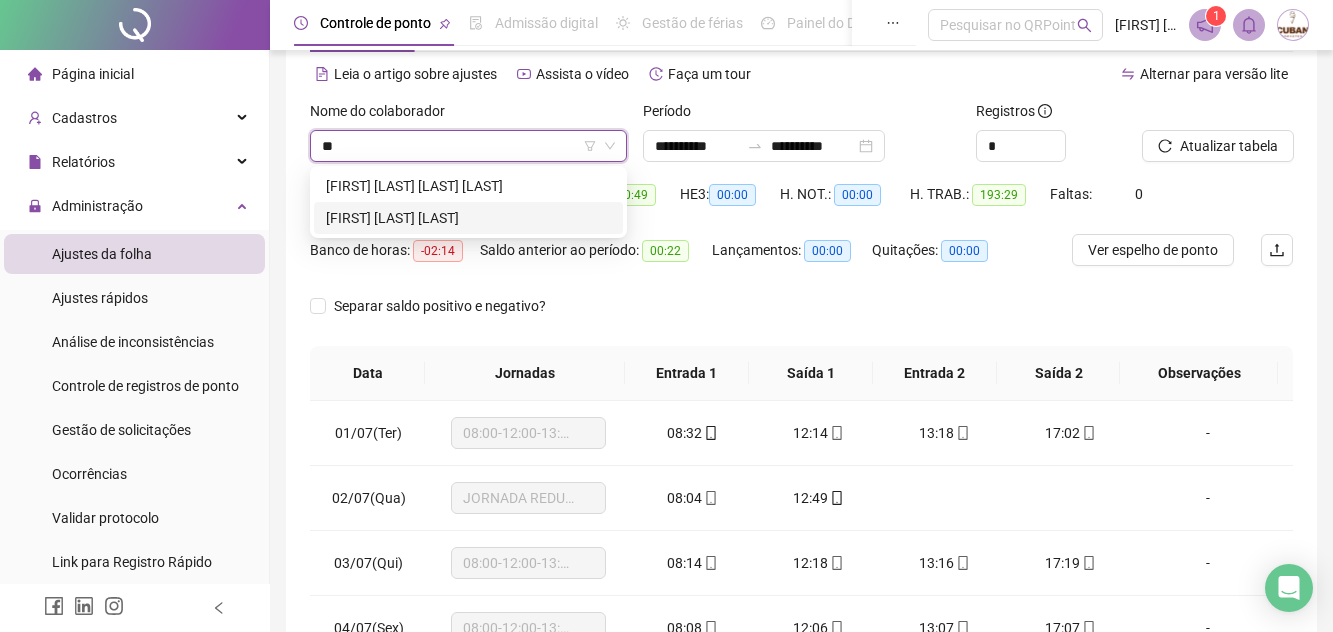 click on "[FIRST] [LAST] [LAST]" at bounding box center [468, 218] 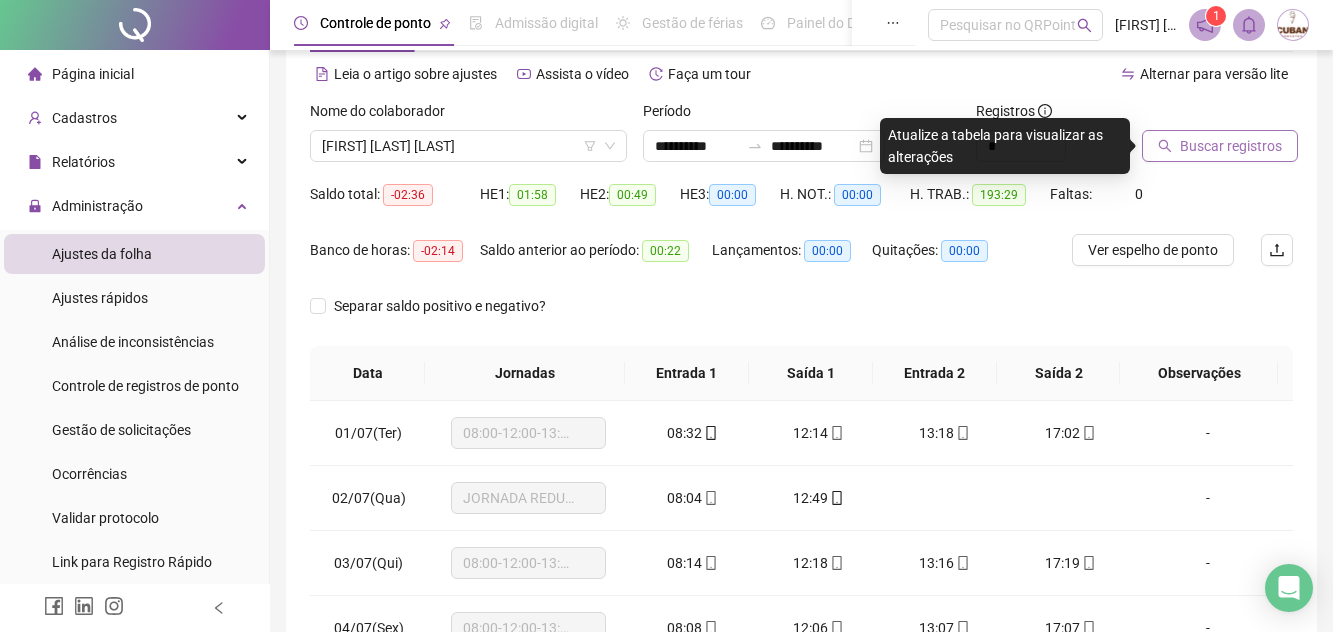 click 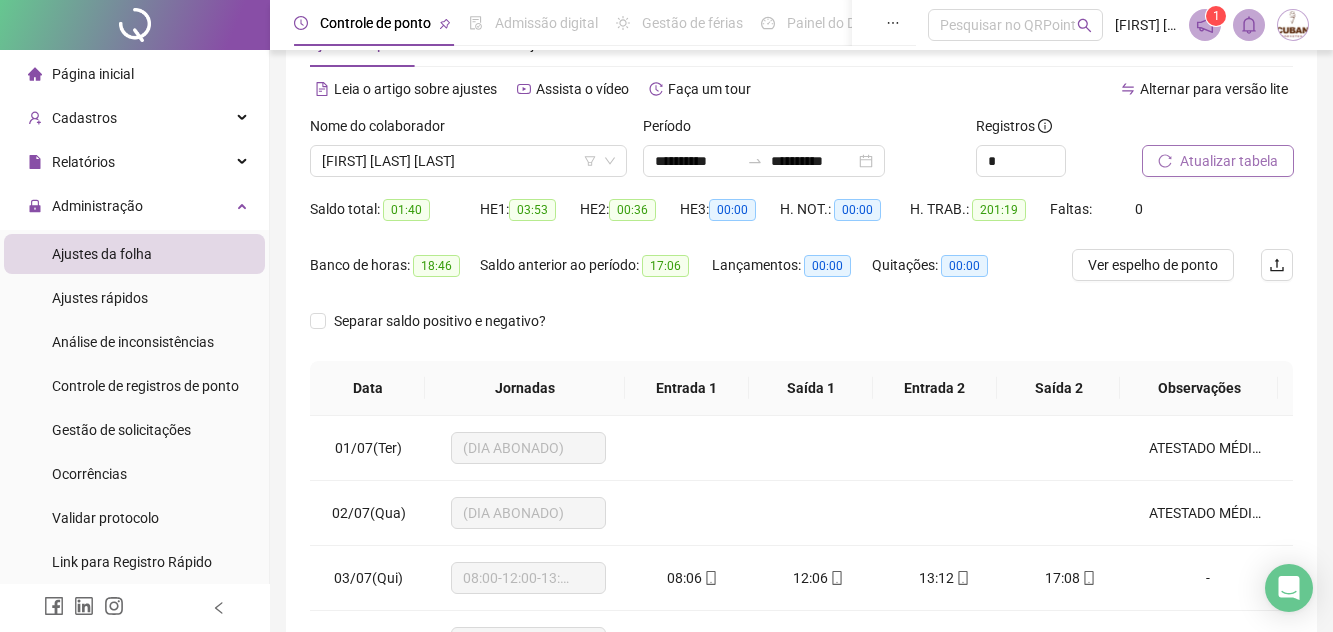 scroll, scrollTop: 72, scrollLeft: 0, axis: vertical 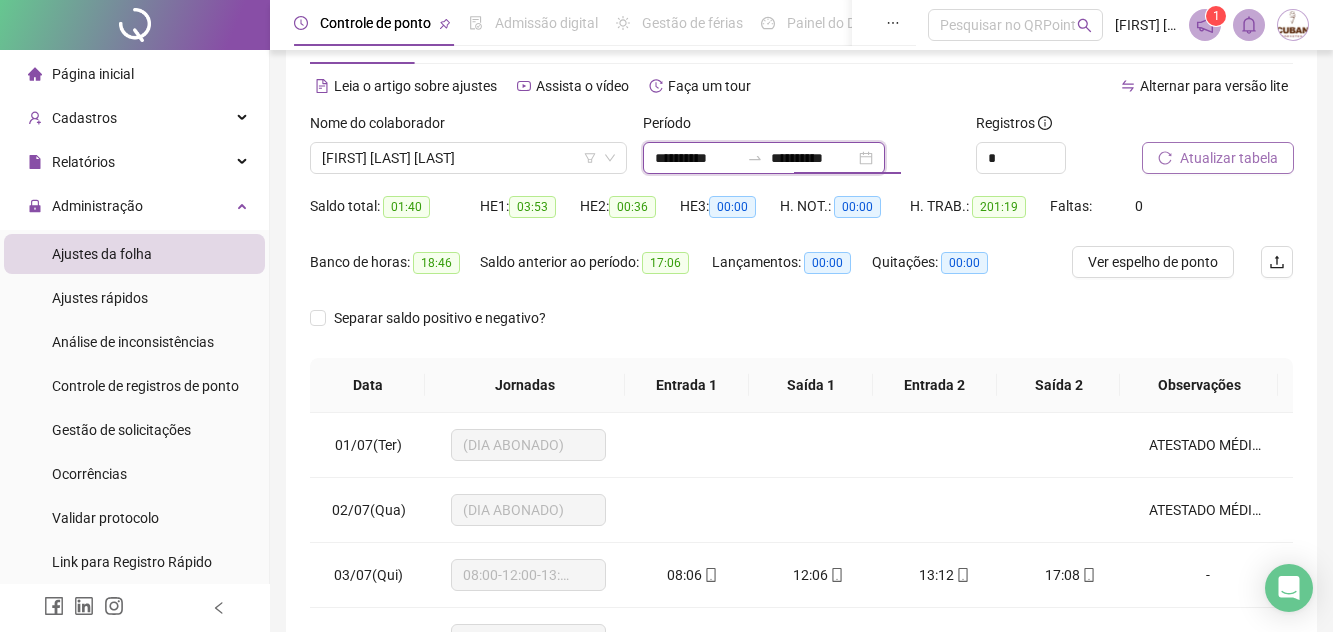click on "**********" at bounding box center [813, 158] 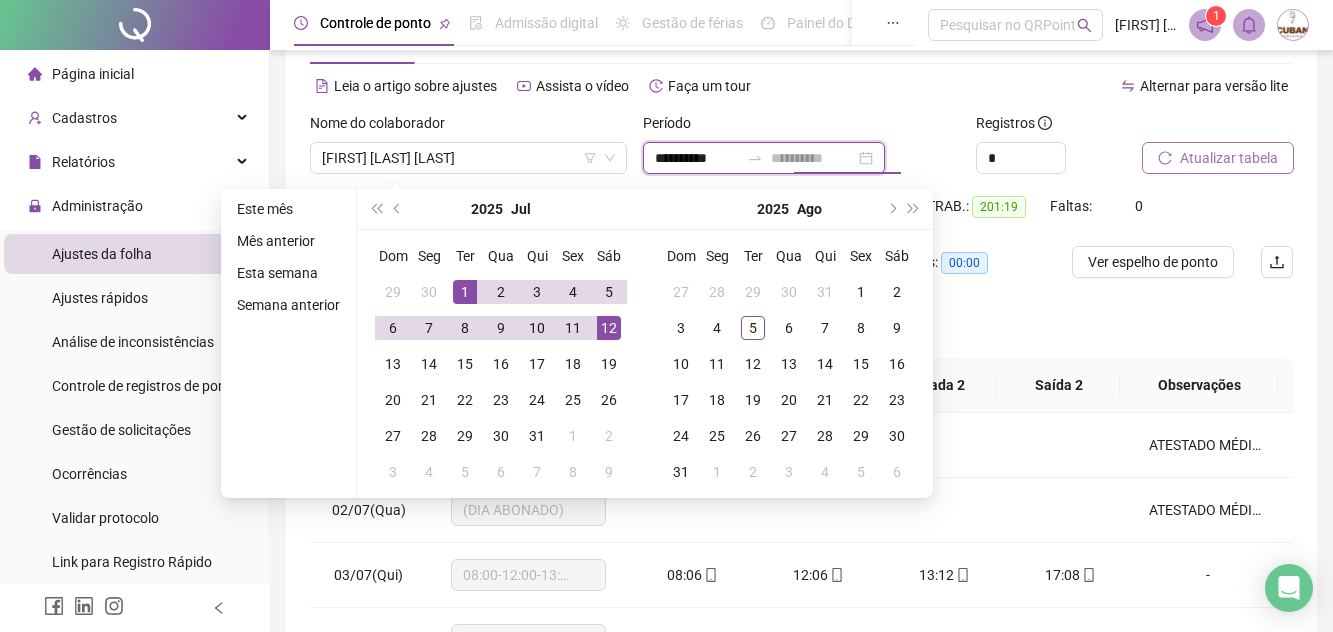 type on "**********" 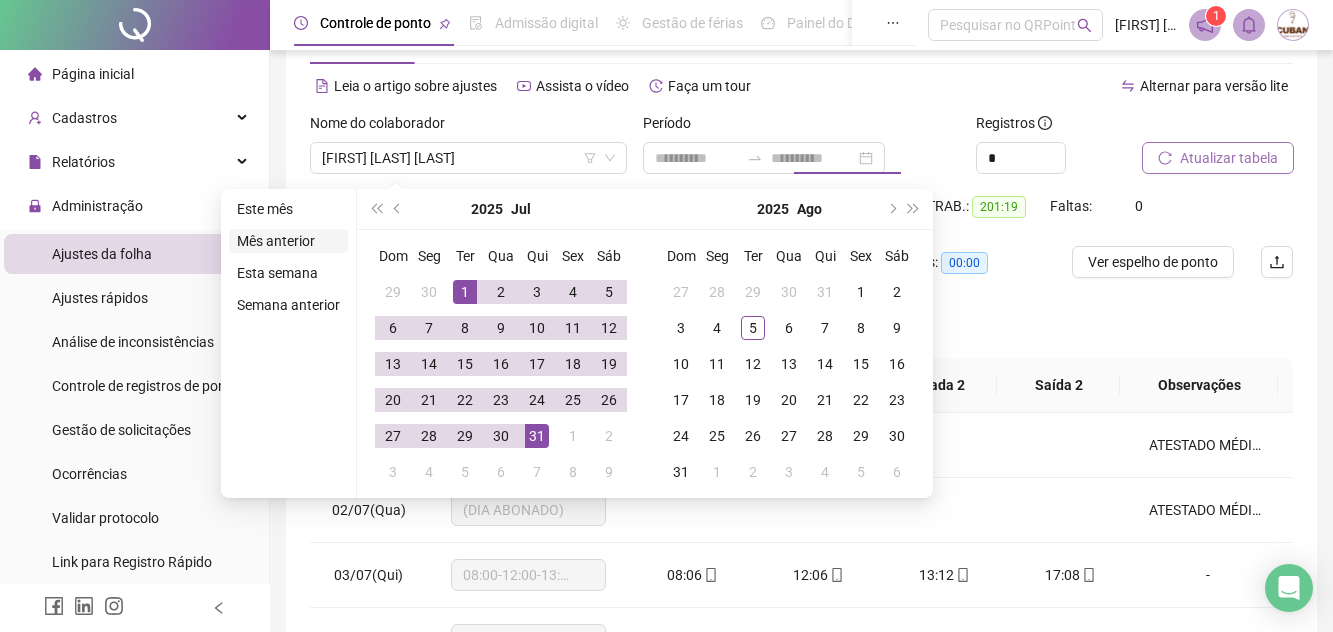 click on "Mês anterior" at bounding box center [288, 241] 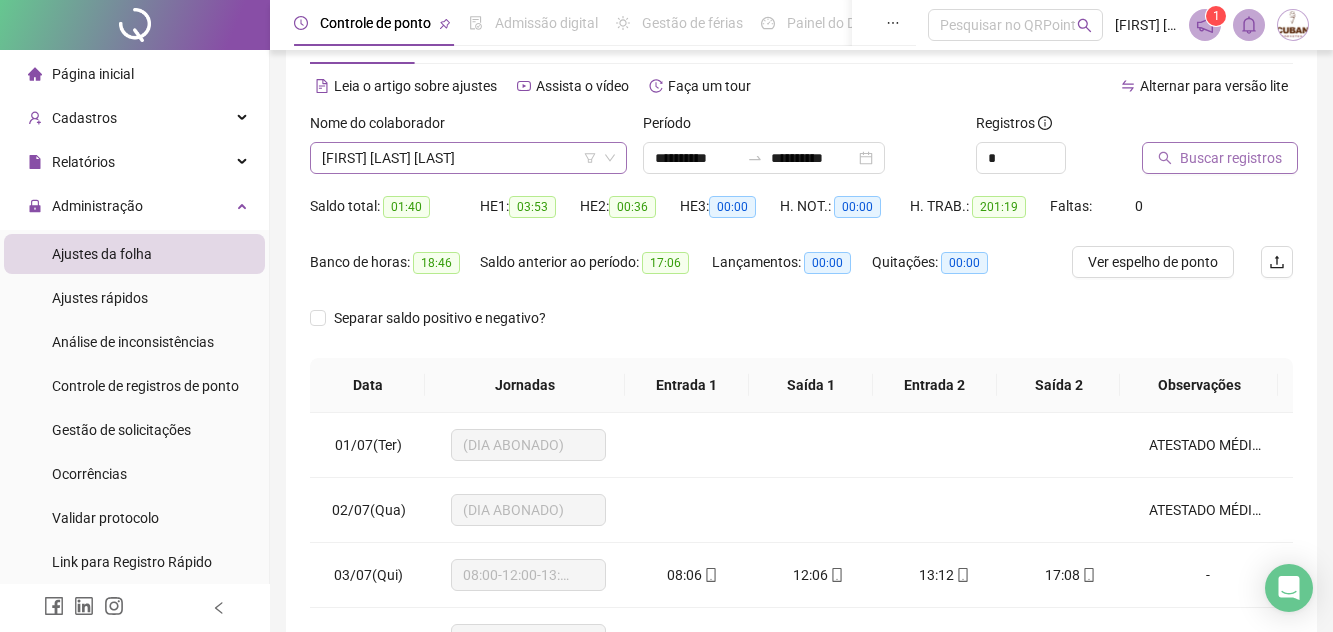 click on "[FIRST] [LAST] [LAST]" at bounding box center (468, 158) 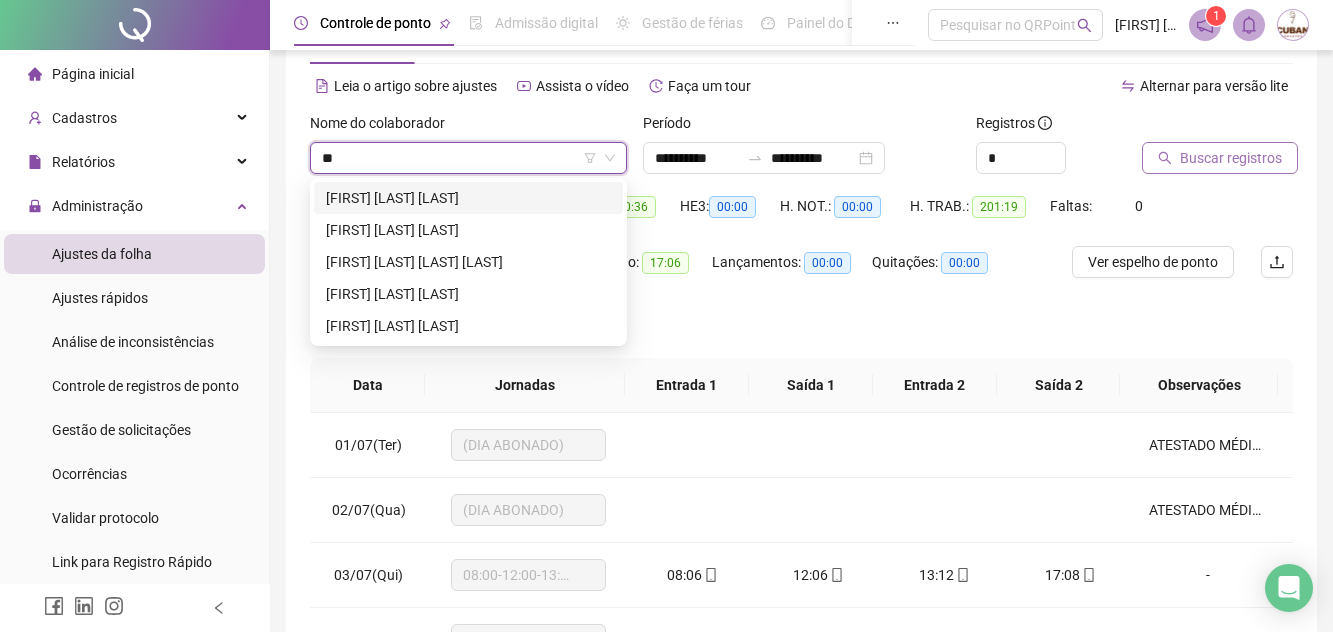 scroll, scrollTop: 0, scrollLeft: 0, axis: both 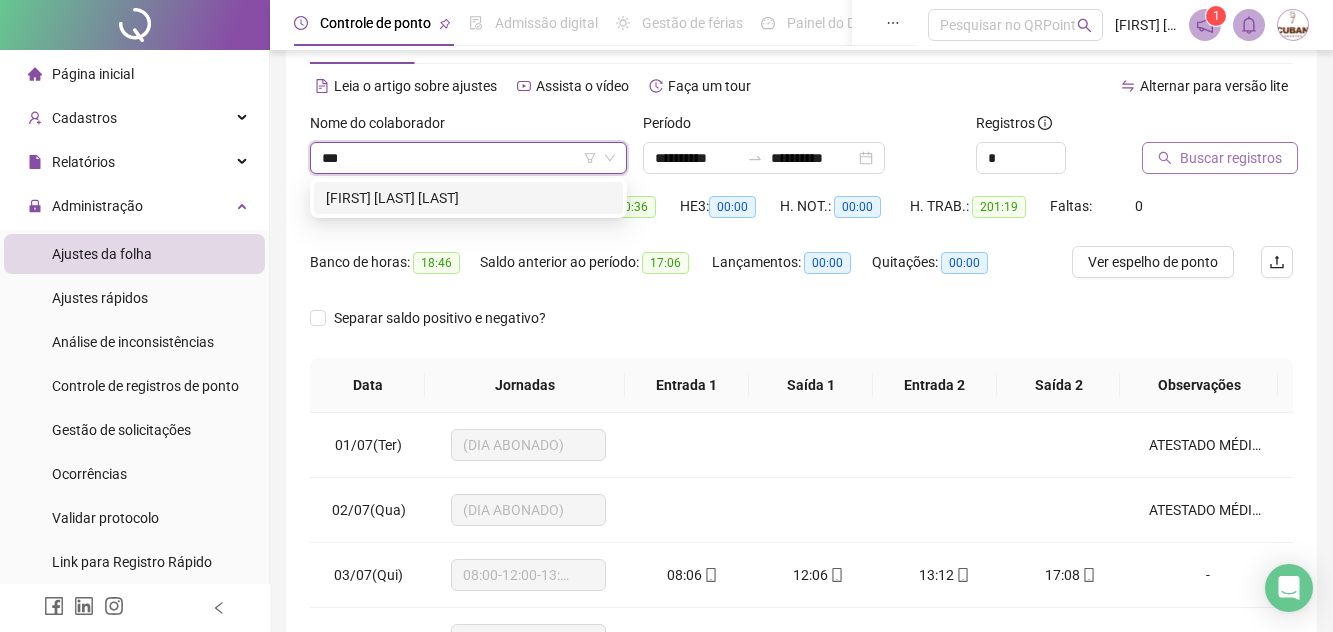 click on "[FIRST] [LAST] [LAST]" at bounding box center (468, 198) 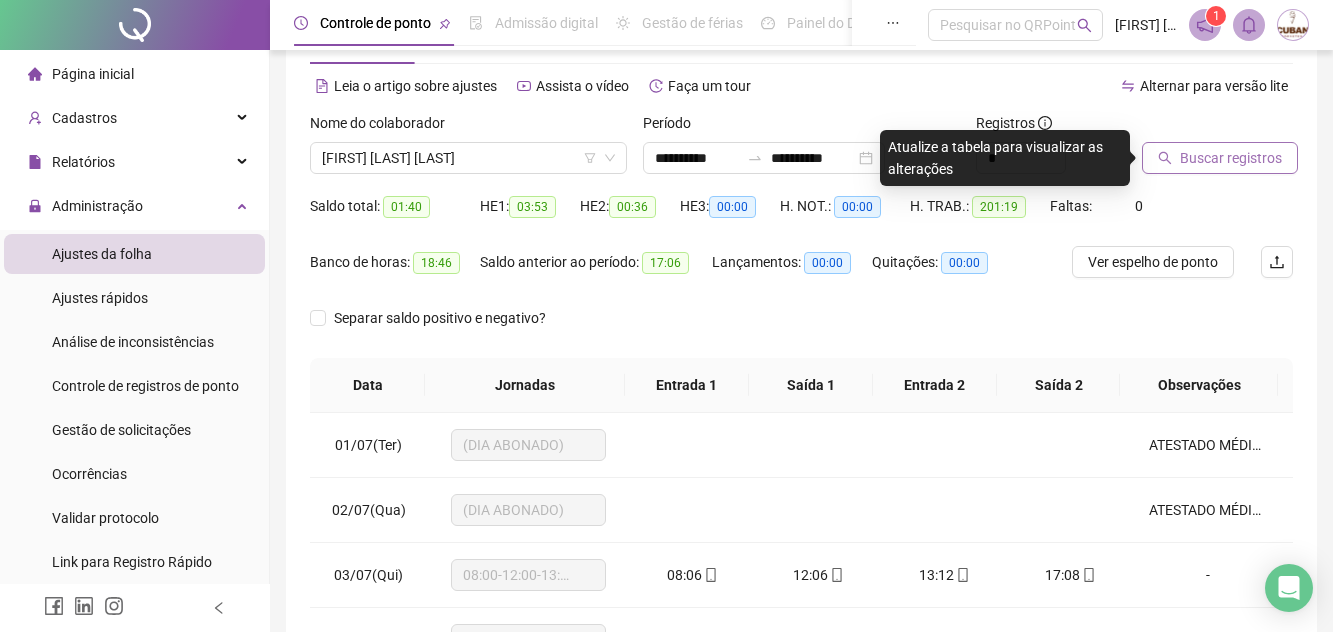 click on "Buscar registros" at bounding box center [1231, 158] 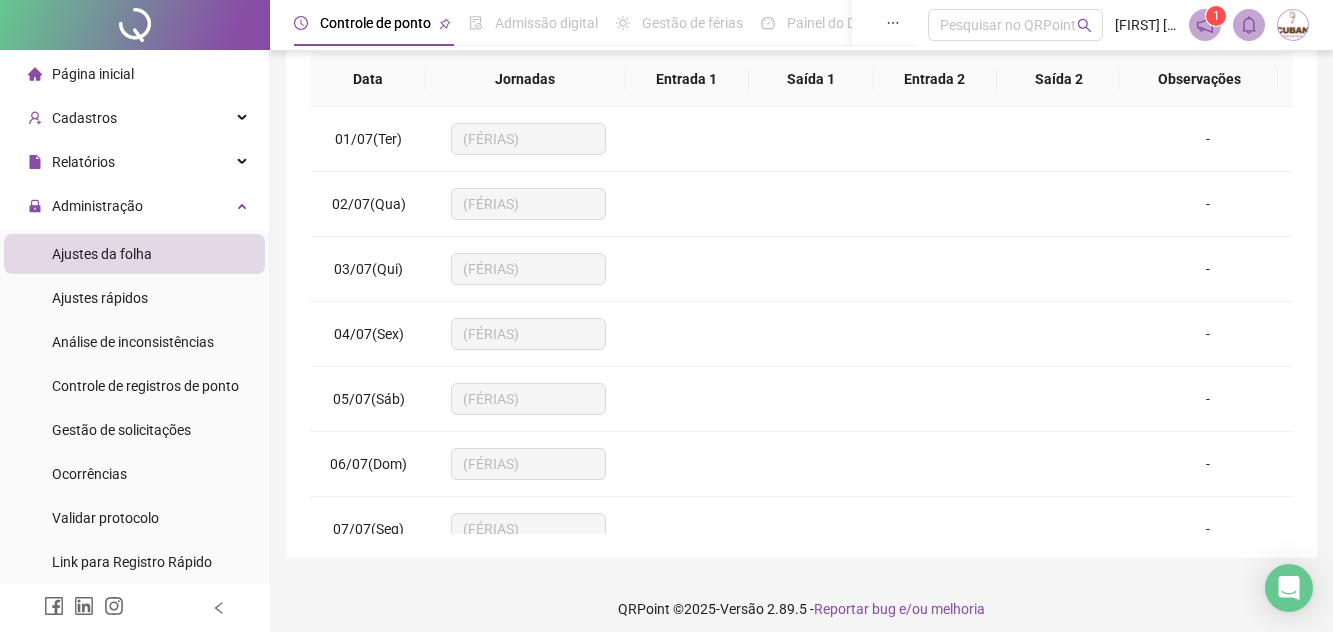 scroll, scrollTop: 390, scrollLeft: 0, axis: vertical 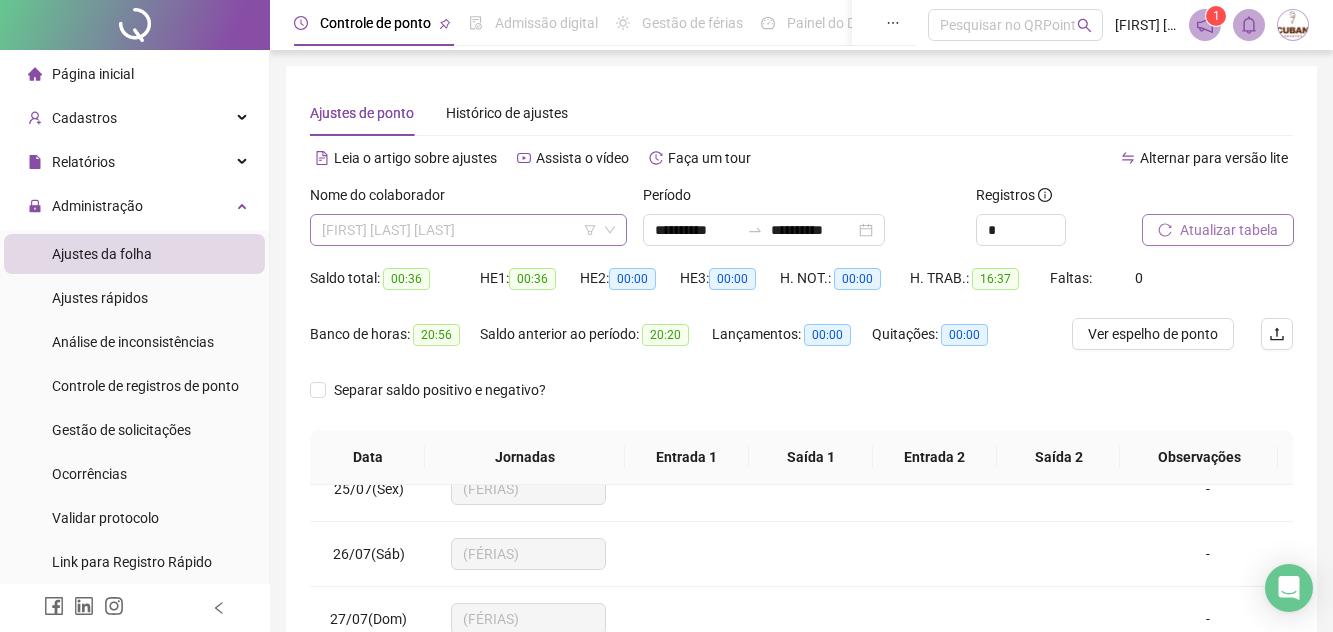 click on "[FIRST] [LAST] [LAST]" at bounding box center (468, 230) 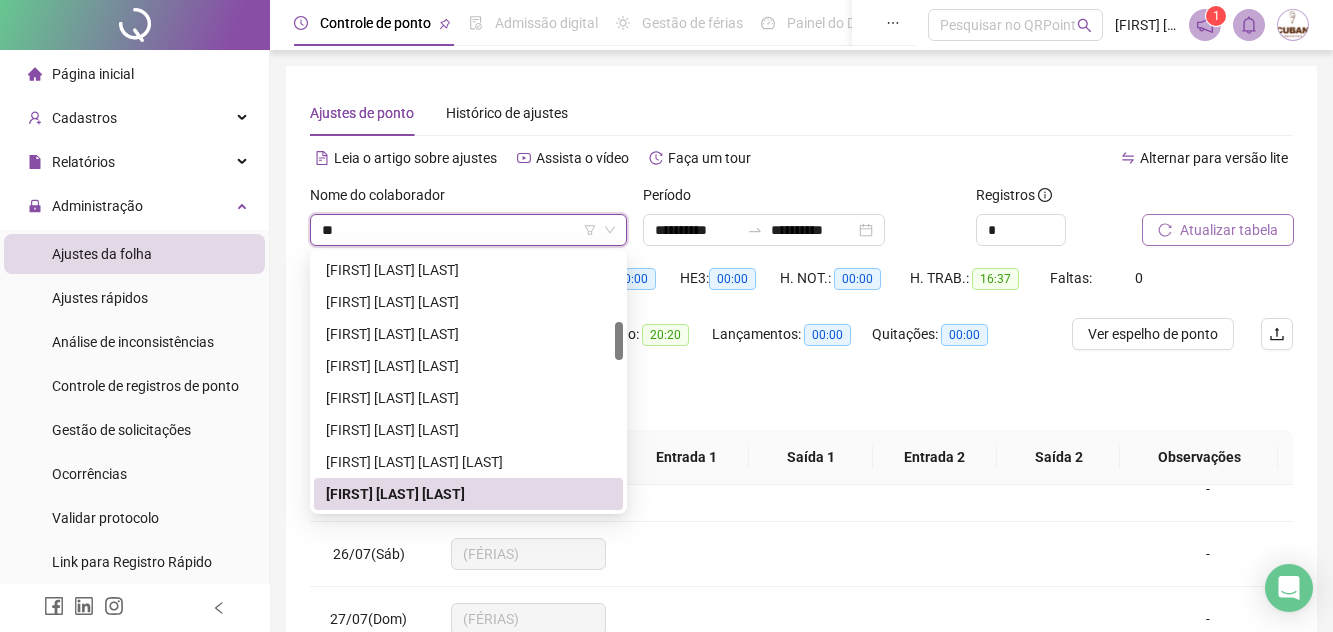 scroll, scrollTop: 352, scrollLeft: 0, axis: vertical 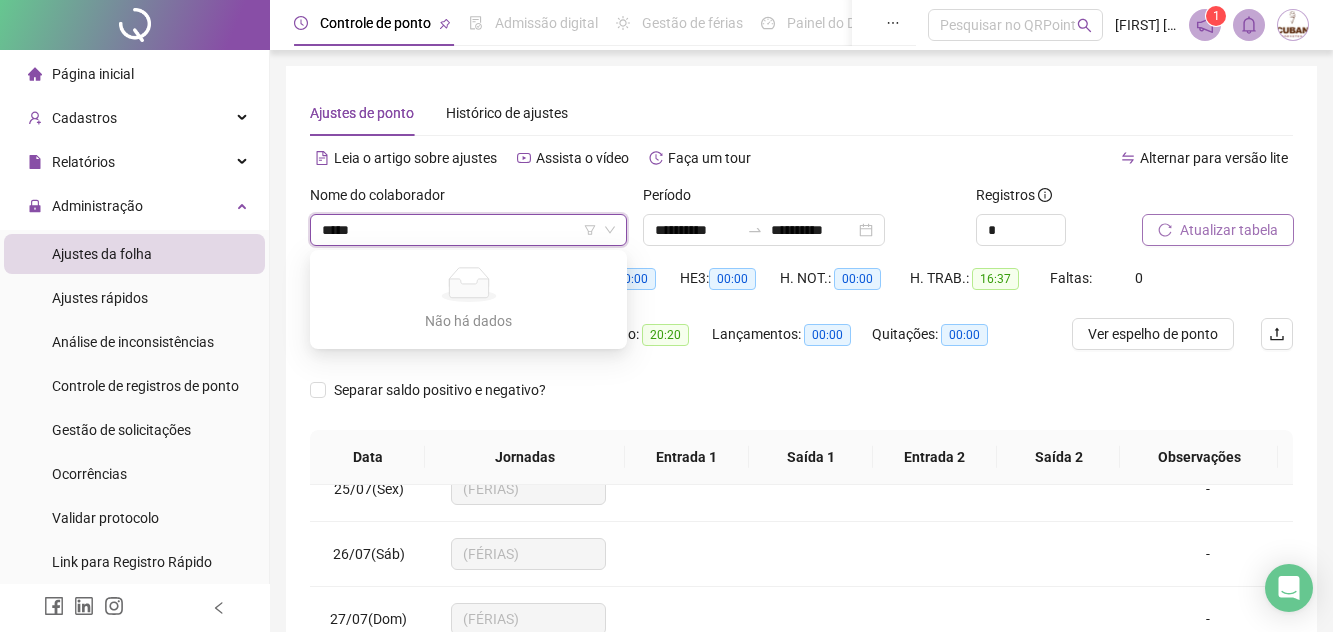type on "******" 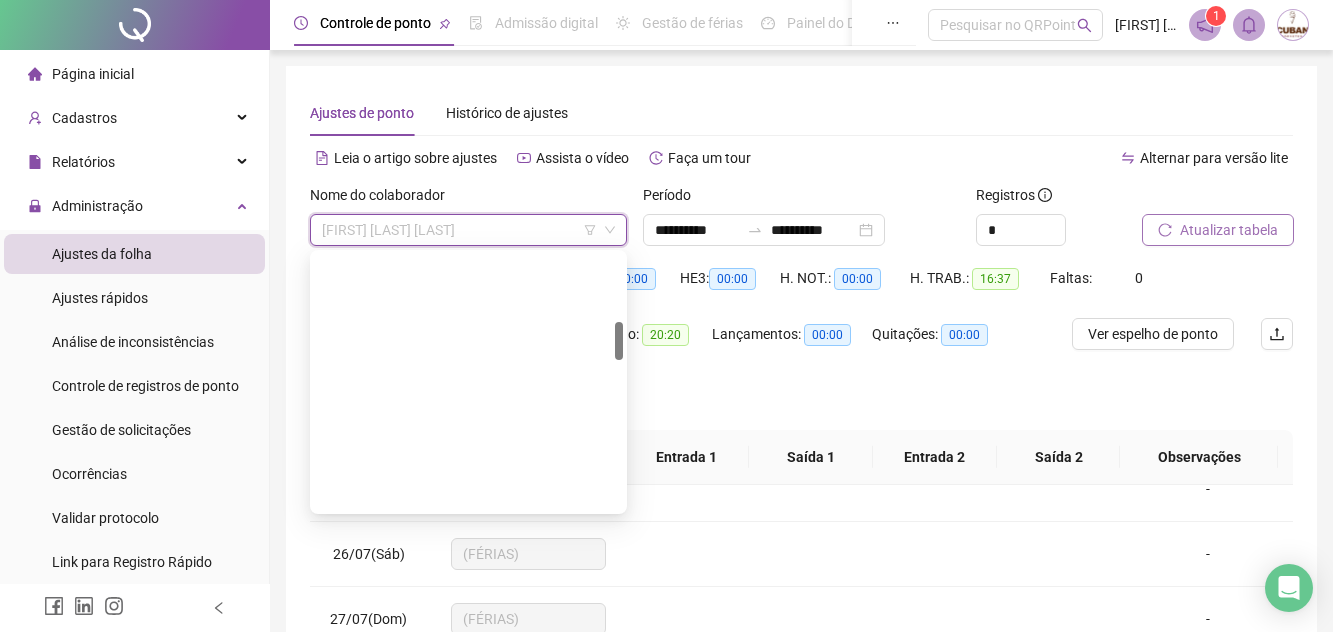 click on "[FIRST] [LAST] [LAST]" at bounding box center (468, 230) 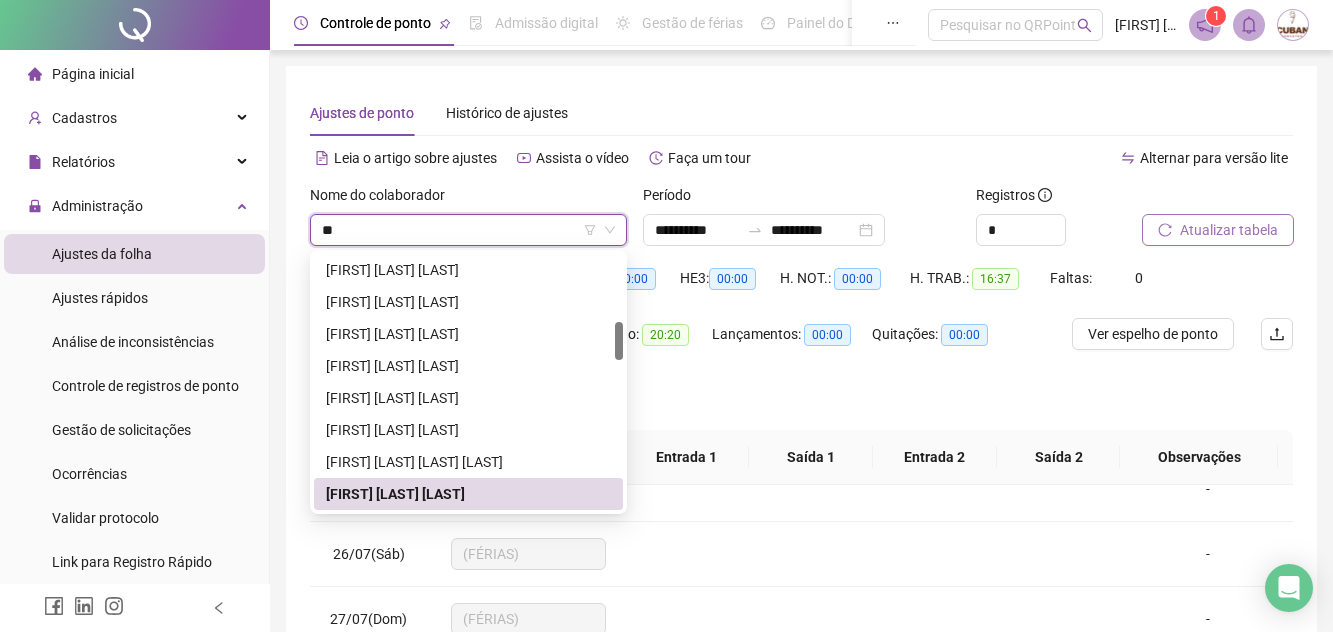 scroll, scrollTop: 352, scrollLeft: 0, axis: vertical 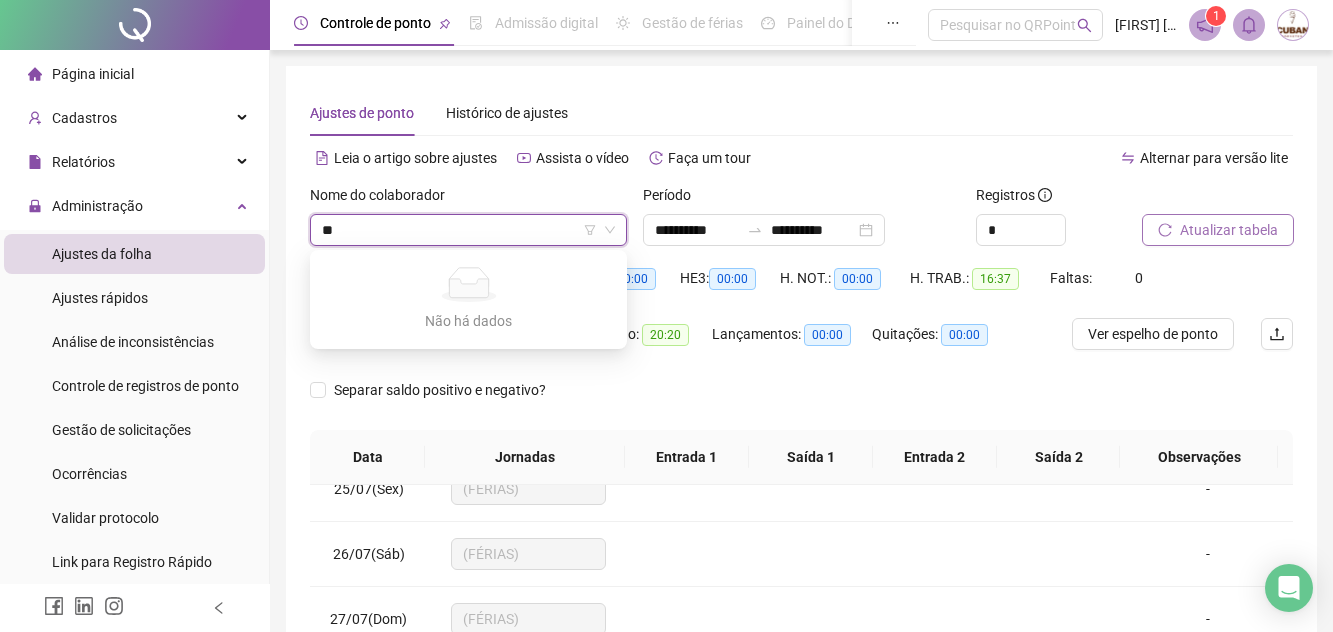 type on "*" 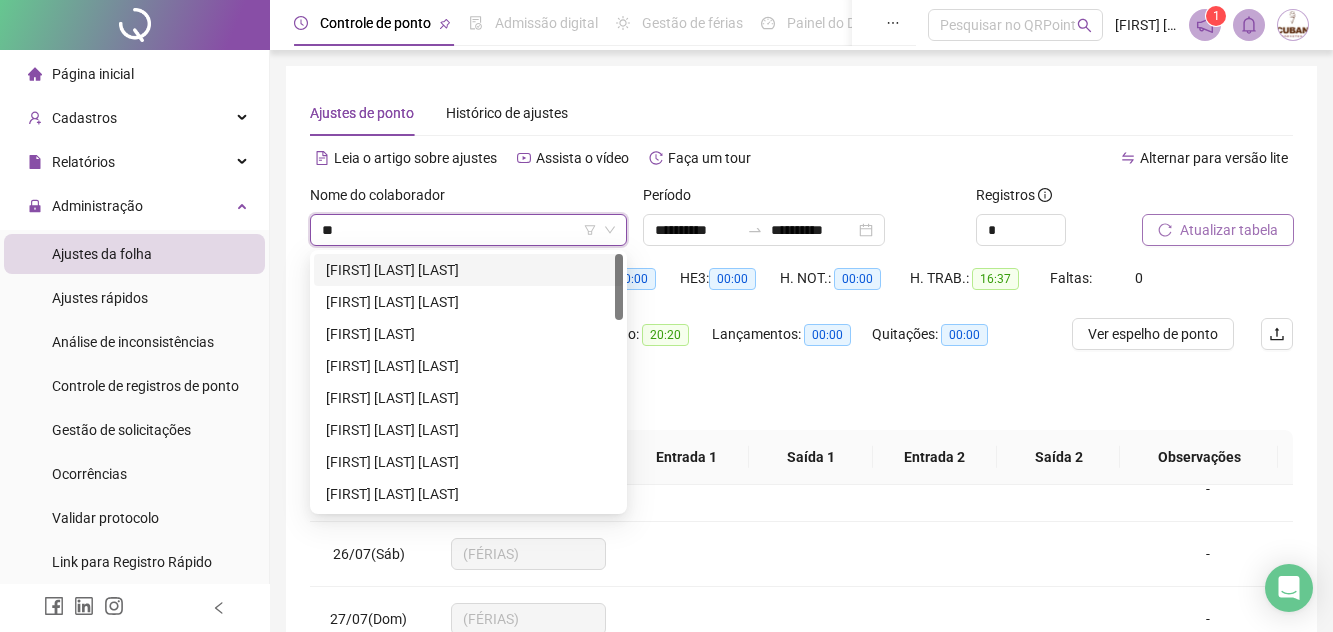 scroll, scrollTop: 128, scrollLeft: 0, axis: vertical 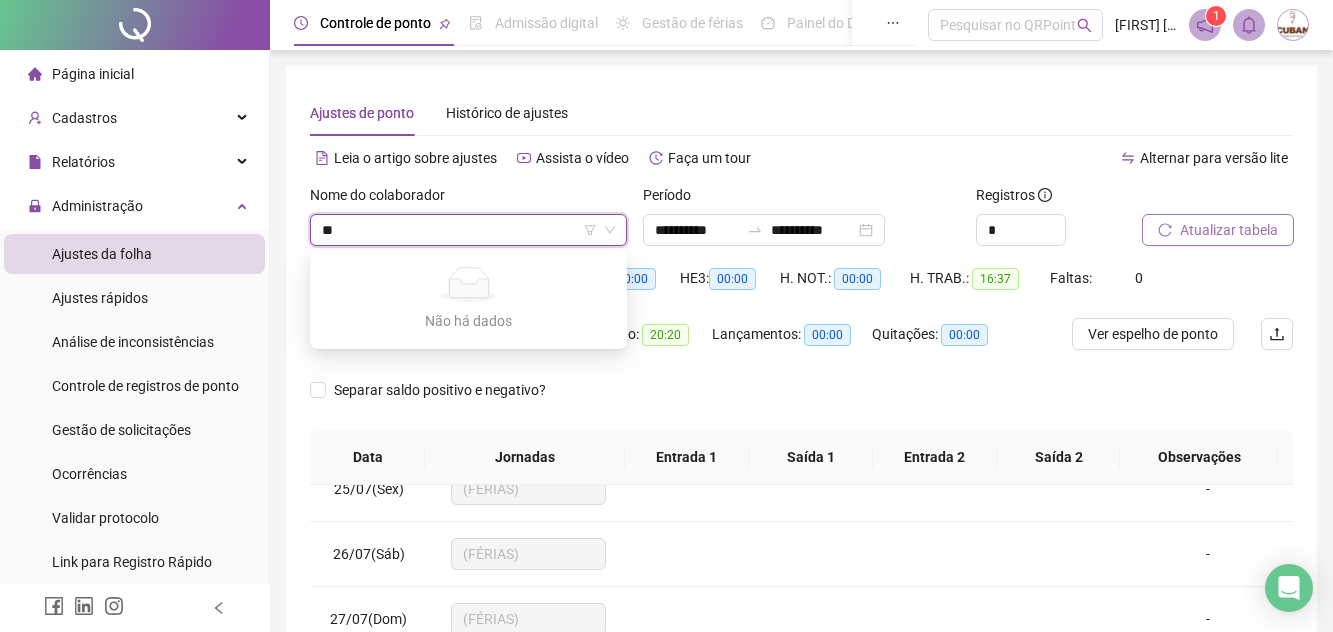 type on "*" 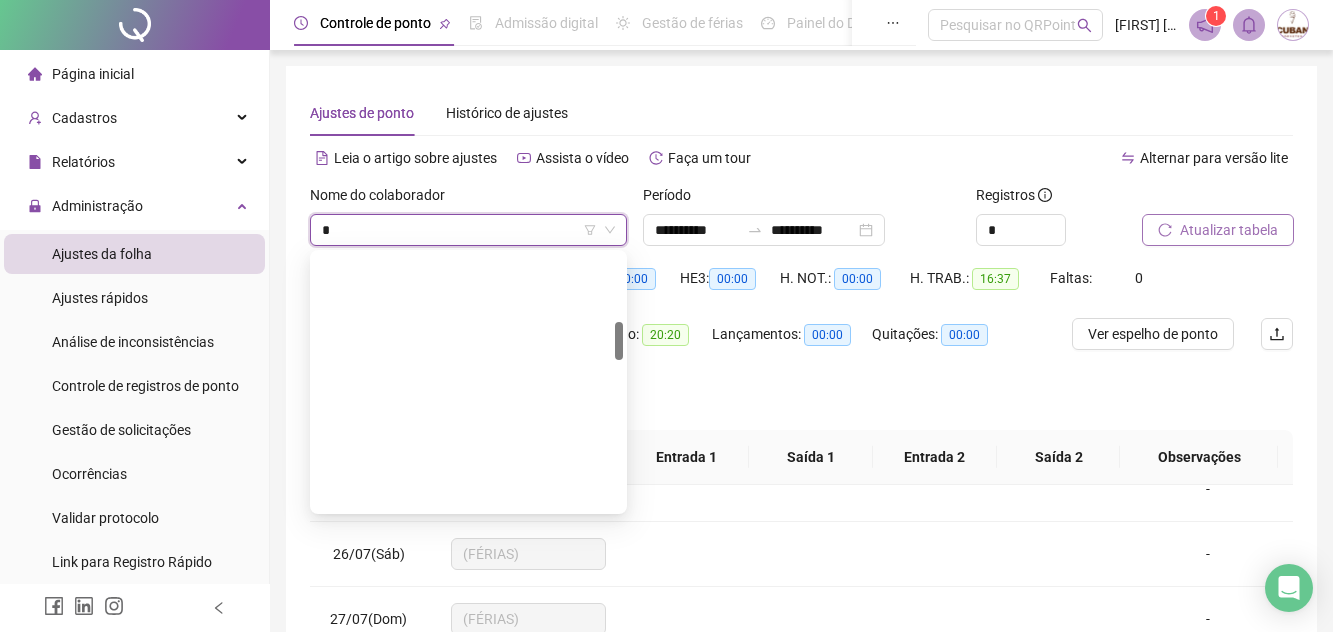 type 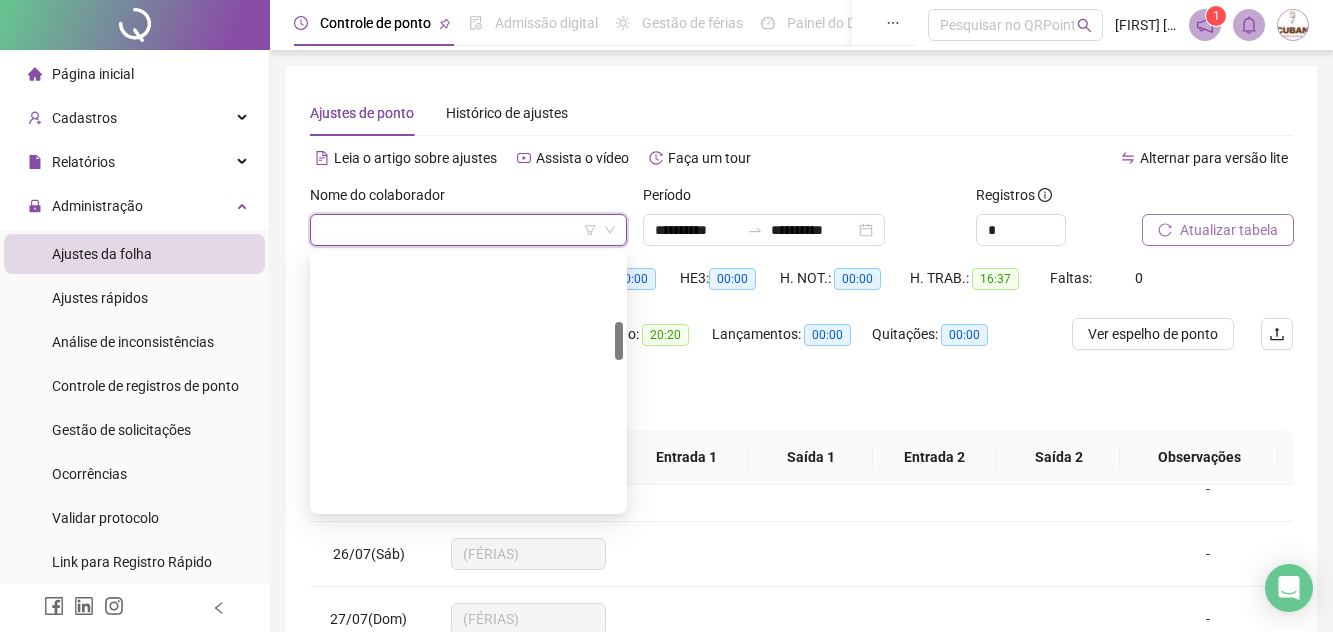 scroll, scrollTop: 448, scrollLeft: 0, axis: vertical 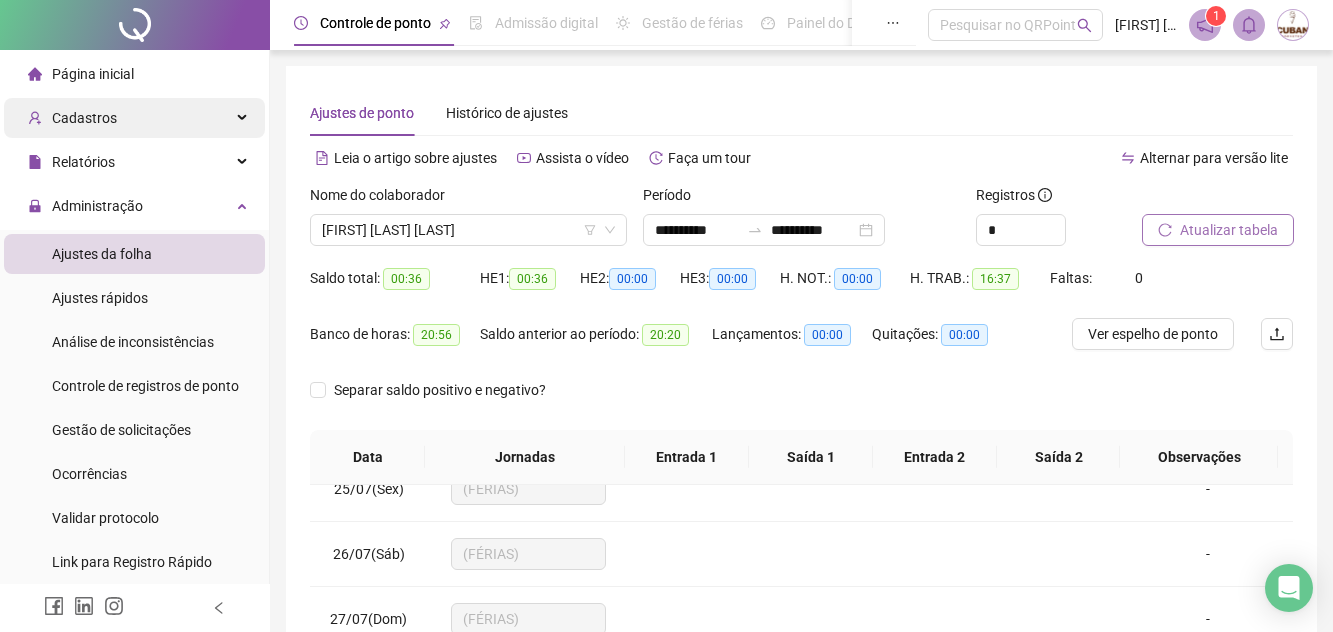 click on "Cadastros" at bounding box center (134, 118) 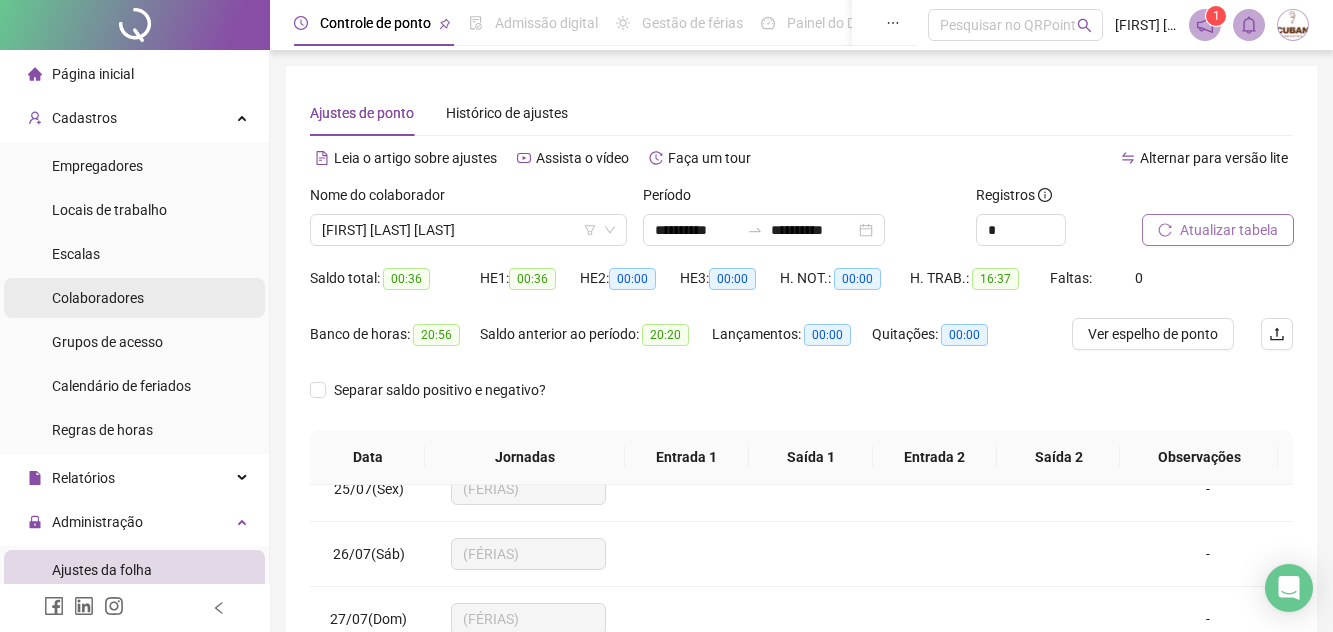 click on "Colaboradores" at bounding box center (134, 298) 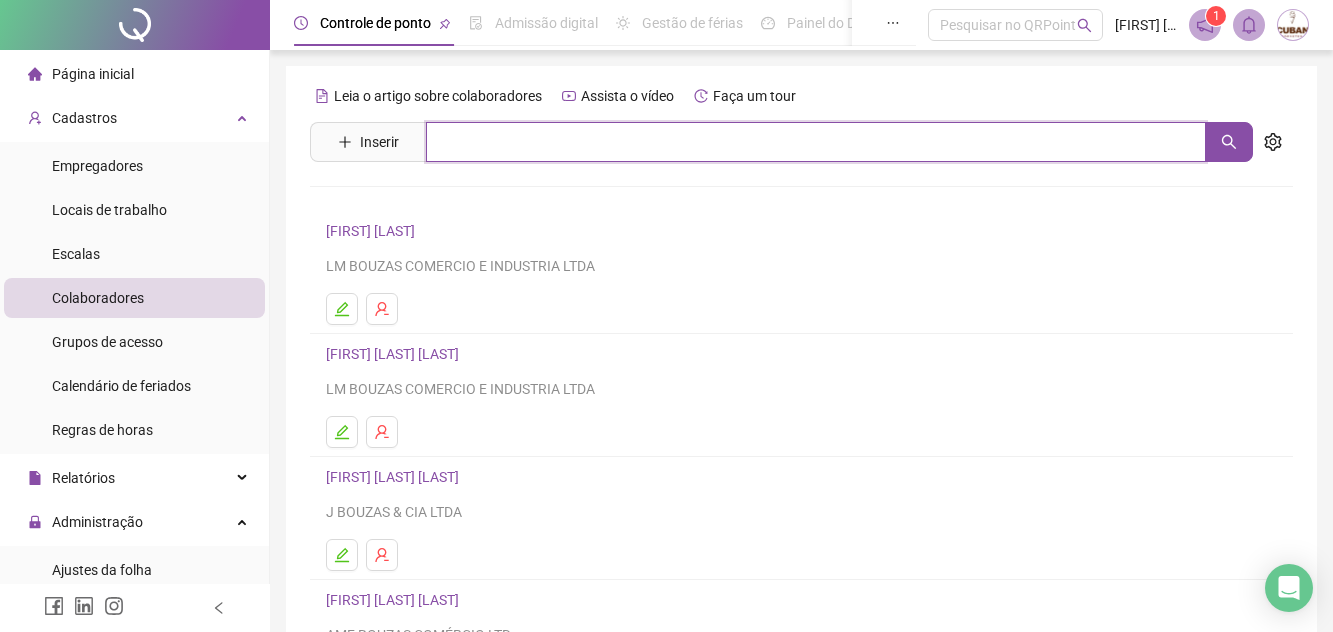 click at bounding box center [816, 142] 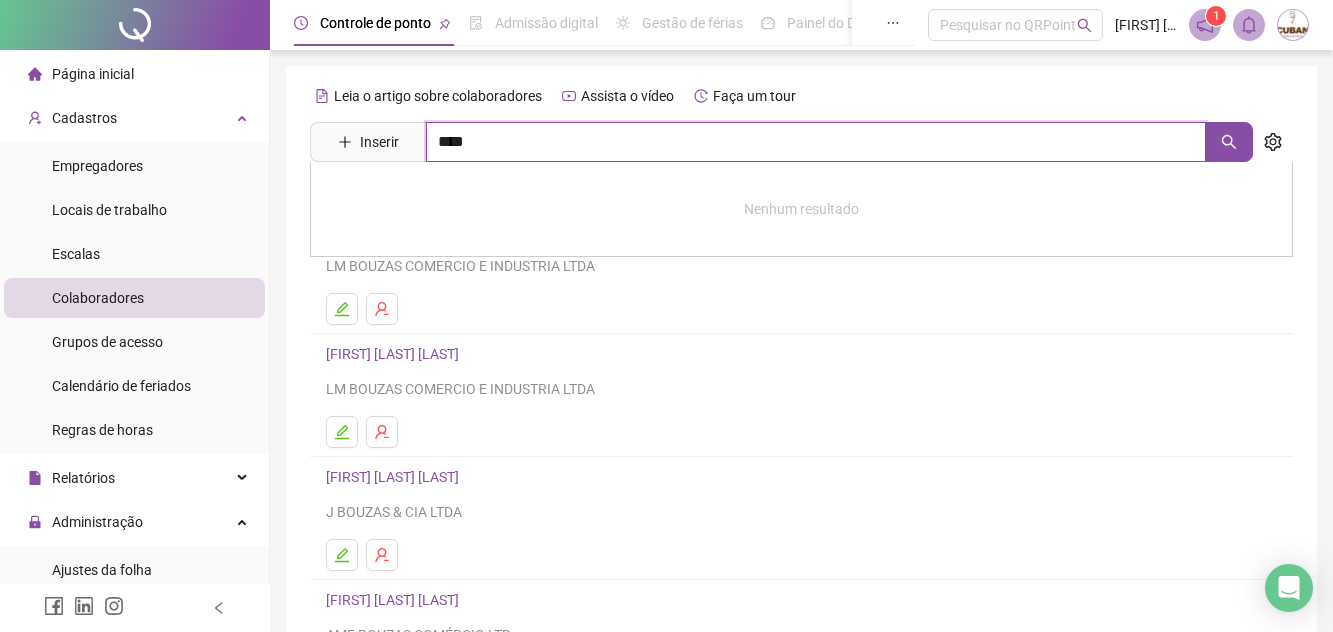 type on "****" 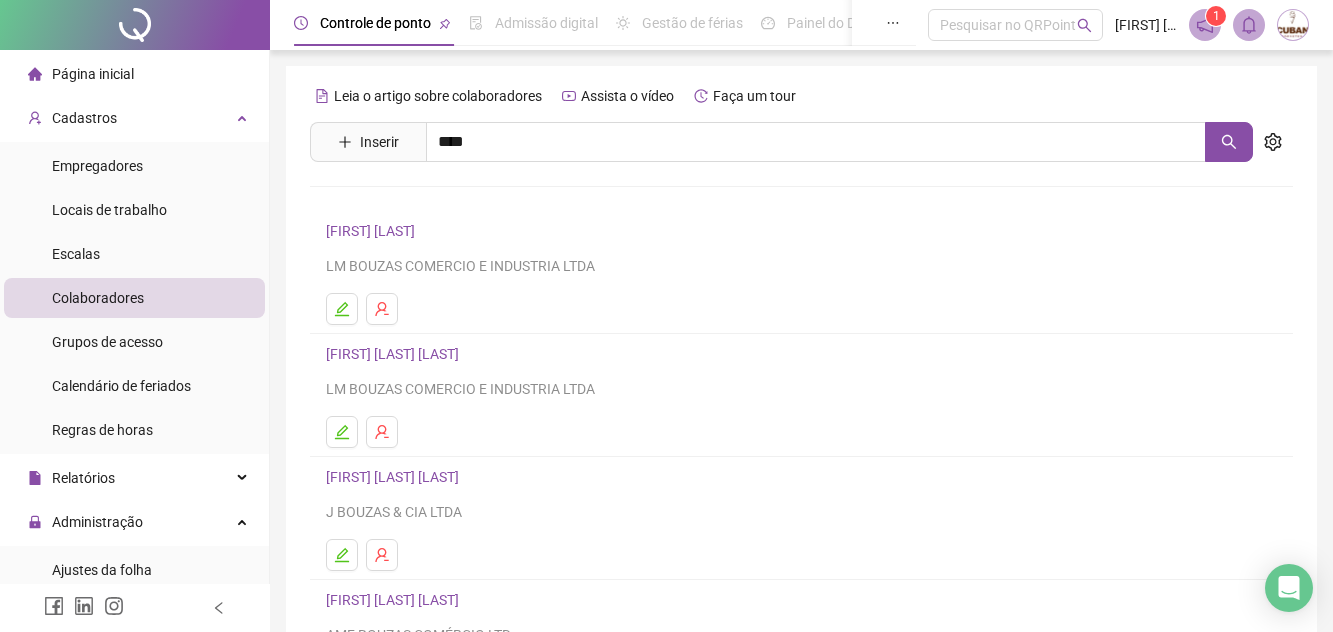 click on "[FIRST] [LAST] [LAST] [LAST] Inativo" at bounding box center (445, 201) 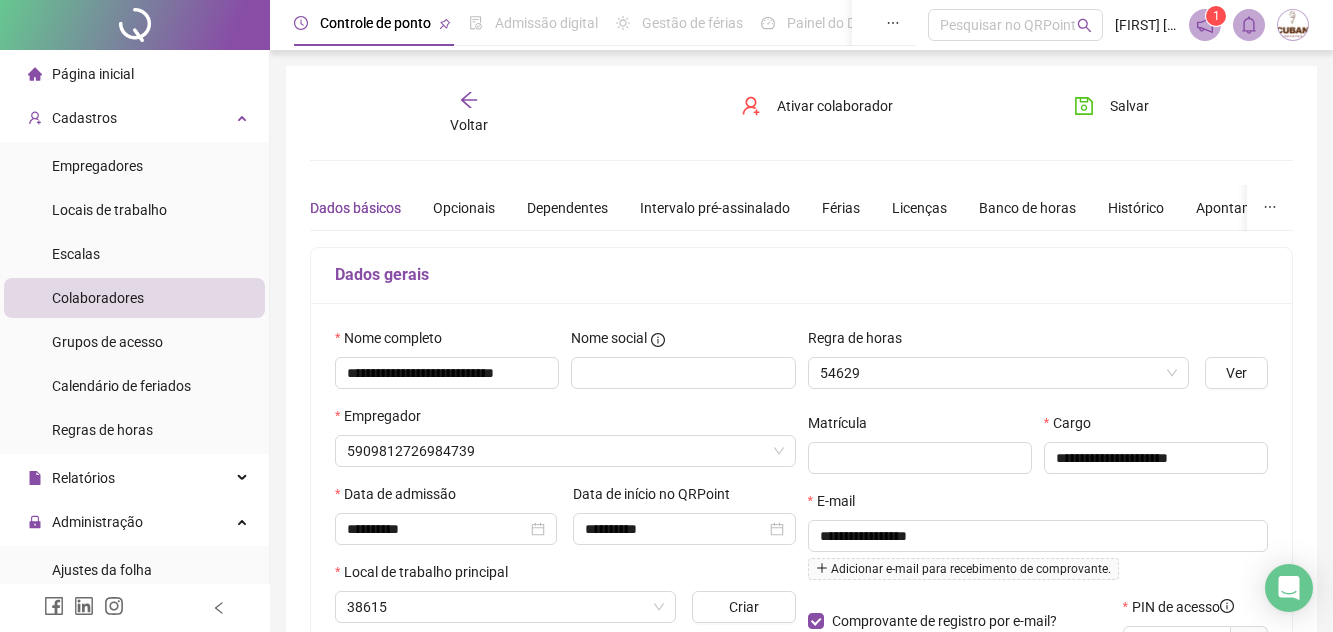 type on "**********" 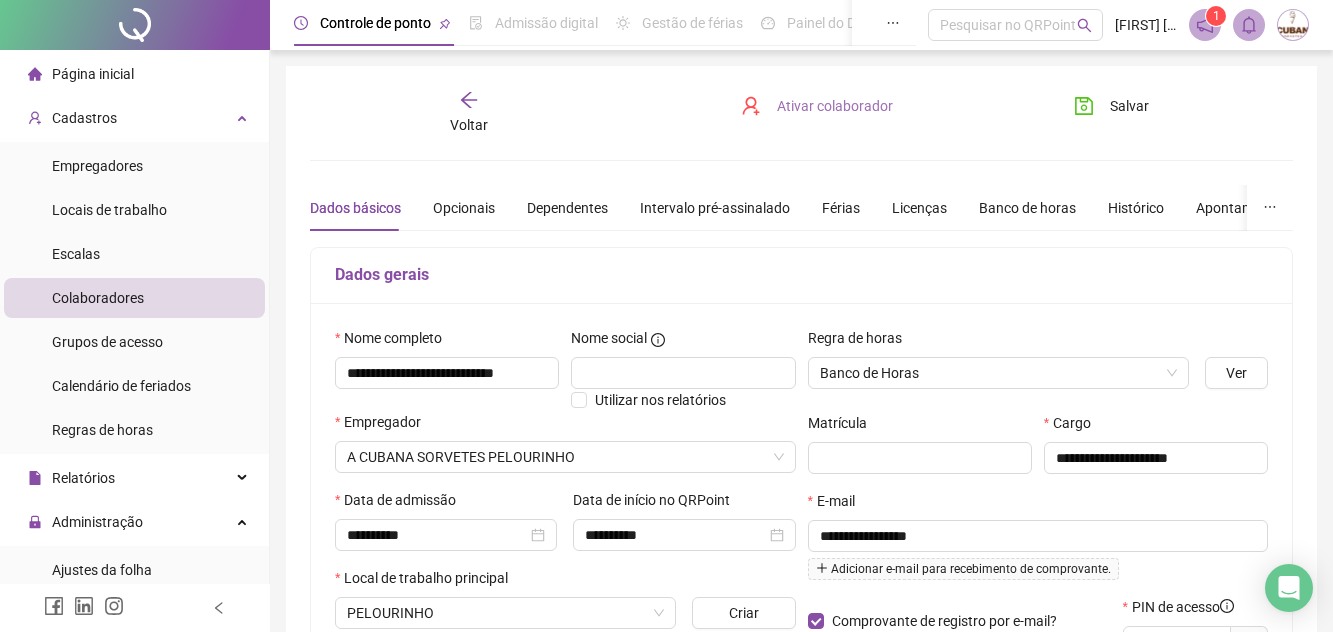 click on "Ativar colaborador" at bounding box center [835, 106] 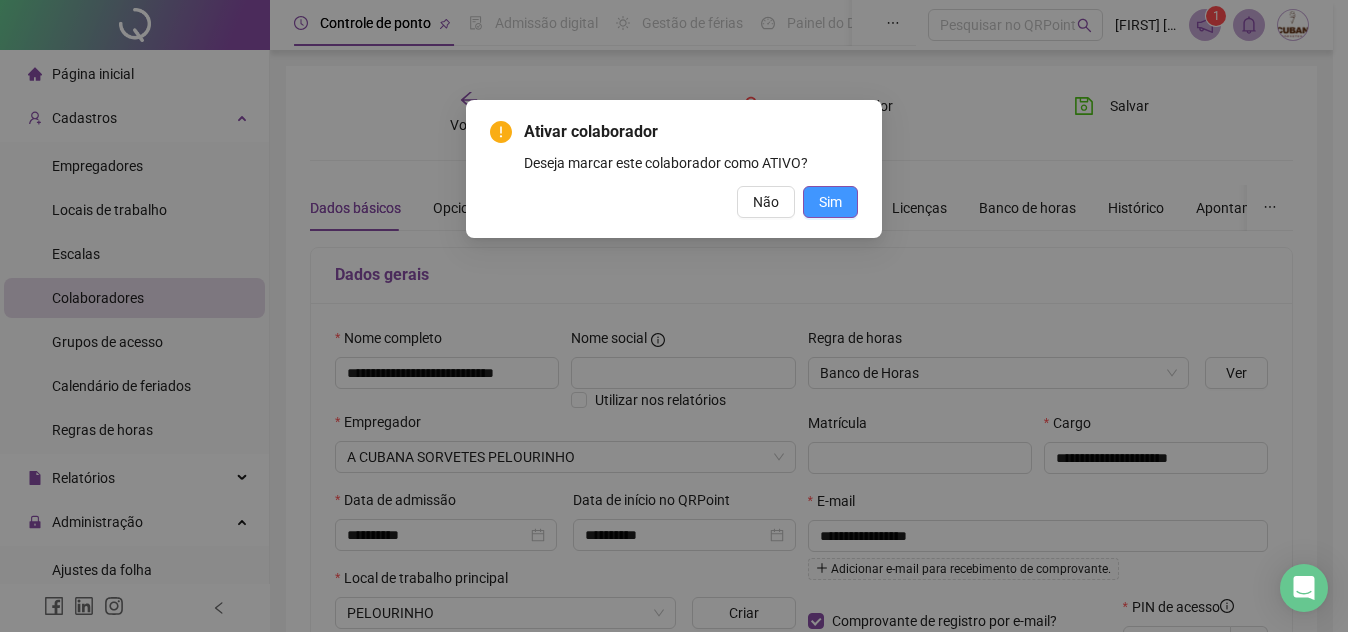 click on "Sim" at bounding box center (830, 202) 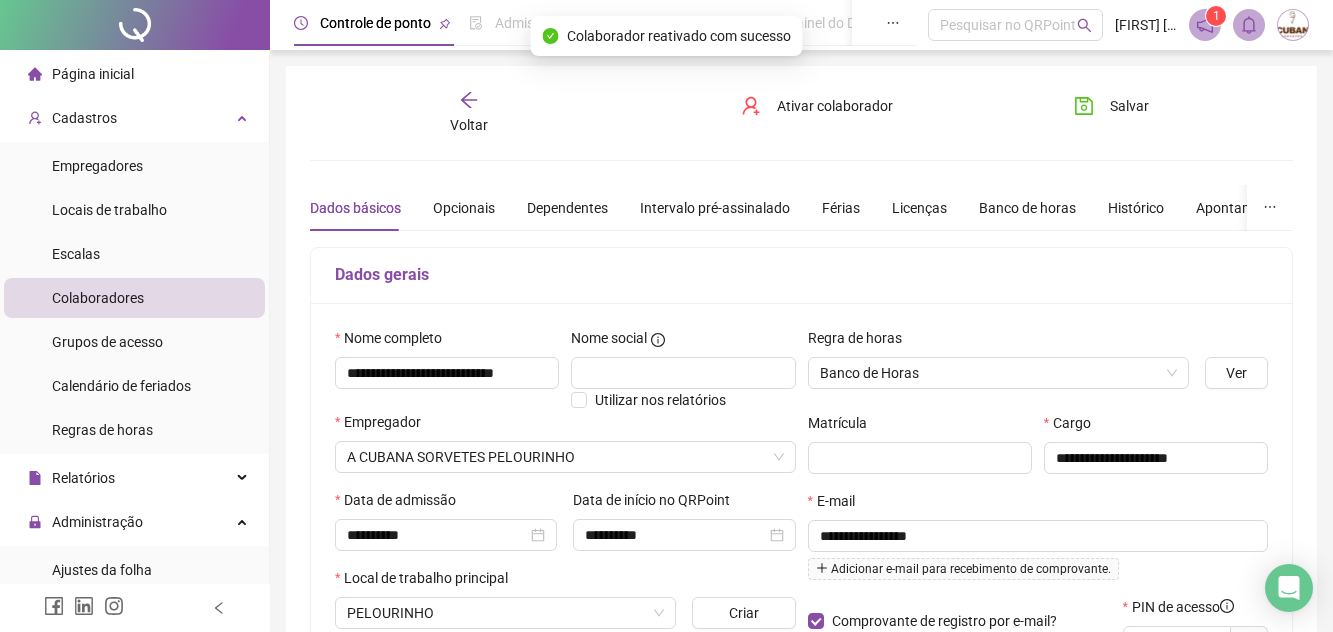 click 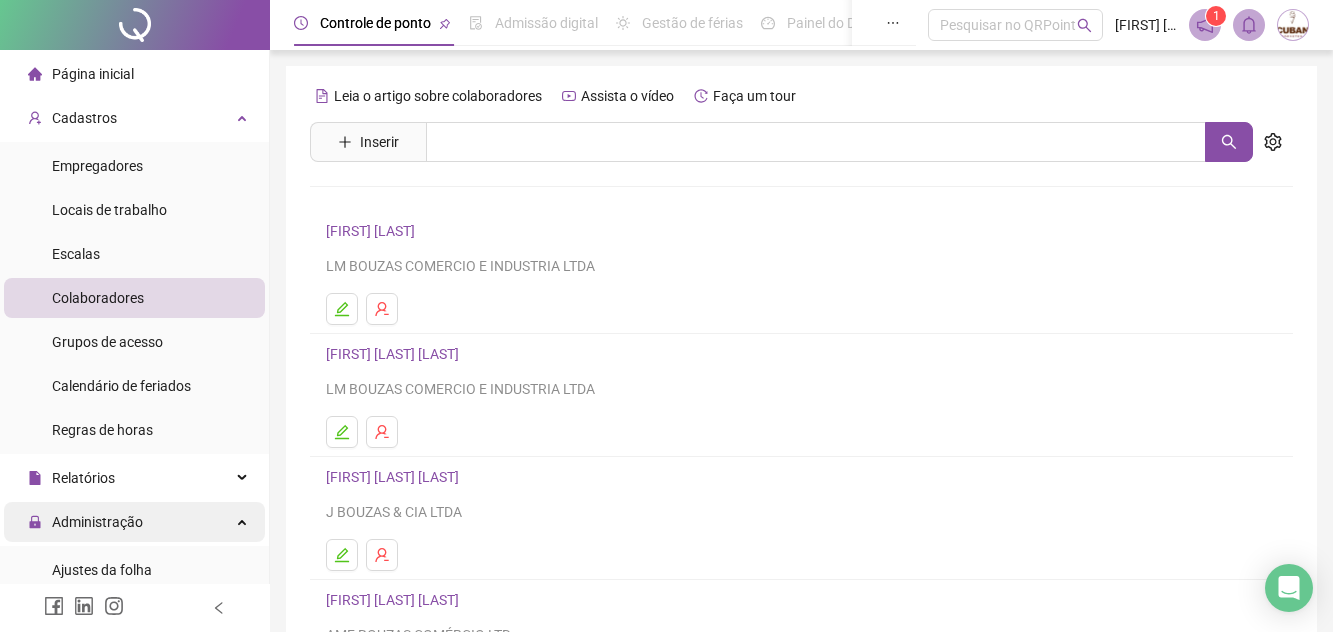 click on "Administração" at bounding box center [134, 522] 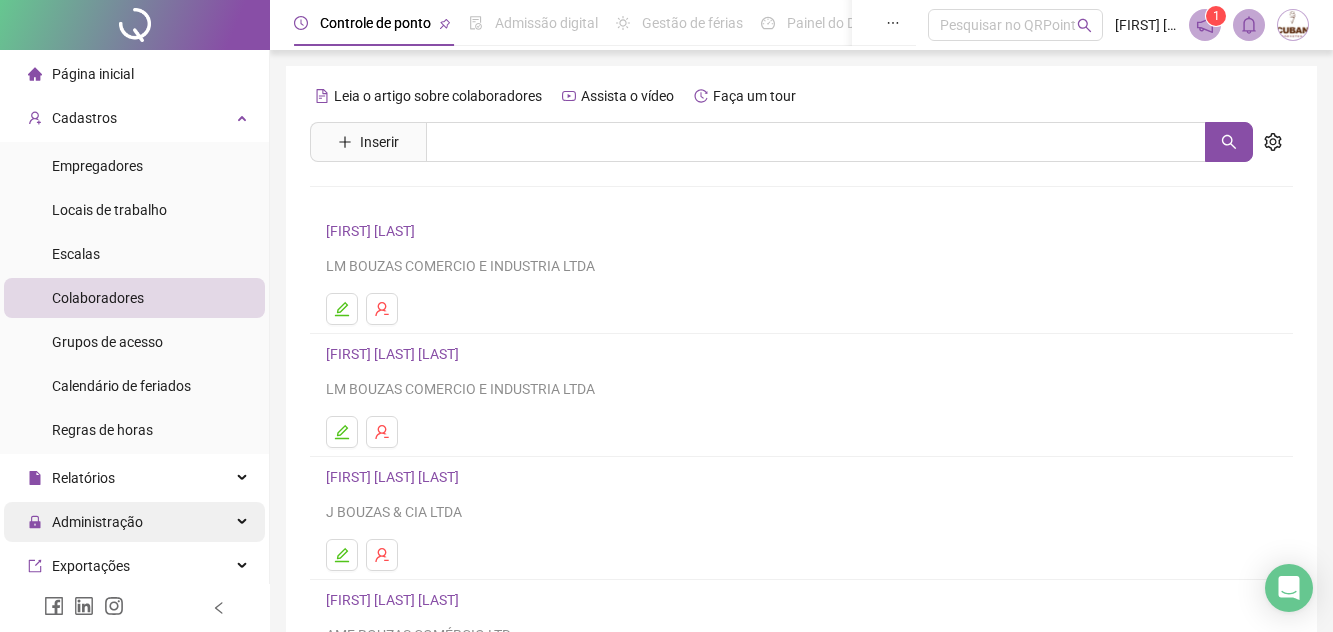 click on "Administração" at bounding box center (85, 522) 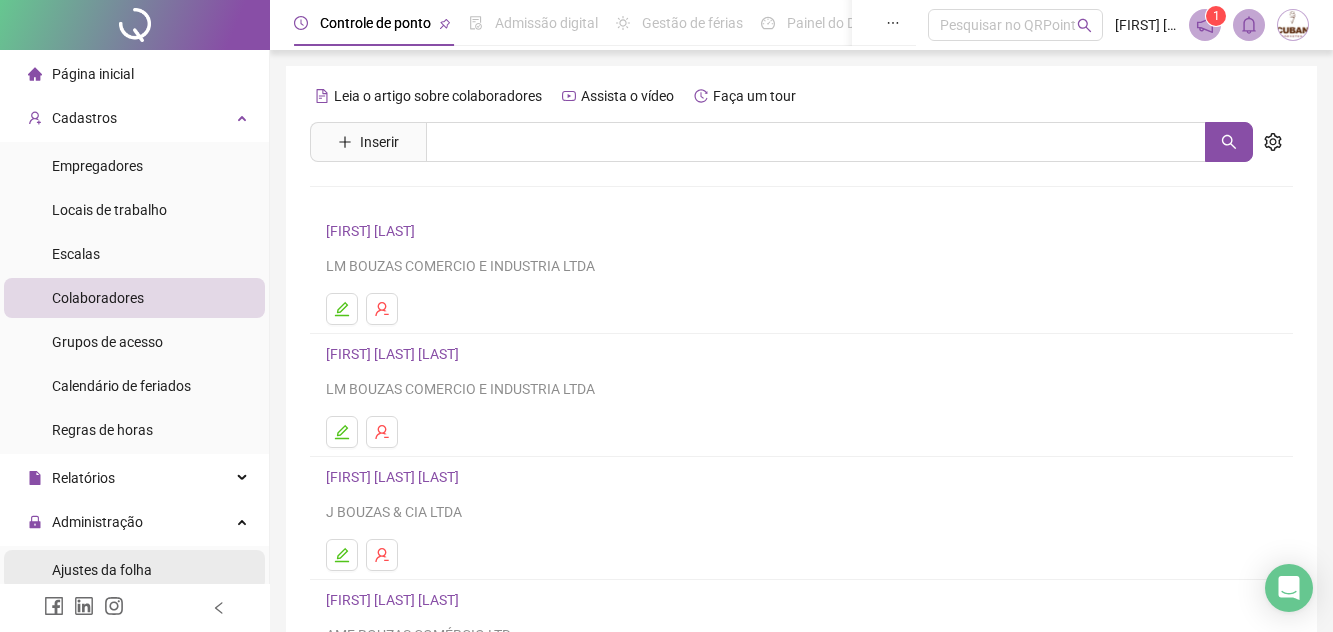 click on "Ajustes da folha" at bounding box center (102, 570) 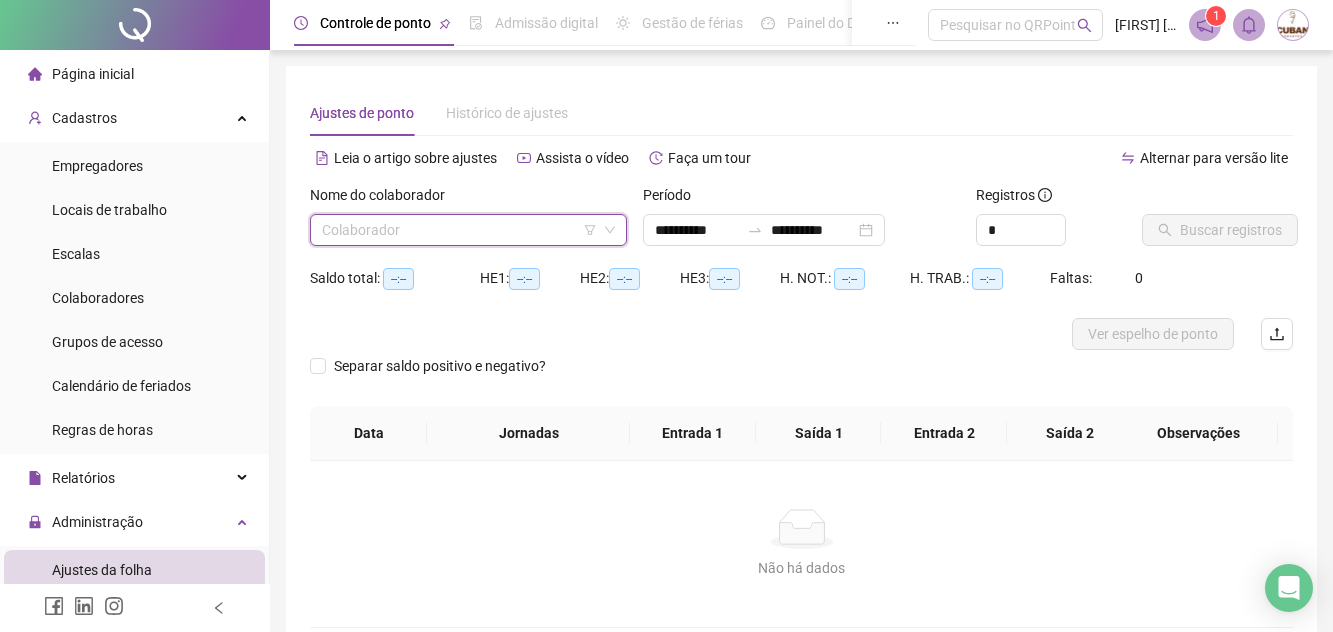 click at bounding box center (459, 230) 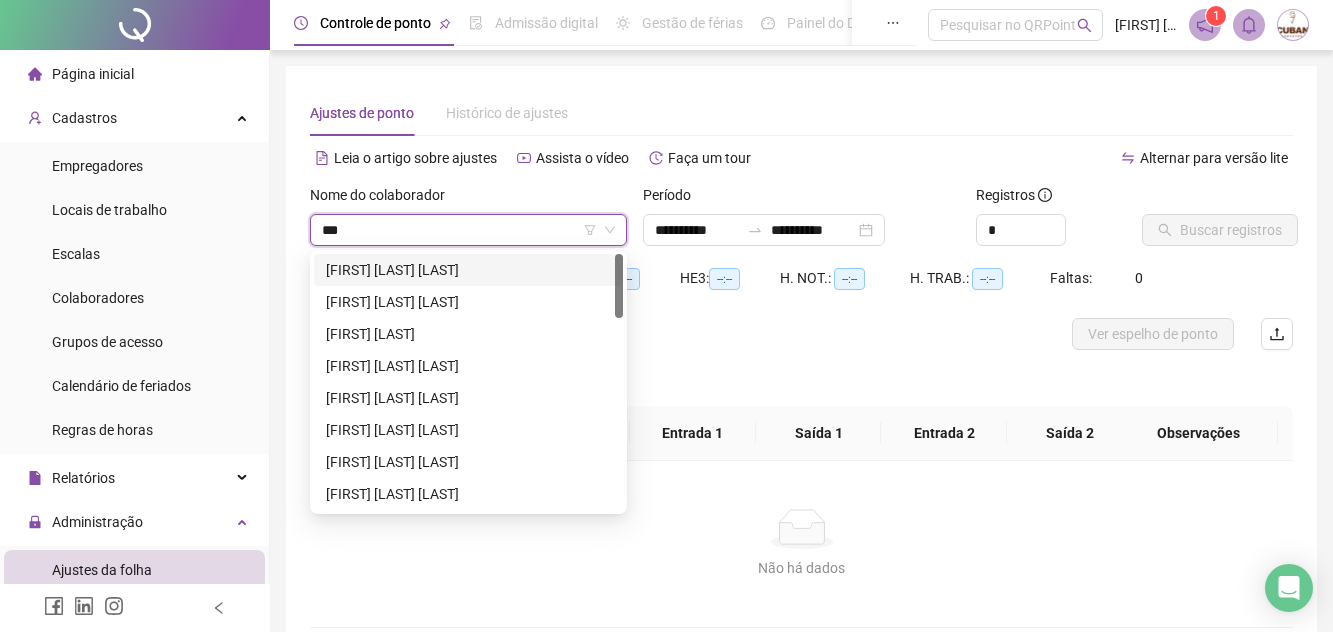 type on "****" 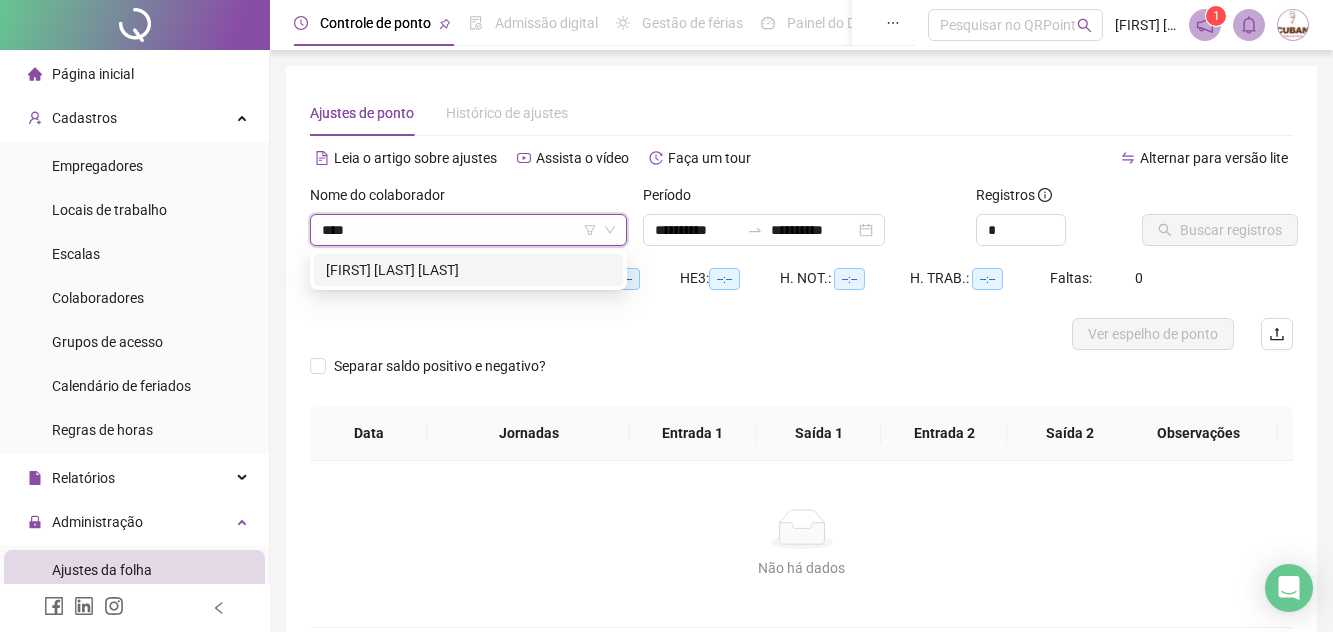 click on "[FIRST] [LAST] [LAST]" at bounding box center (468, 270) 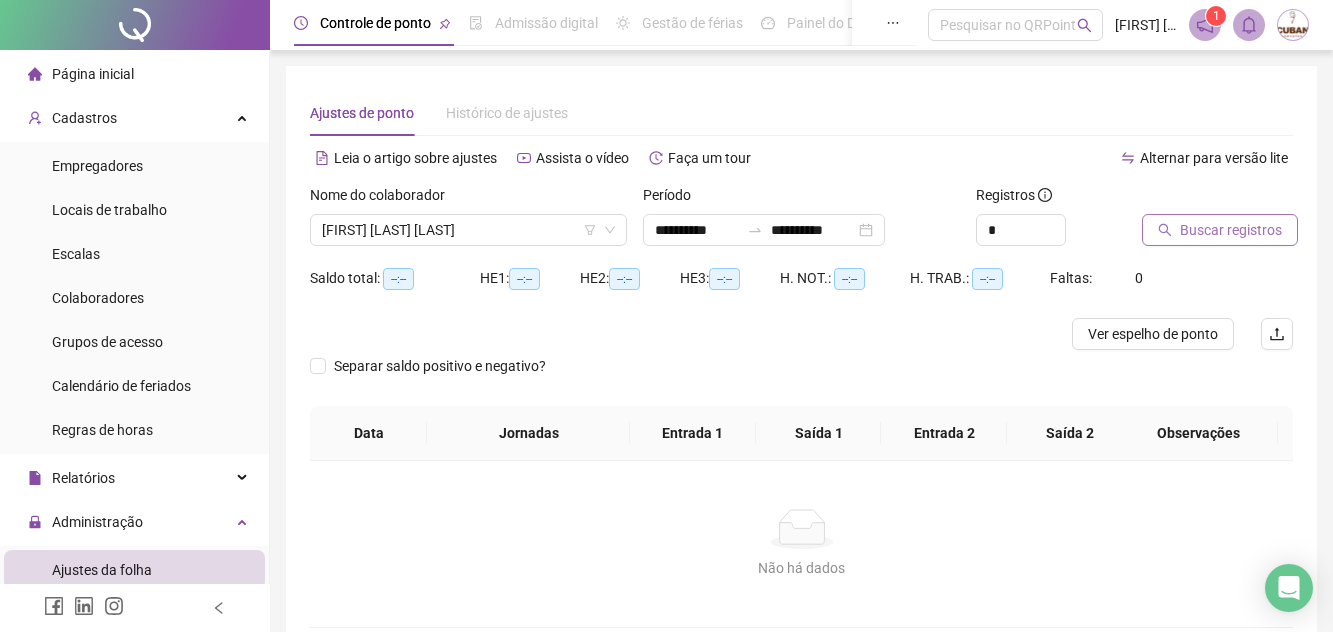 click on "Buscar registros" at bounding box center [1231, 230] 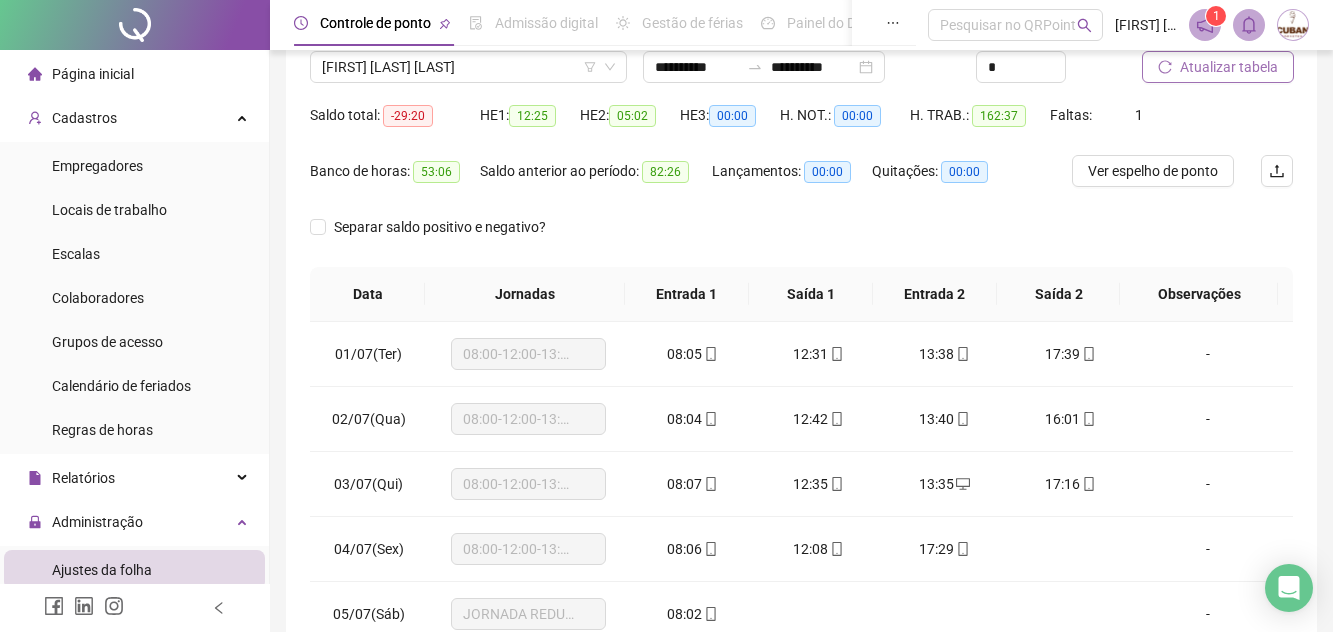 scroll, scrollTop: 158, scrollLeft: 0, axis: vertical 